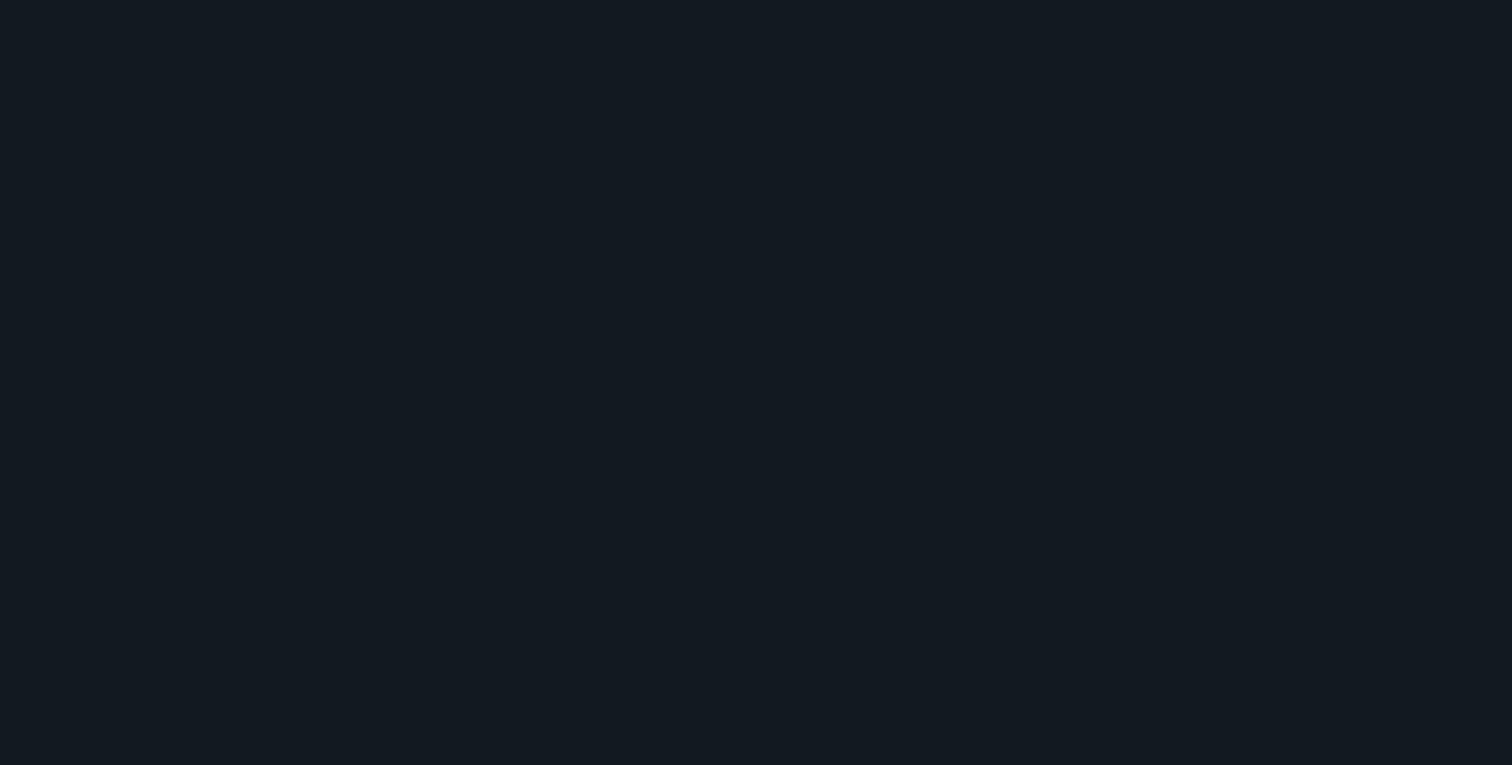 scroll, scrollTop: 0, scrollLeft: 0, axis: both 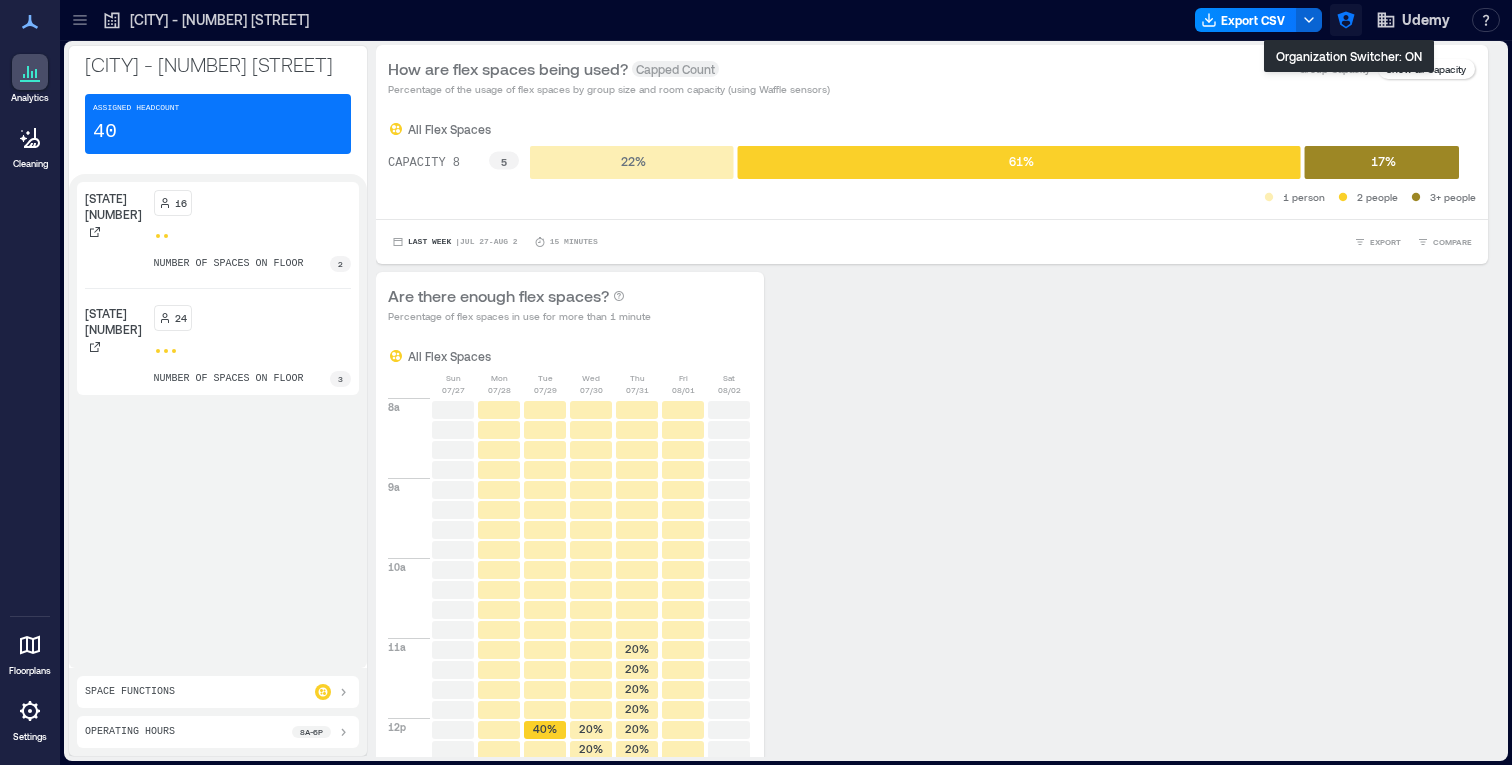 click 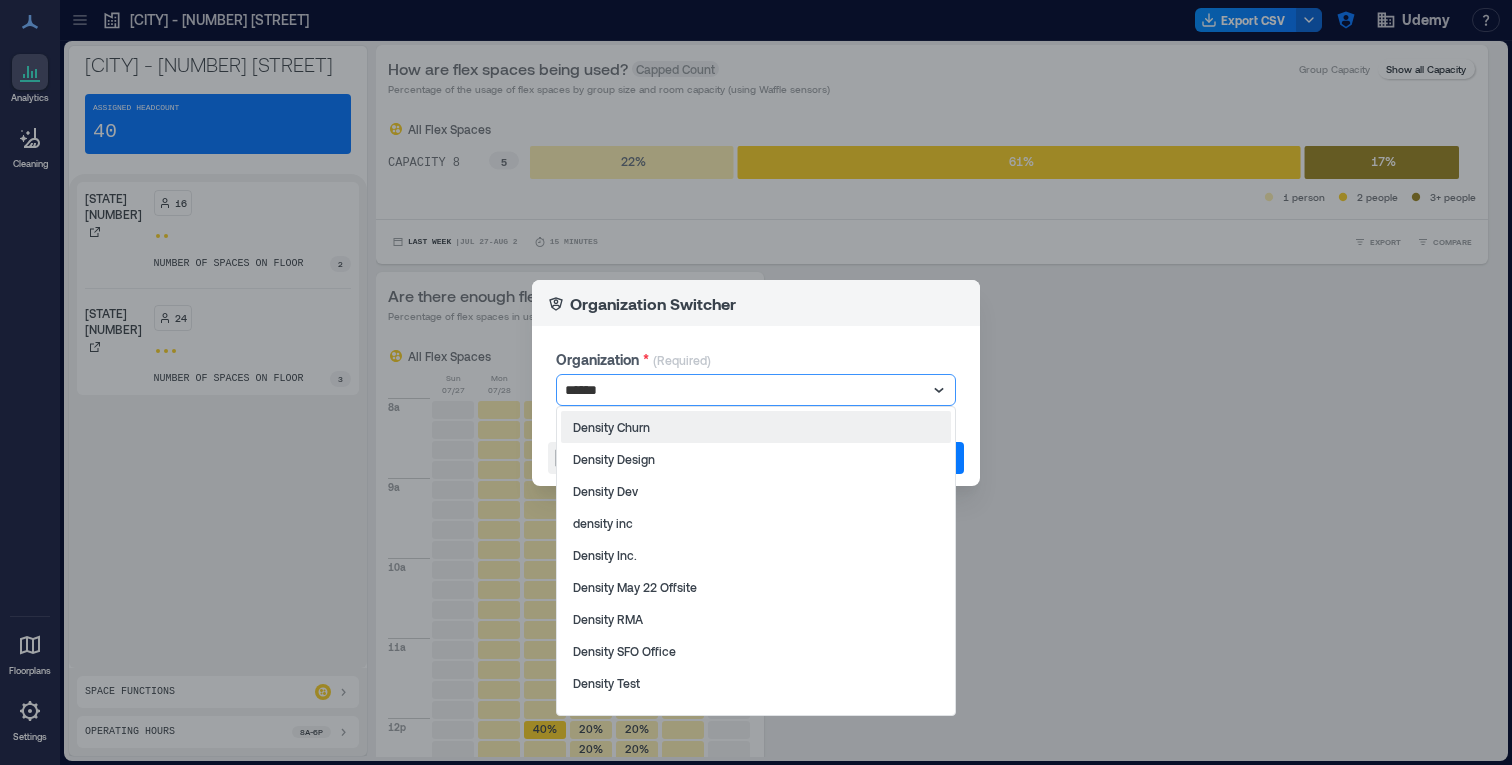 type on "*******" 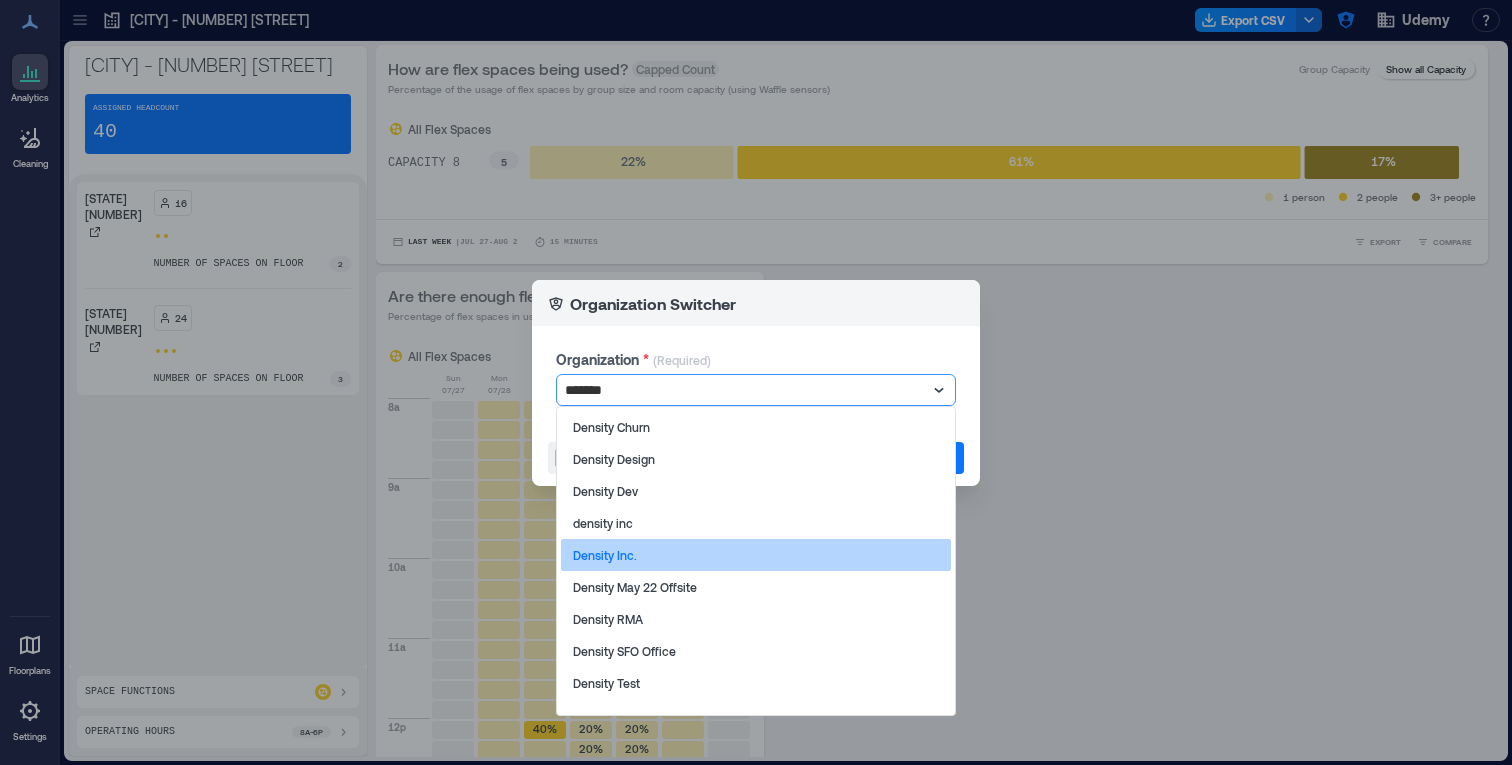 click on "Density Inc." at bounding box center (756, 555) 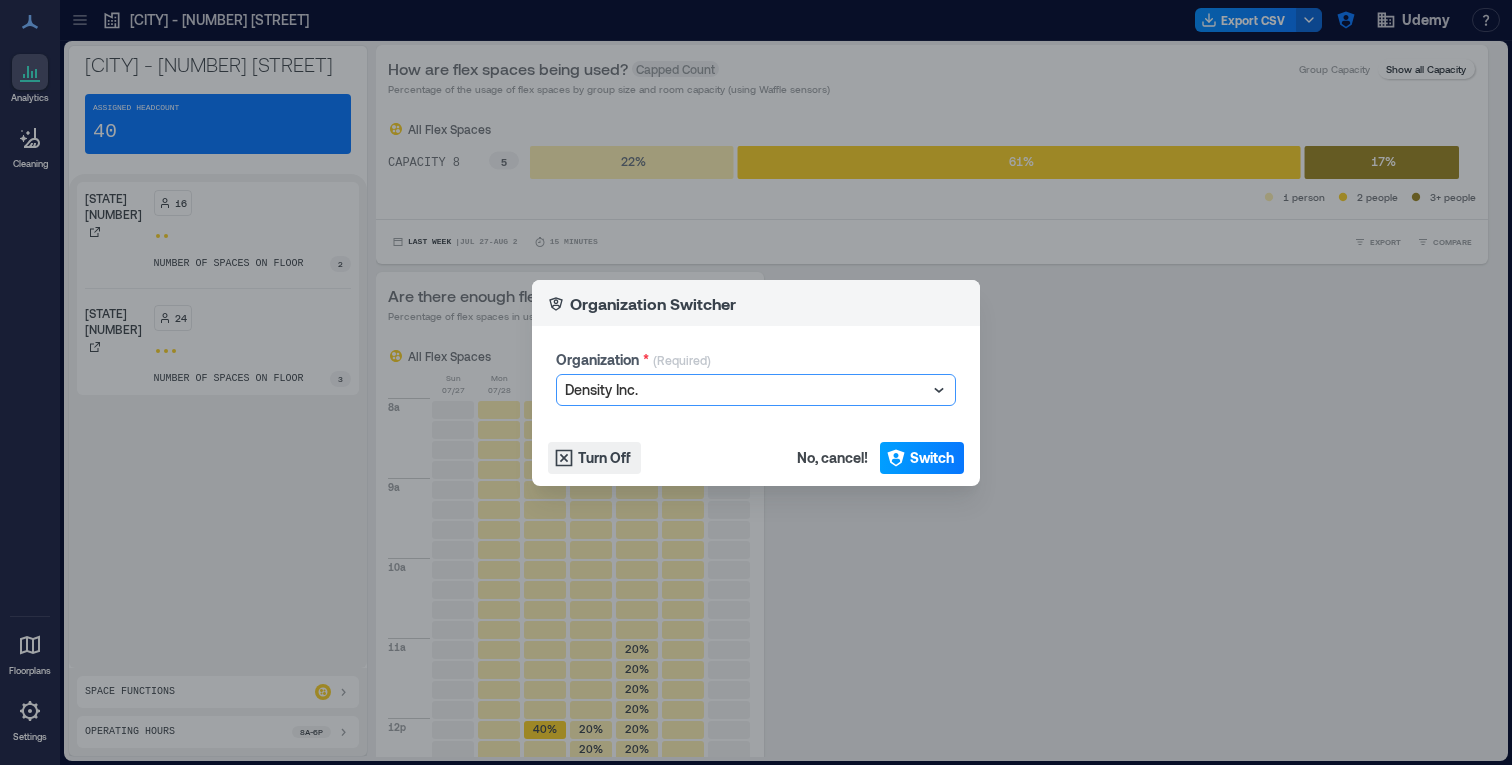 click on "Switch" at bounding box center (932, 458) 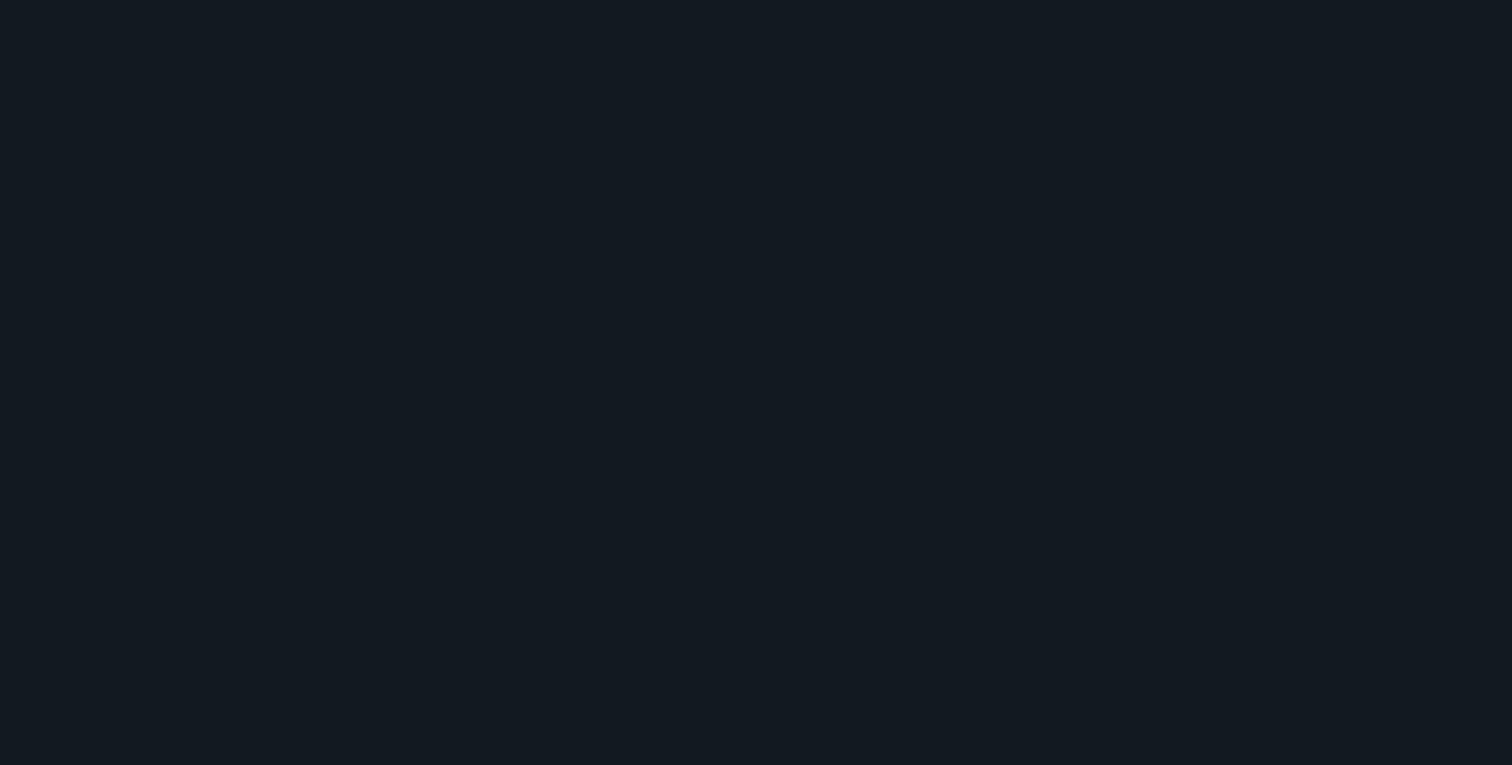 scroll, scrollTop: 0, scrollLeft: 0, axis: both 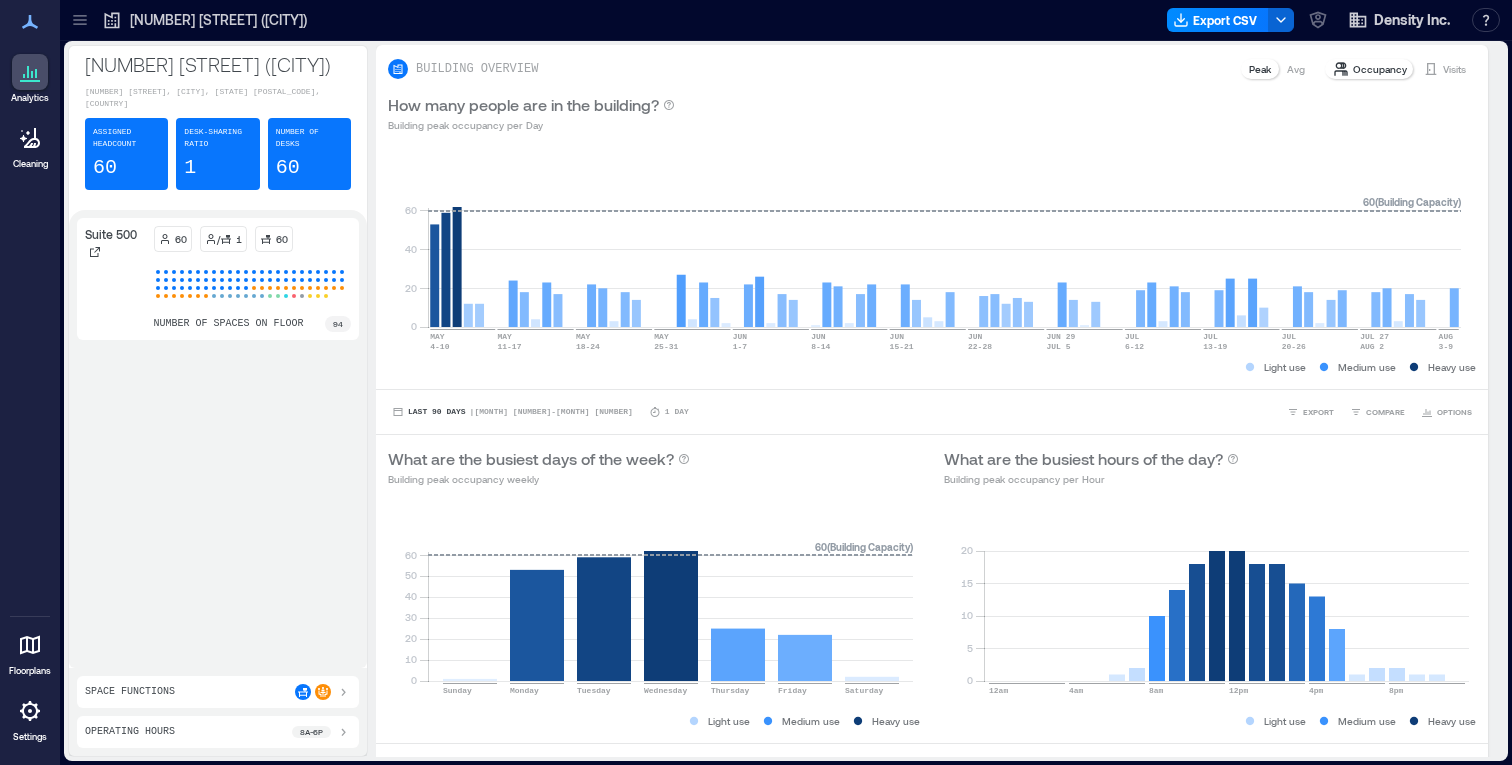 click 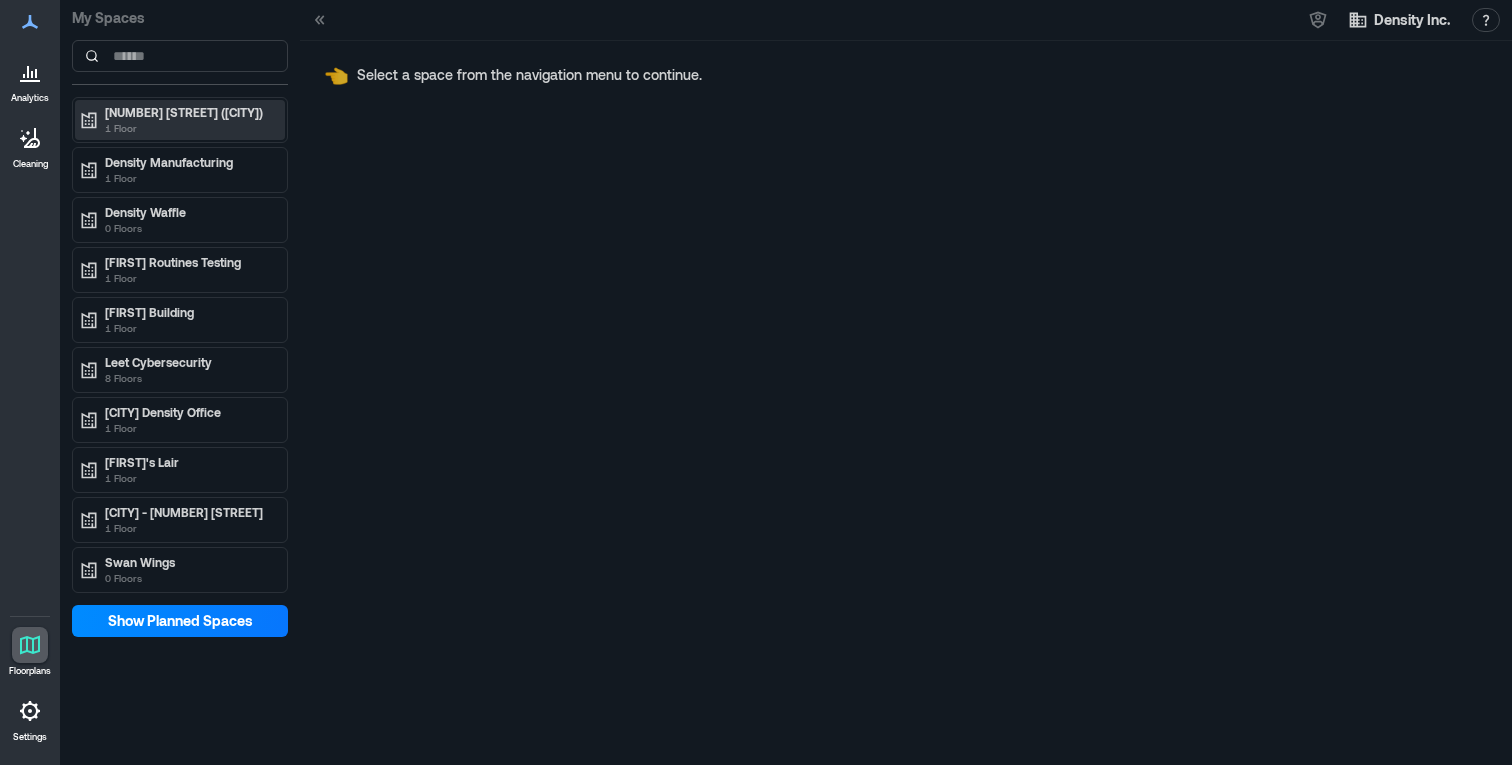 click on "1 Floor" at bounding box center [189, 128] 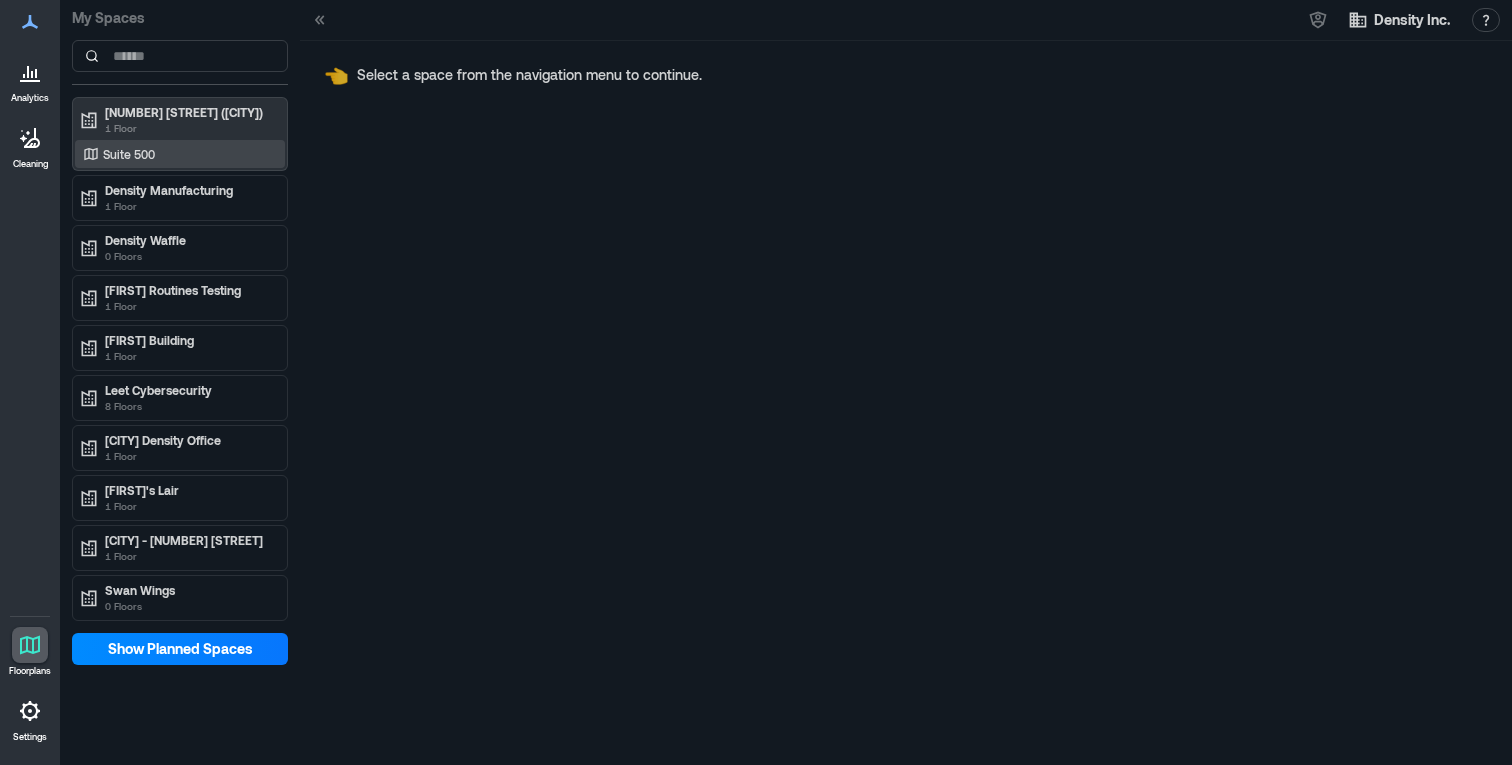 click on "Suite 500" at bounding box center [180, 154] 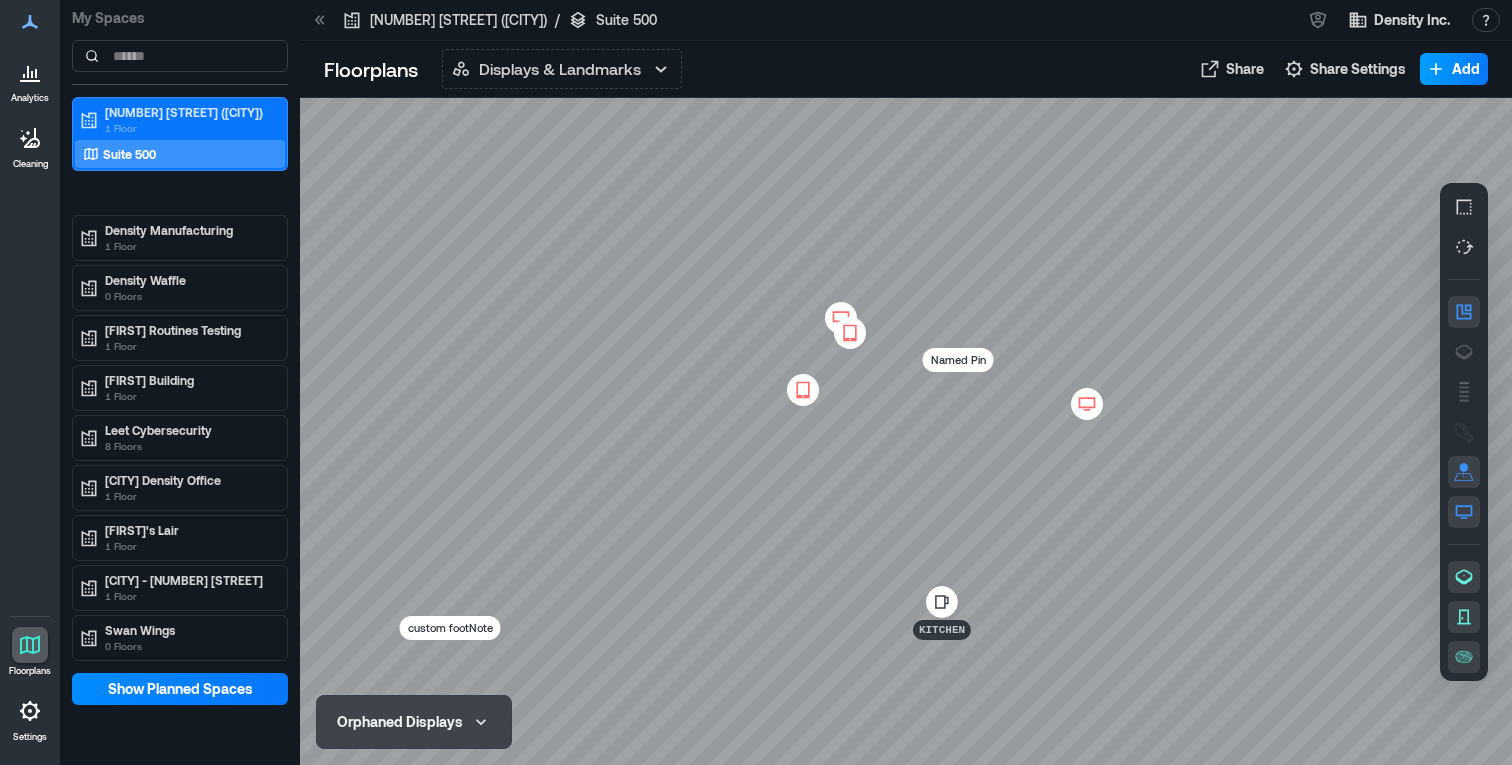 click on "Add" at bounding box center (1454, 69) 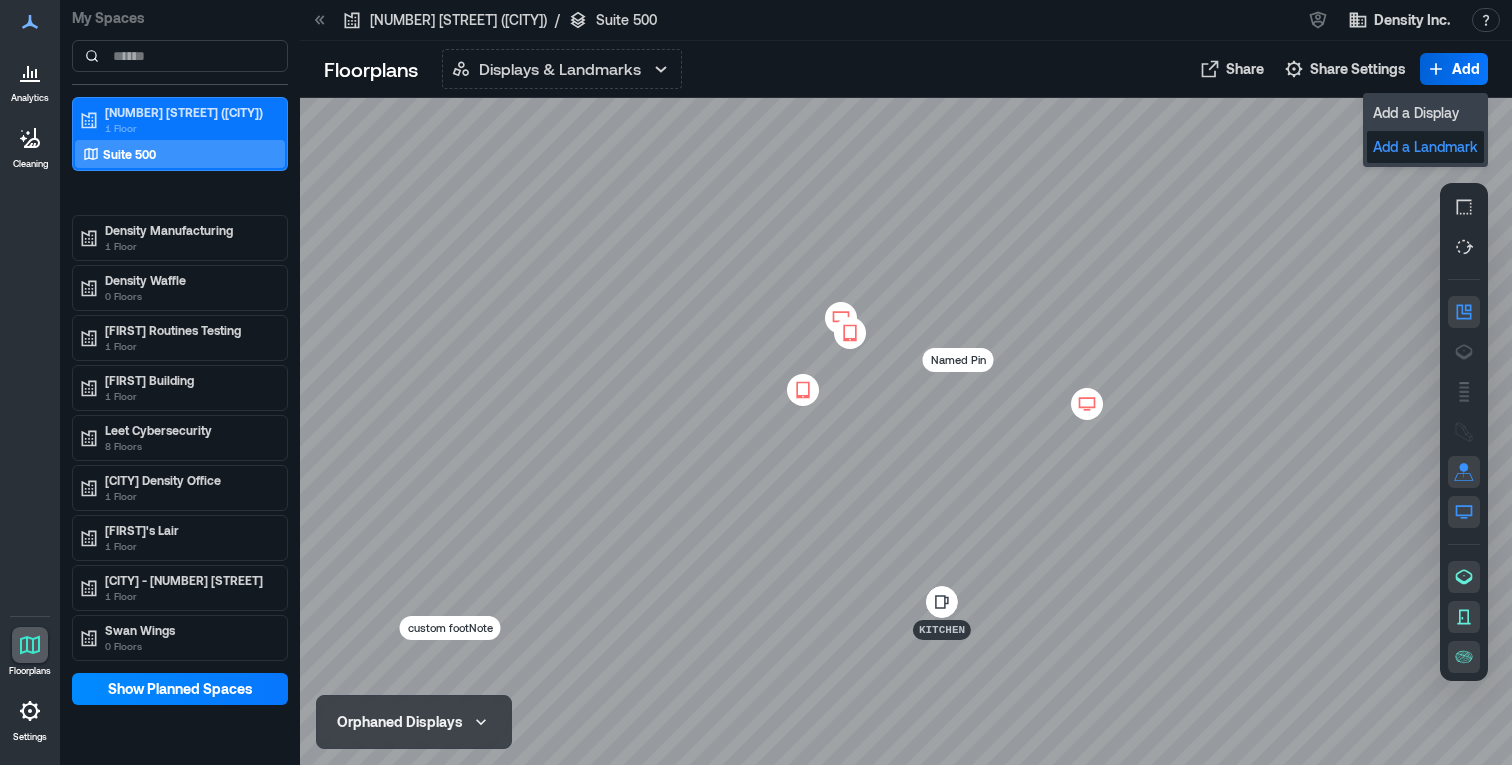 click on "Add a Landmark" at bounding box center [1425, 147] 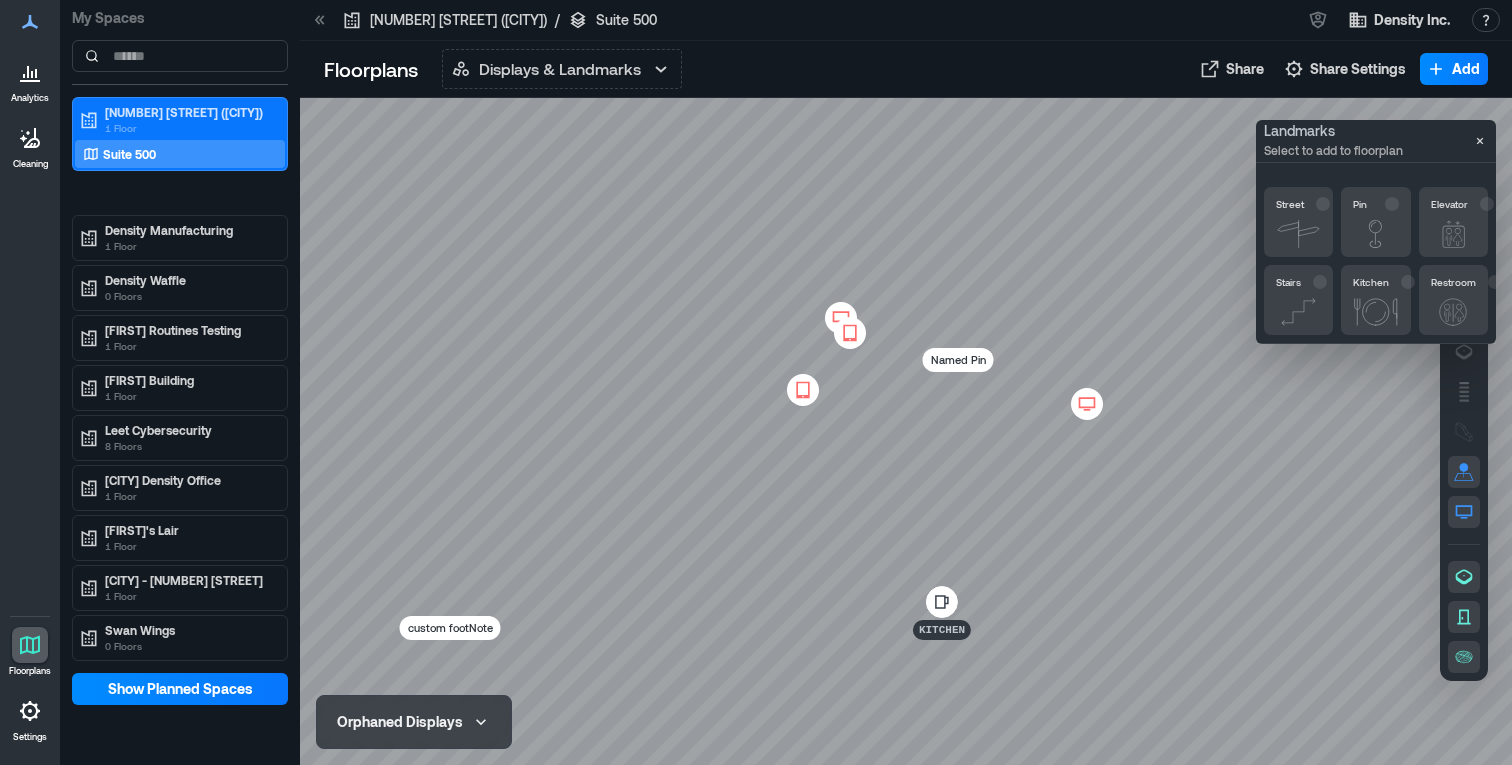 click at bounding box center (906, 431) 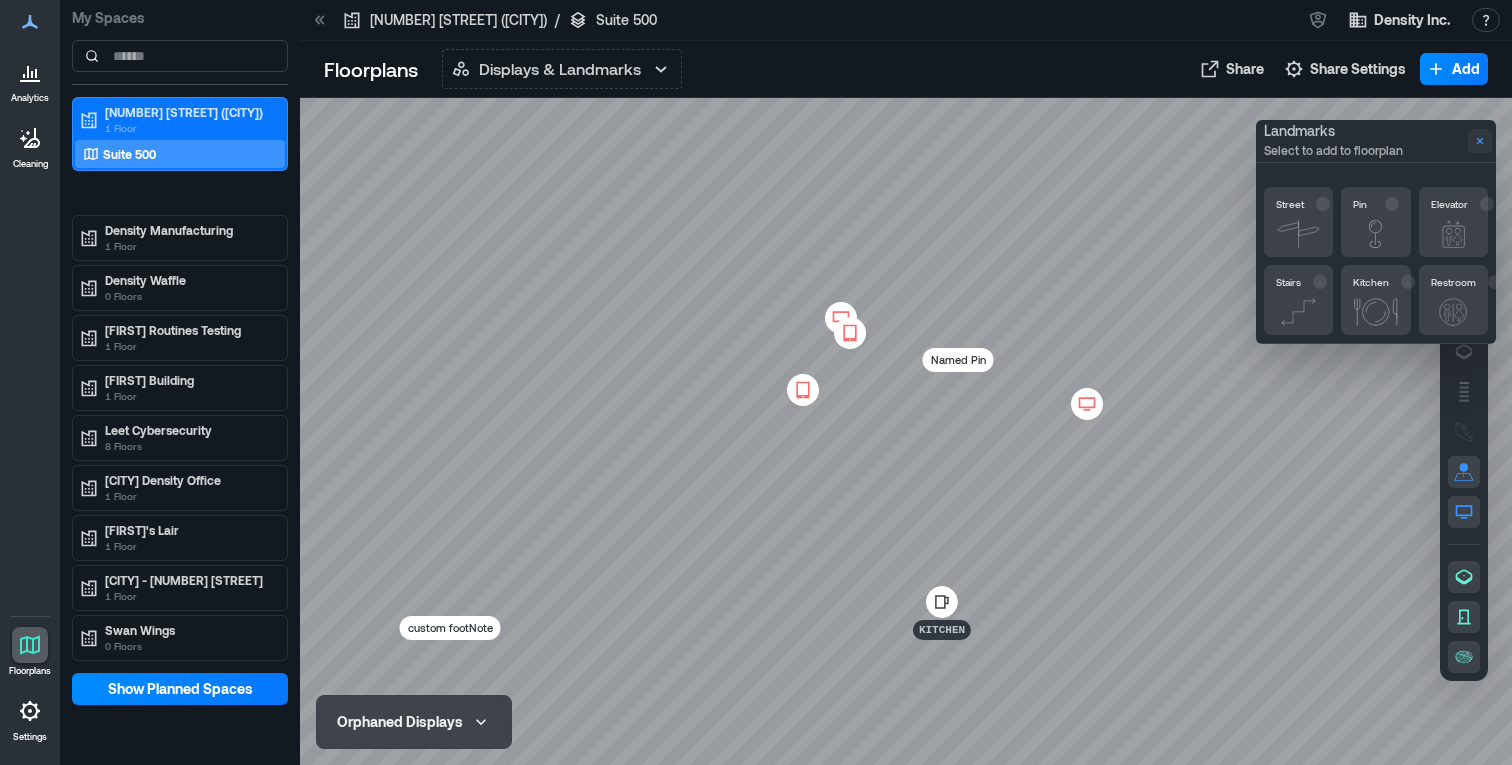 click 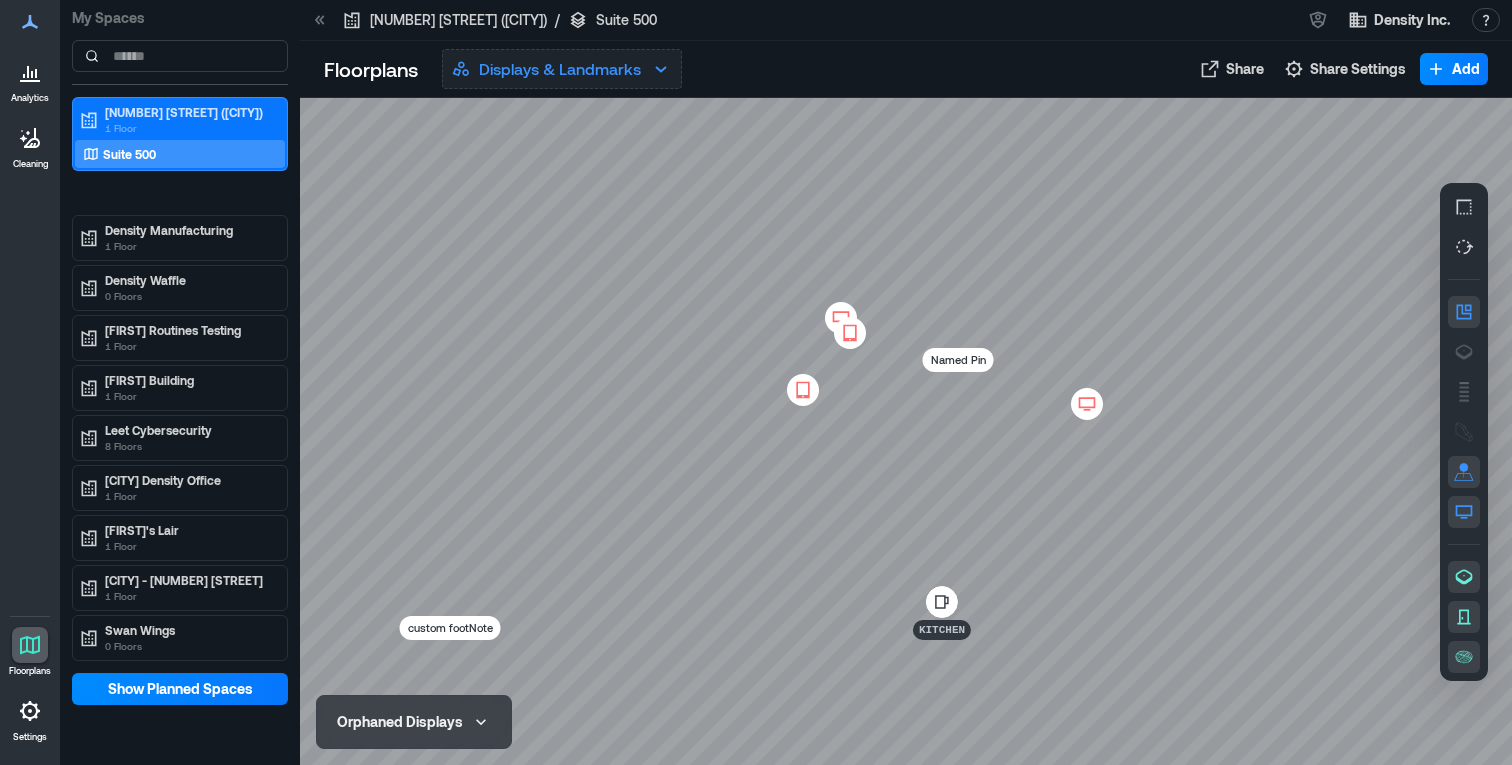 click 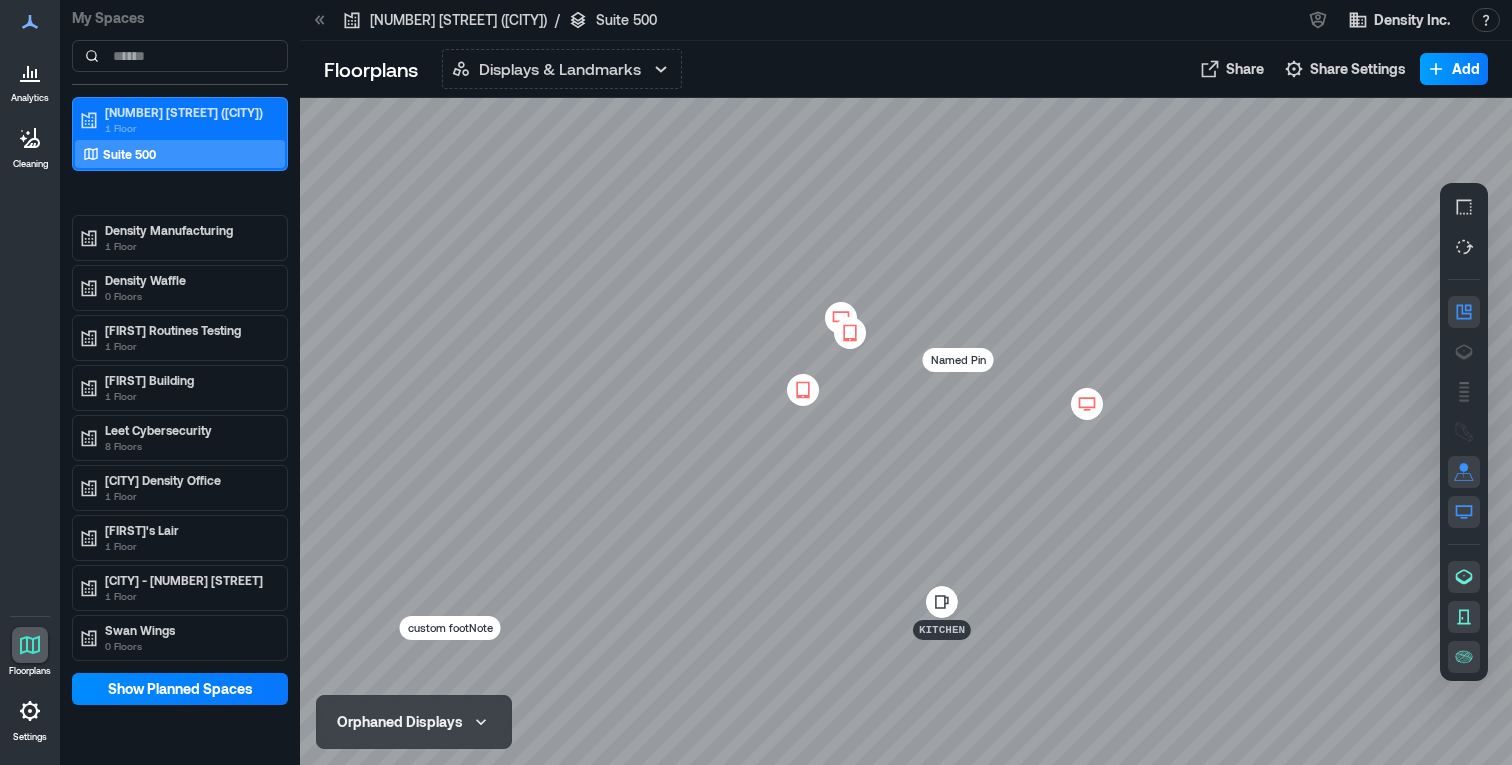 click 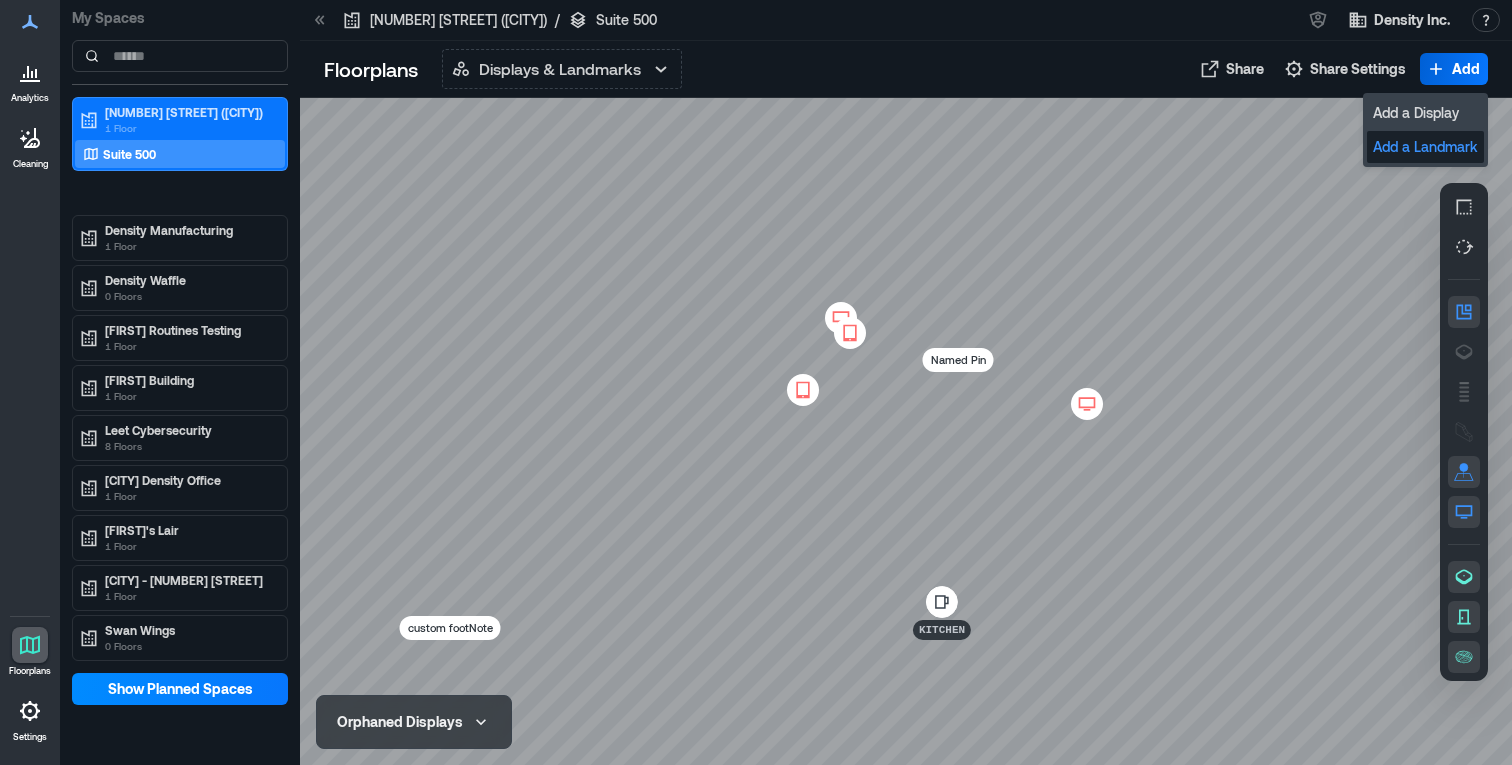 click on "Add a Landmark" at bounding box center [1425, 147] 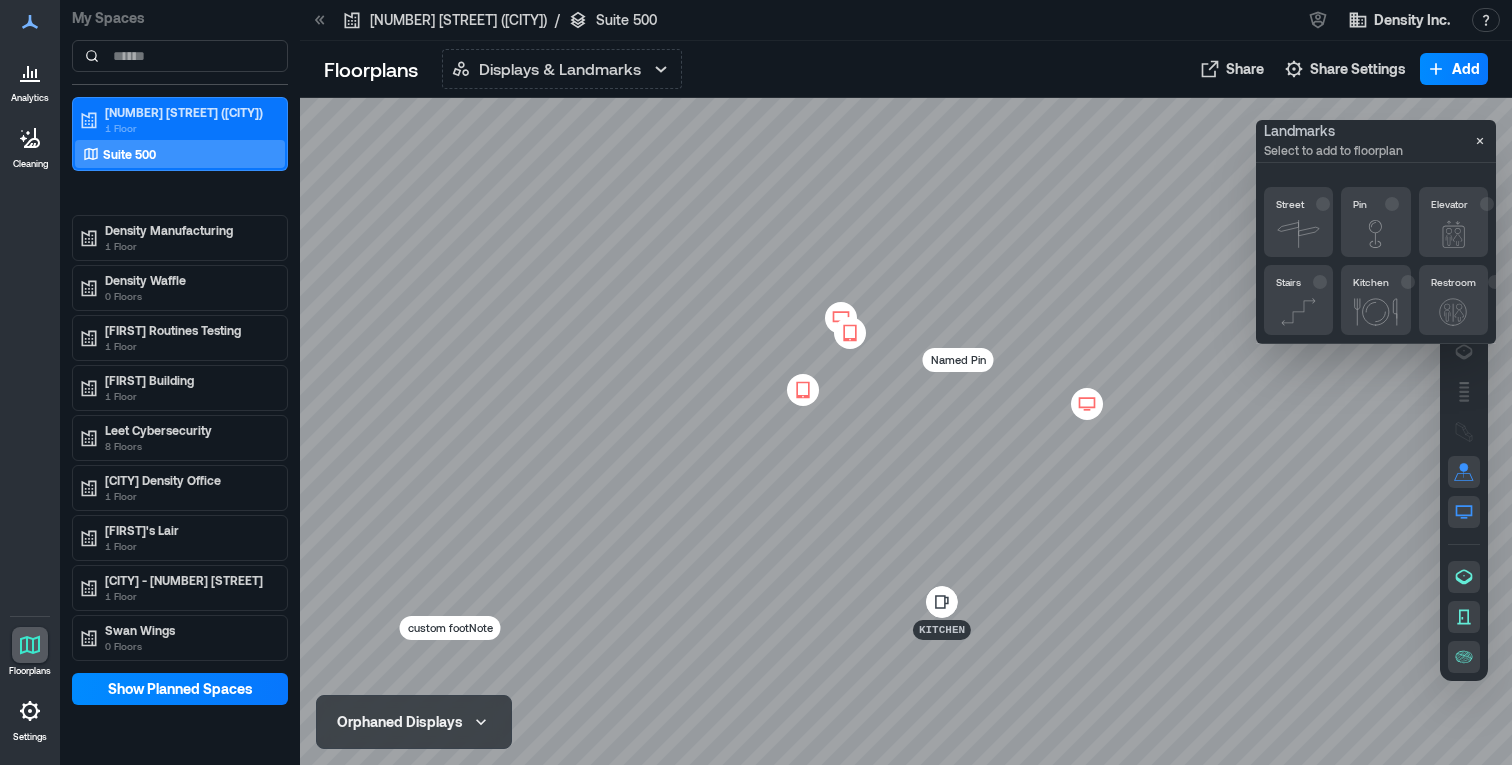click at bounding box center (1087, 404) 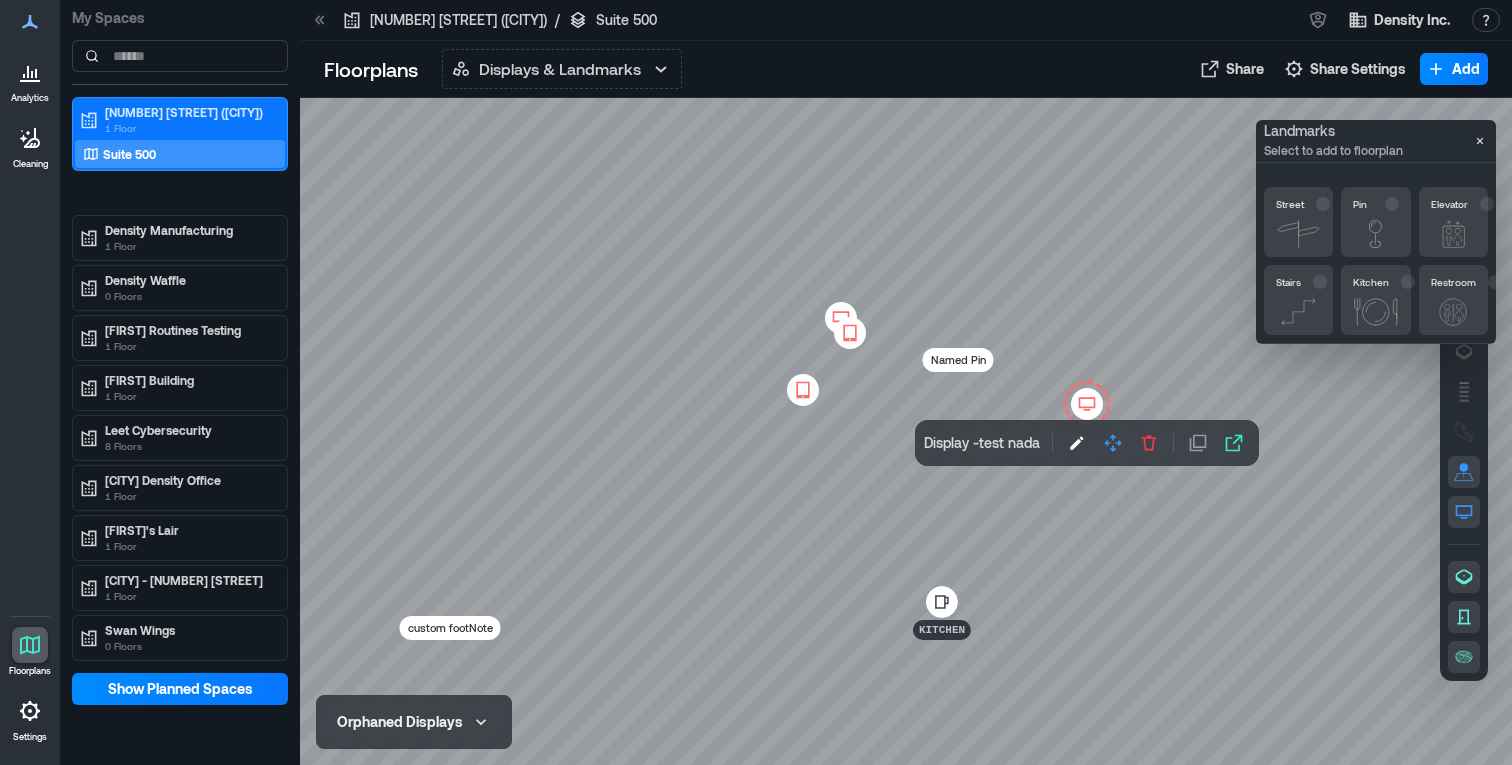 click at bounding box center (841, 318) 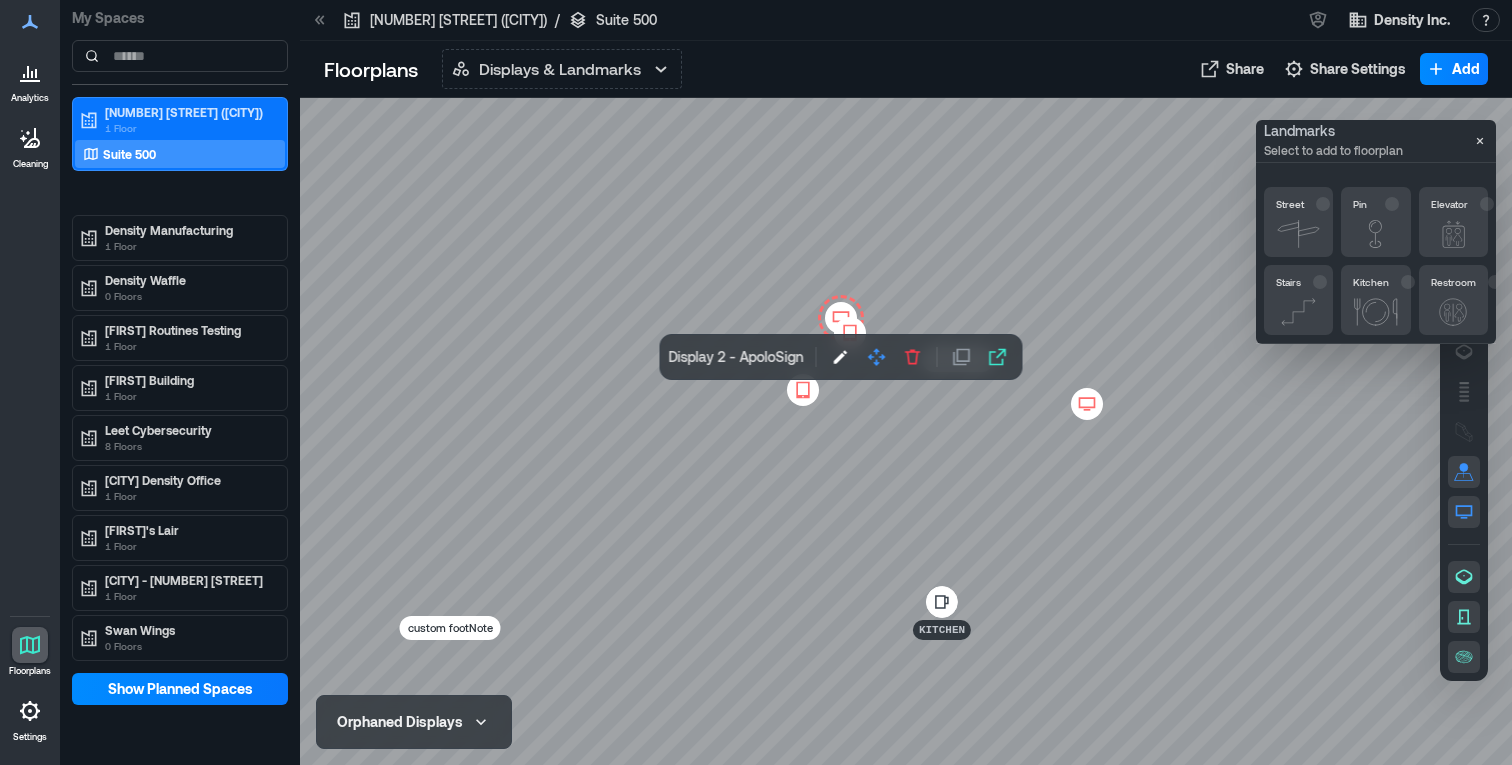 click on "Display 2 - ApoloSign" at bounding box center [841, 357] 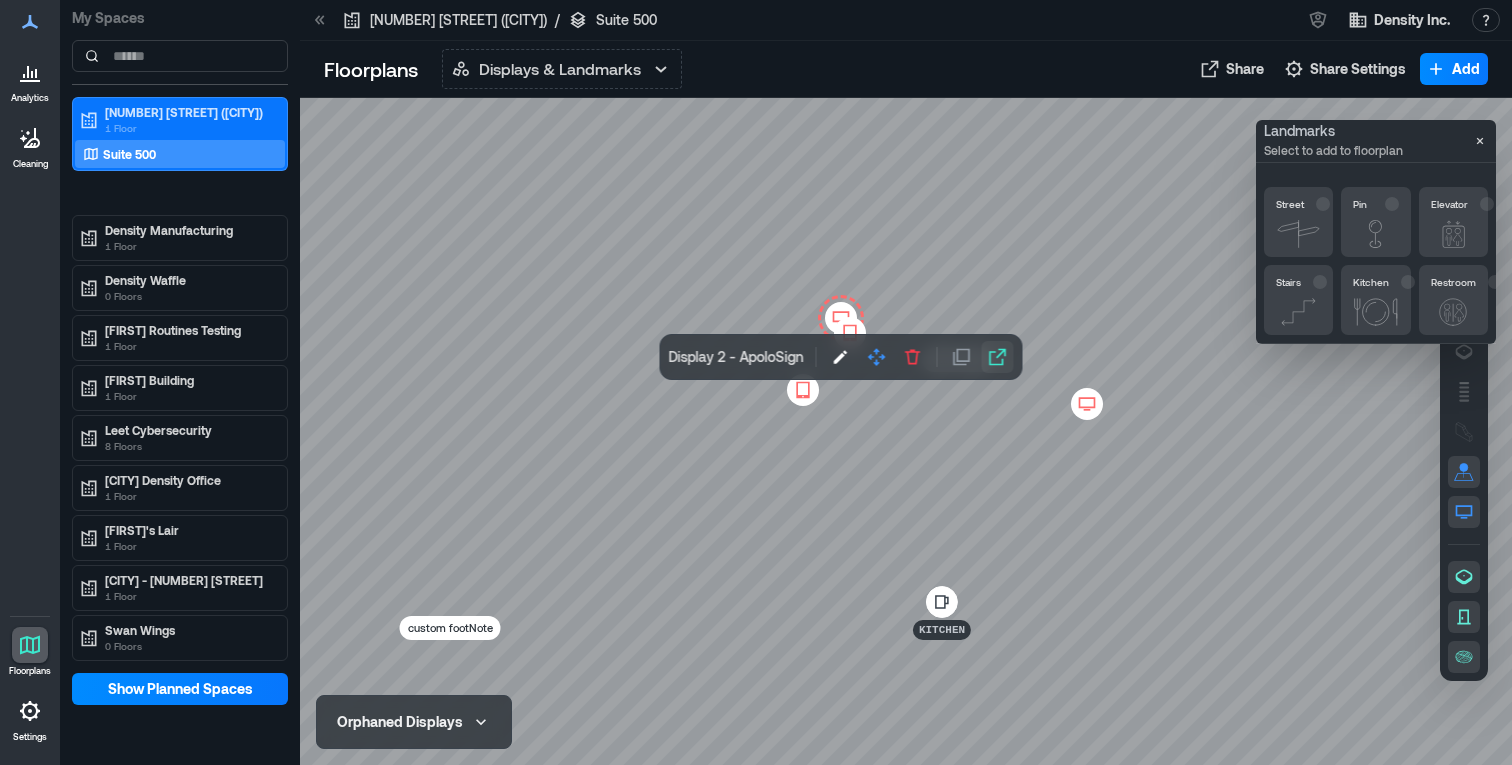 click 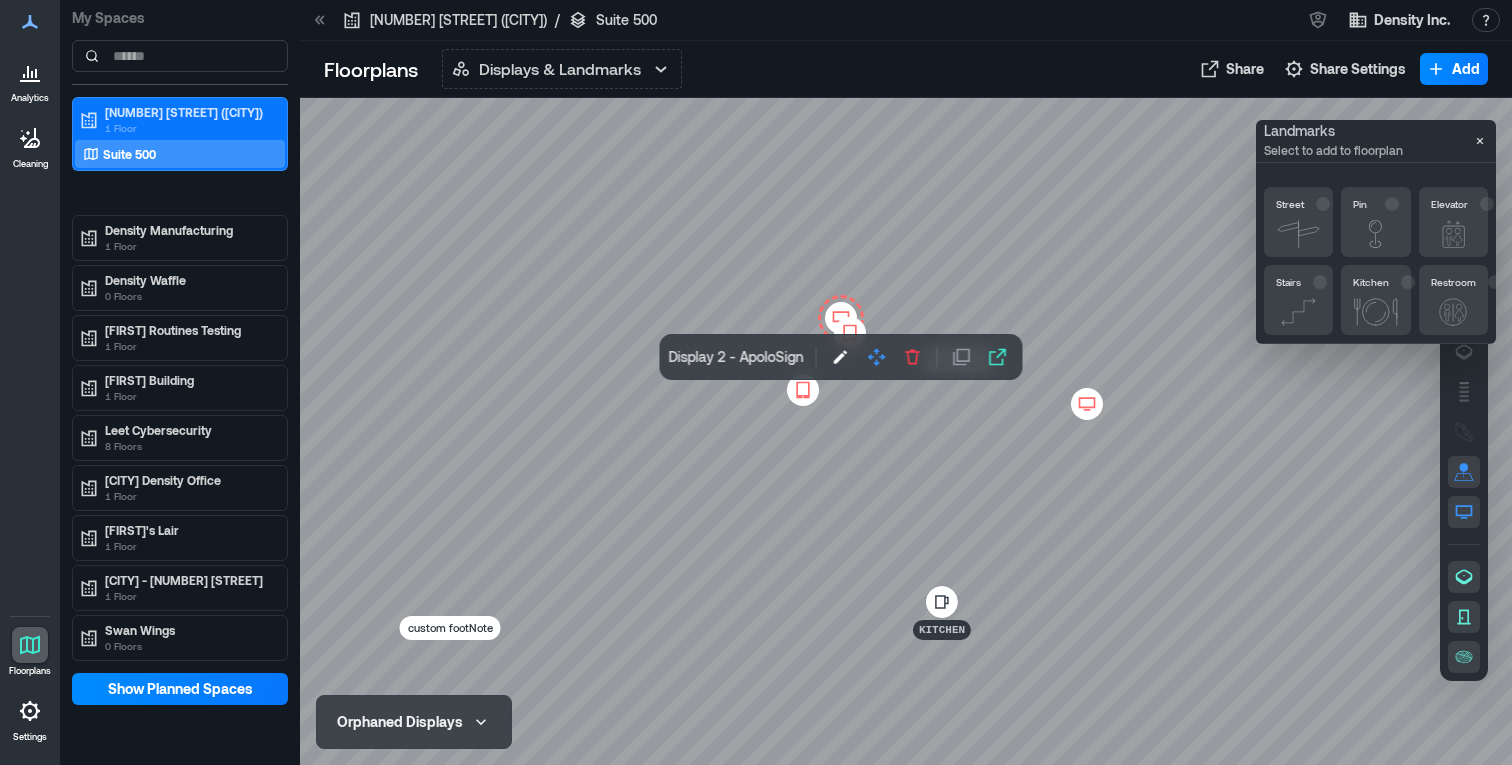 click on "Floorplans Displays & Landmarks Displays & Landmarks Wayfinding Routes Live Heatmap Live Availability Space Health Share Share Settings Add Add a Display Add a Landmark" at bounding box center [906, 69] 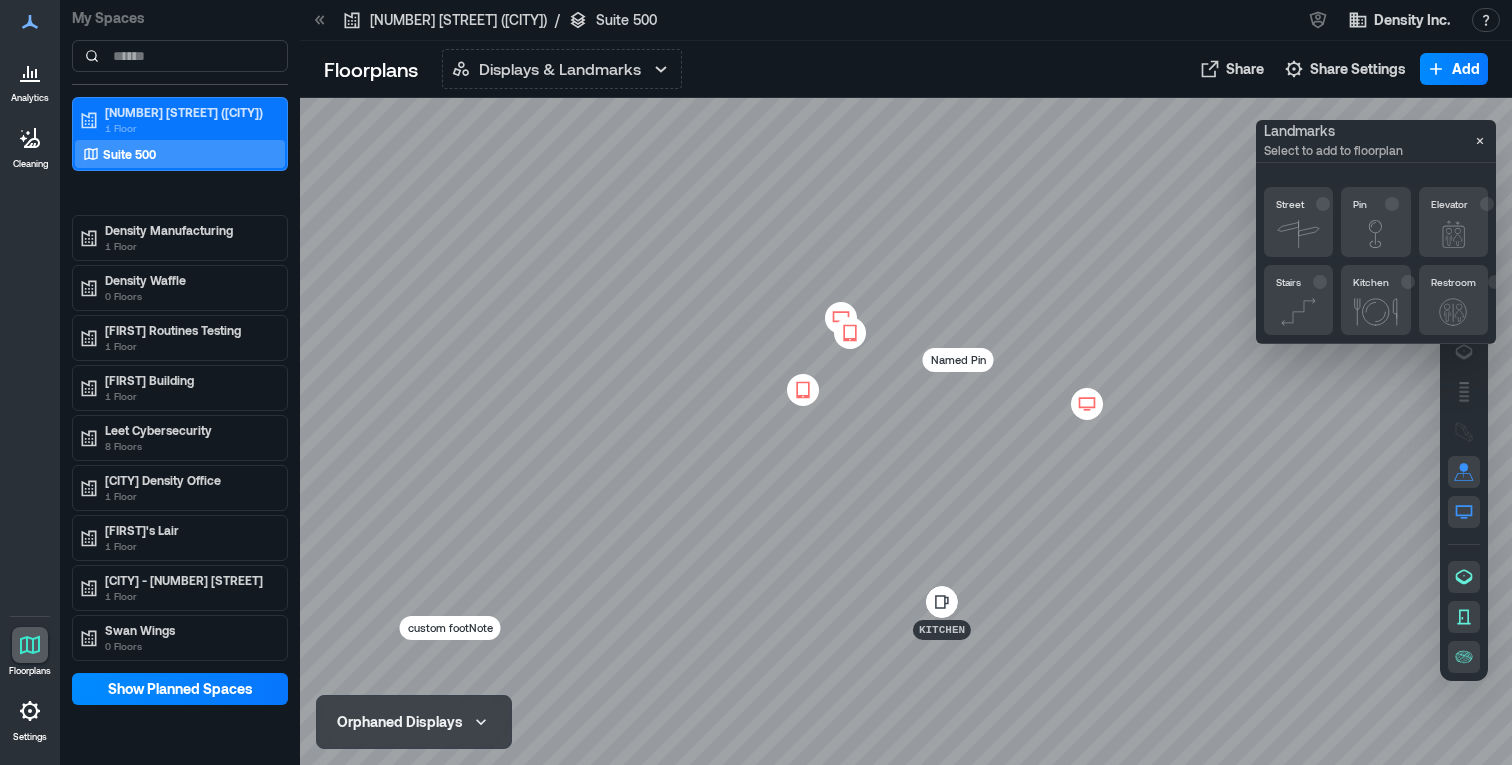 click at bounding box center [841, 318] 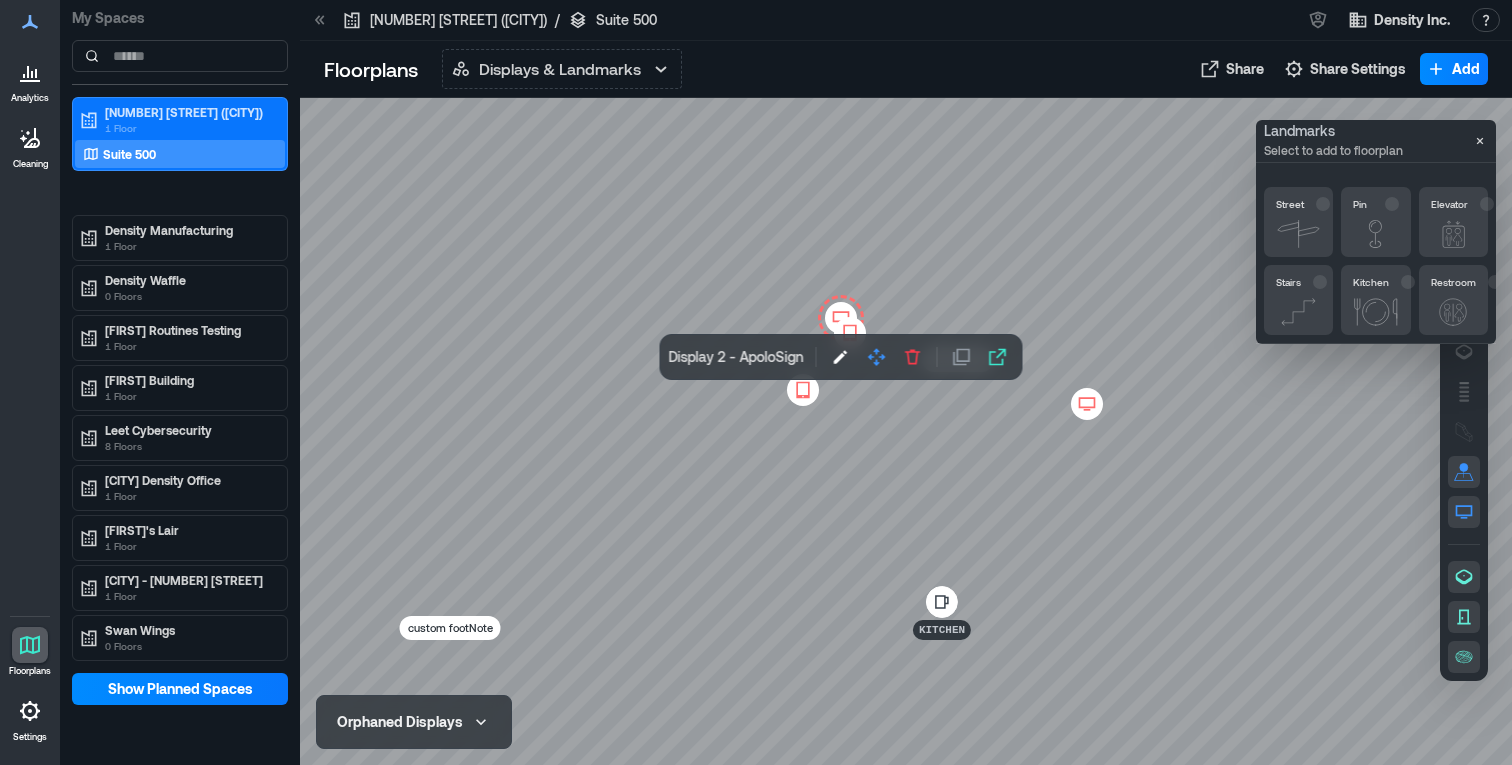 drag, startPoint x: 1364, startPoint y: 238, endPoint x: 1056, endPoint y: 296, distance: 313.41345 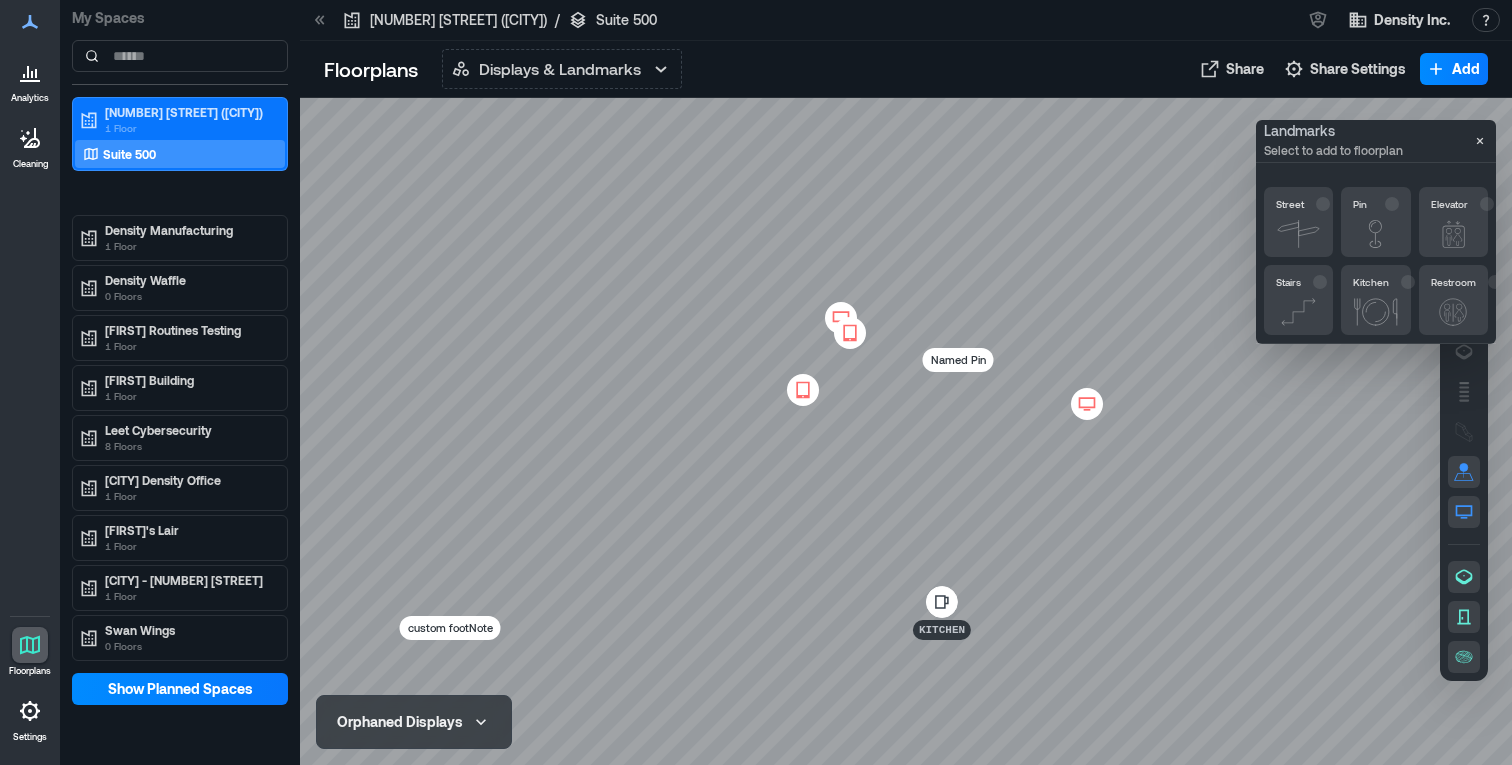 click on "Named Pin" at bounding box center (958, 360) 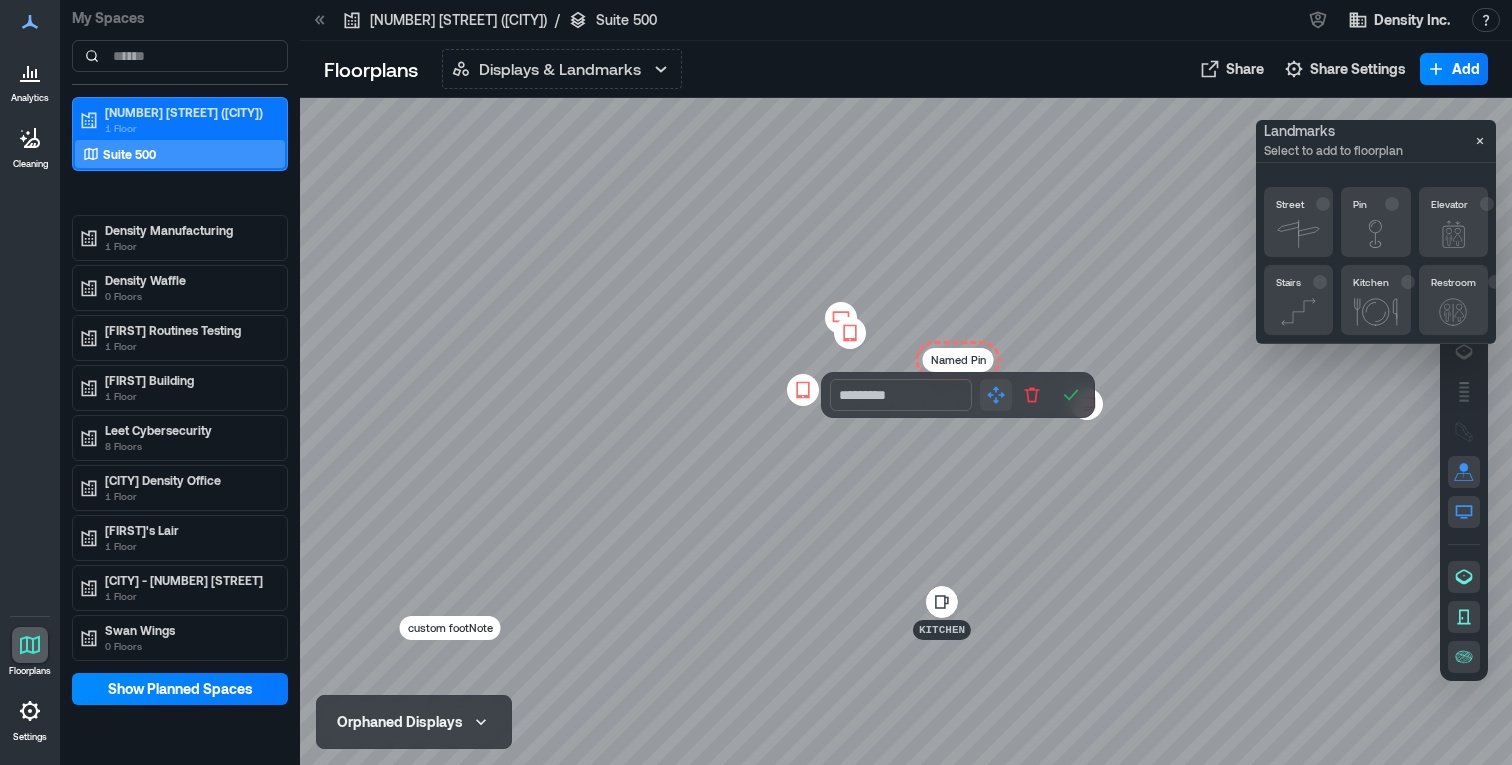 click 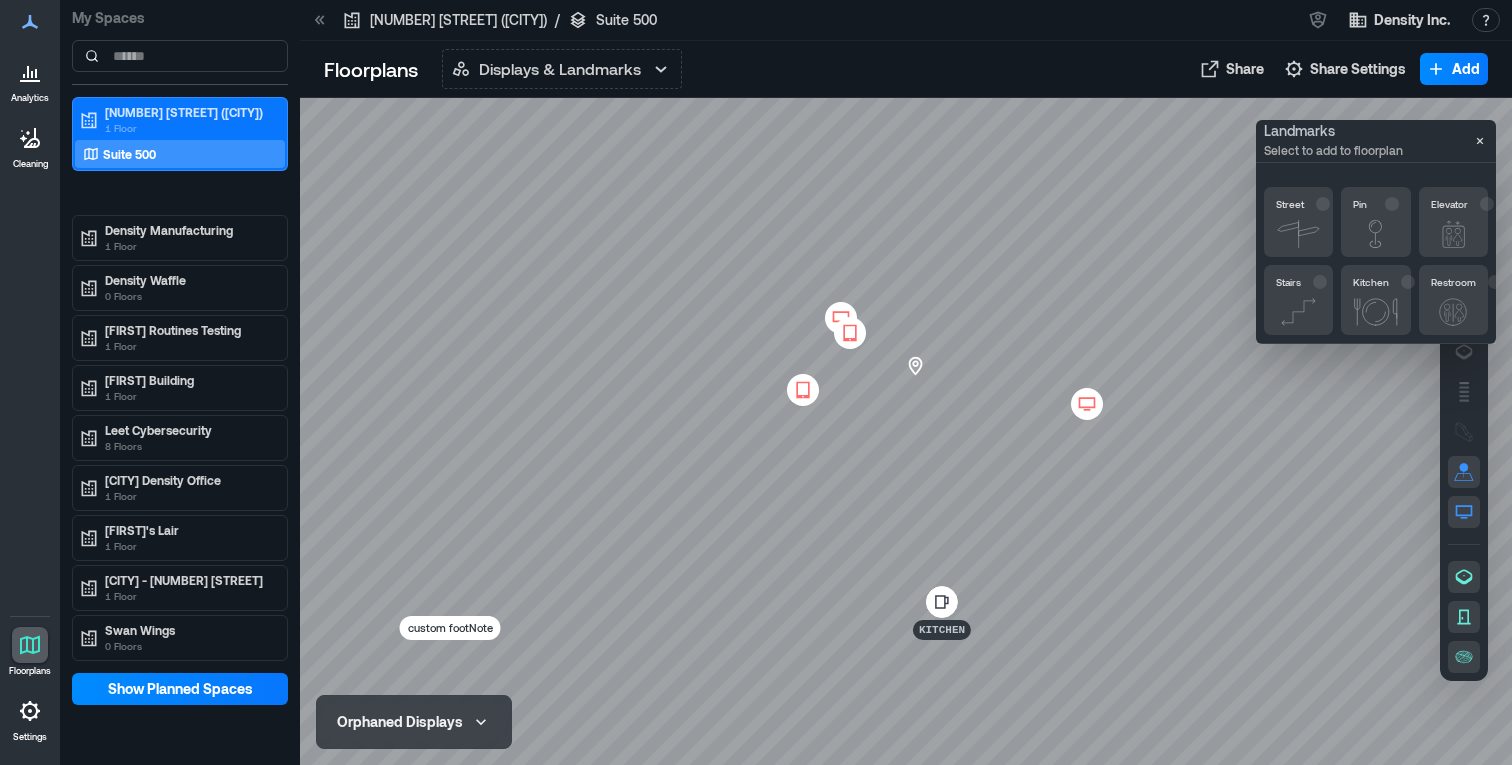drag, startPoint x: 991, startPoint y: 338, endPoint x: 910, endPoint y: 386, distance: 94.15413 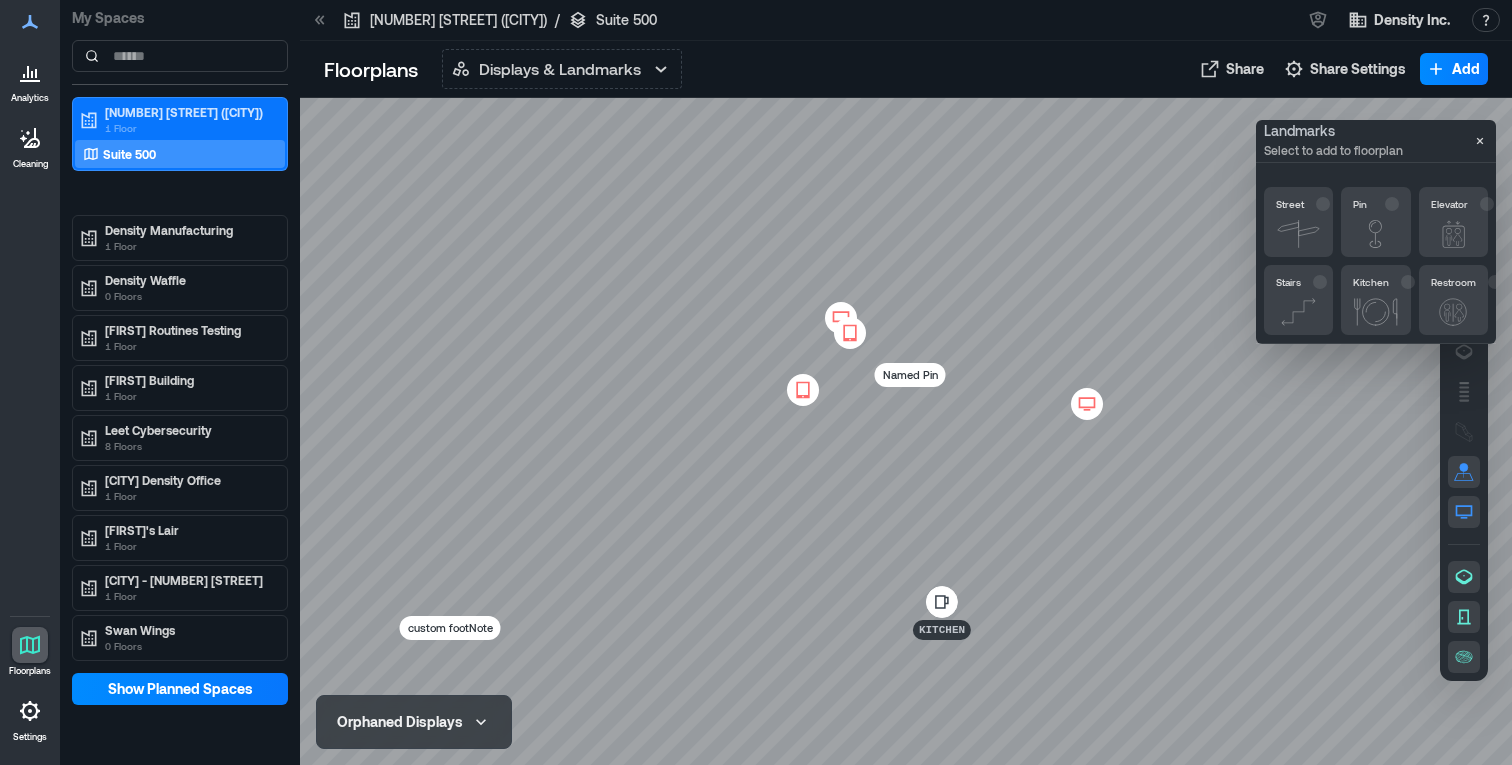 click on "Named Pin" at bounding box center (910, 375) 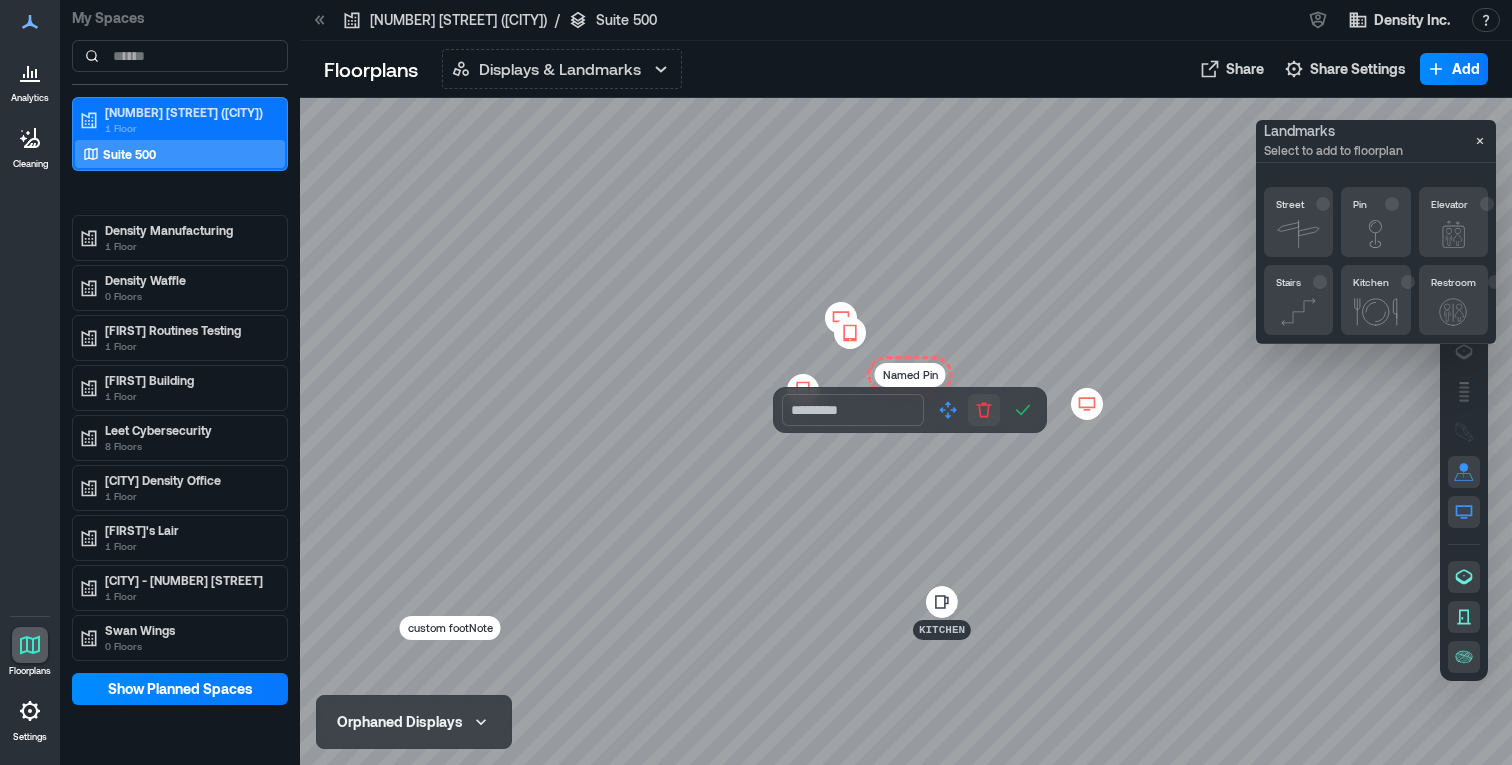 click 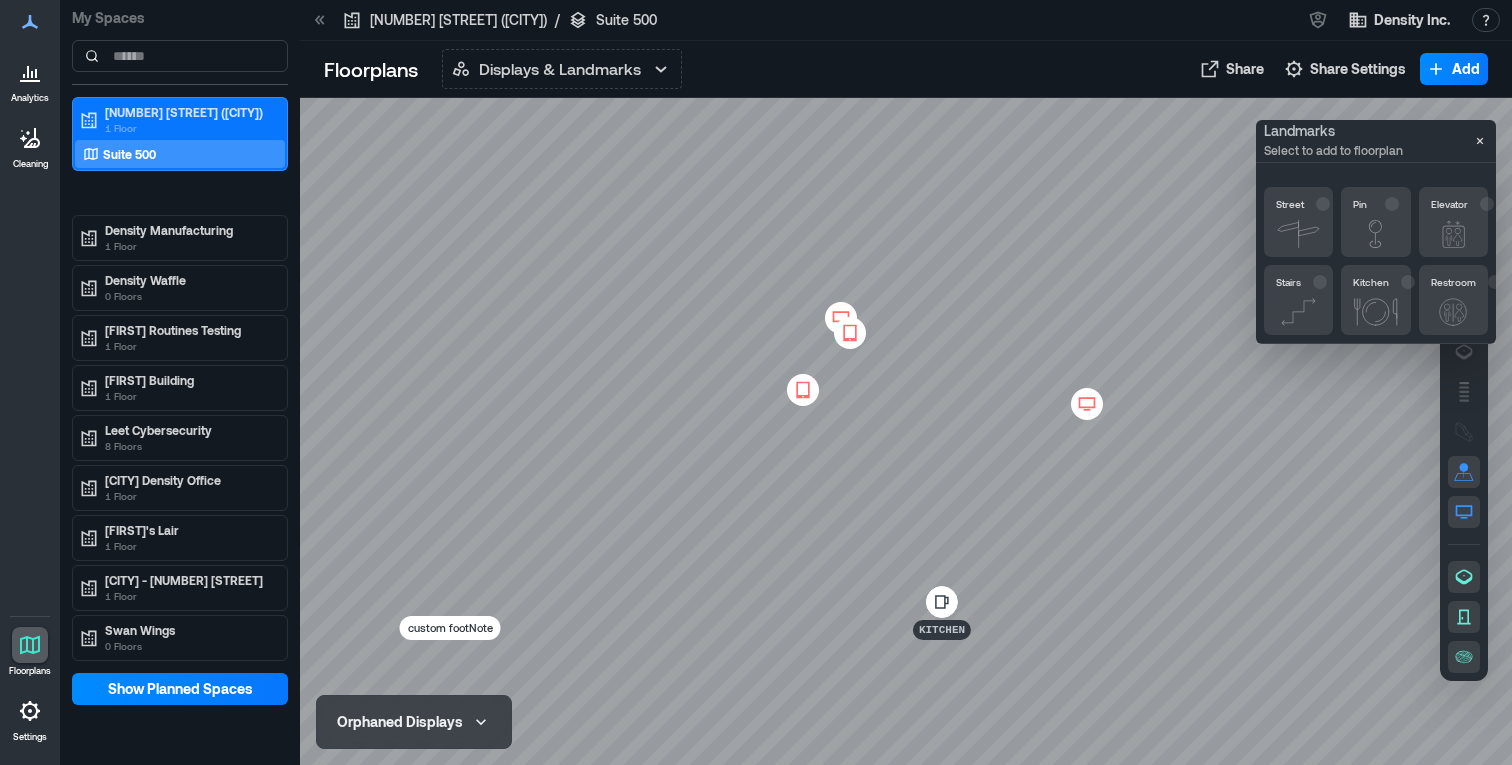click on "Pin" at bounding box center [1375, 208] 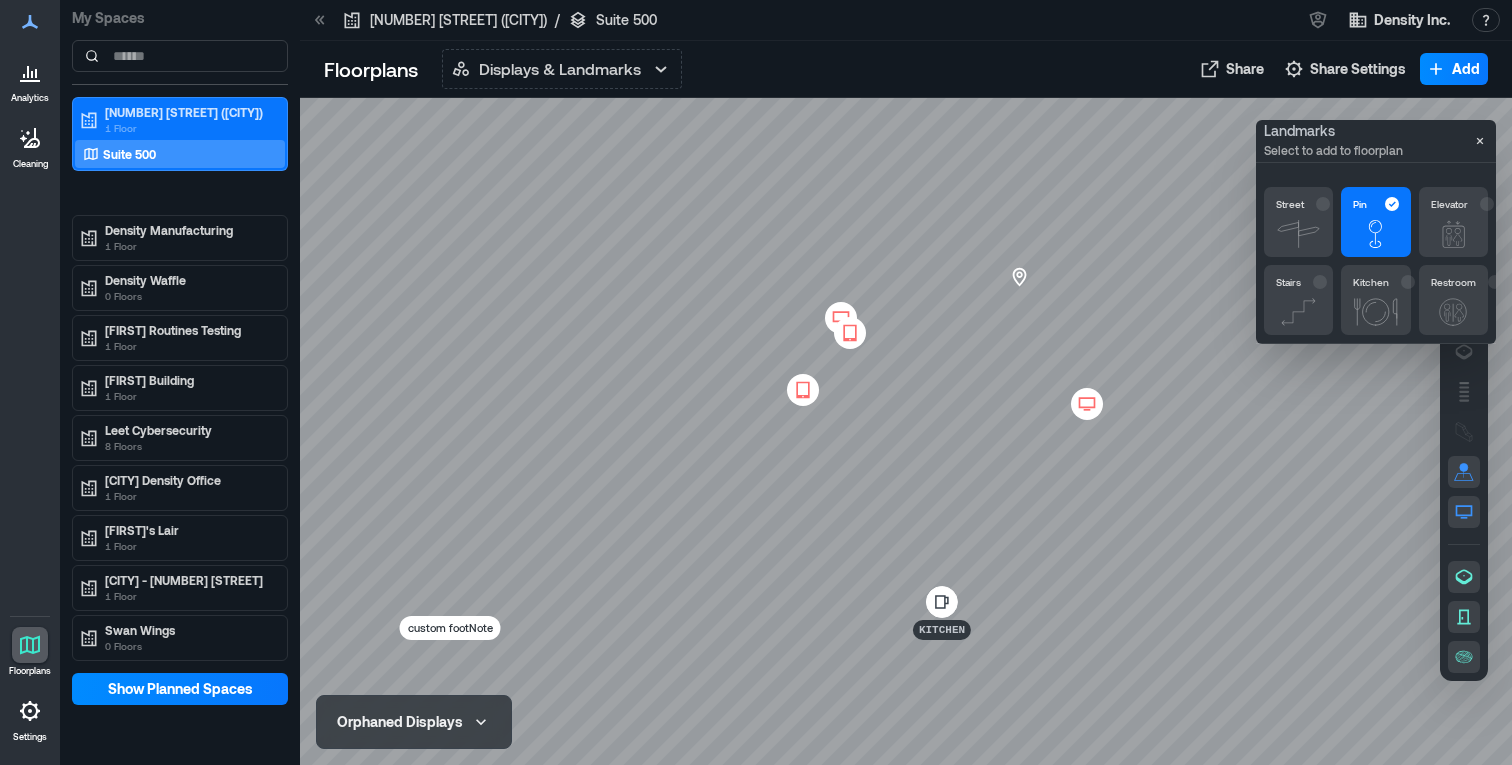 click at bounding box center [906, 431] 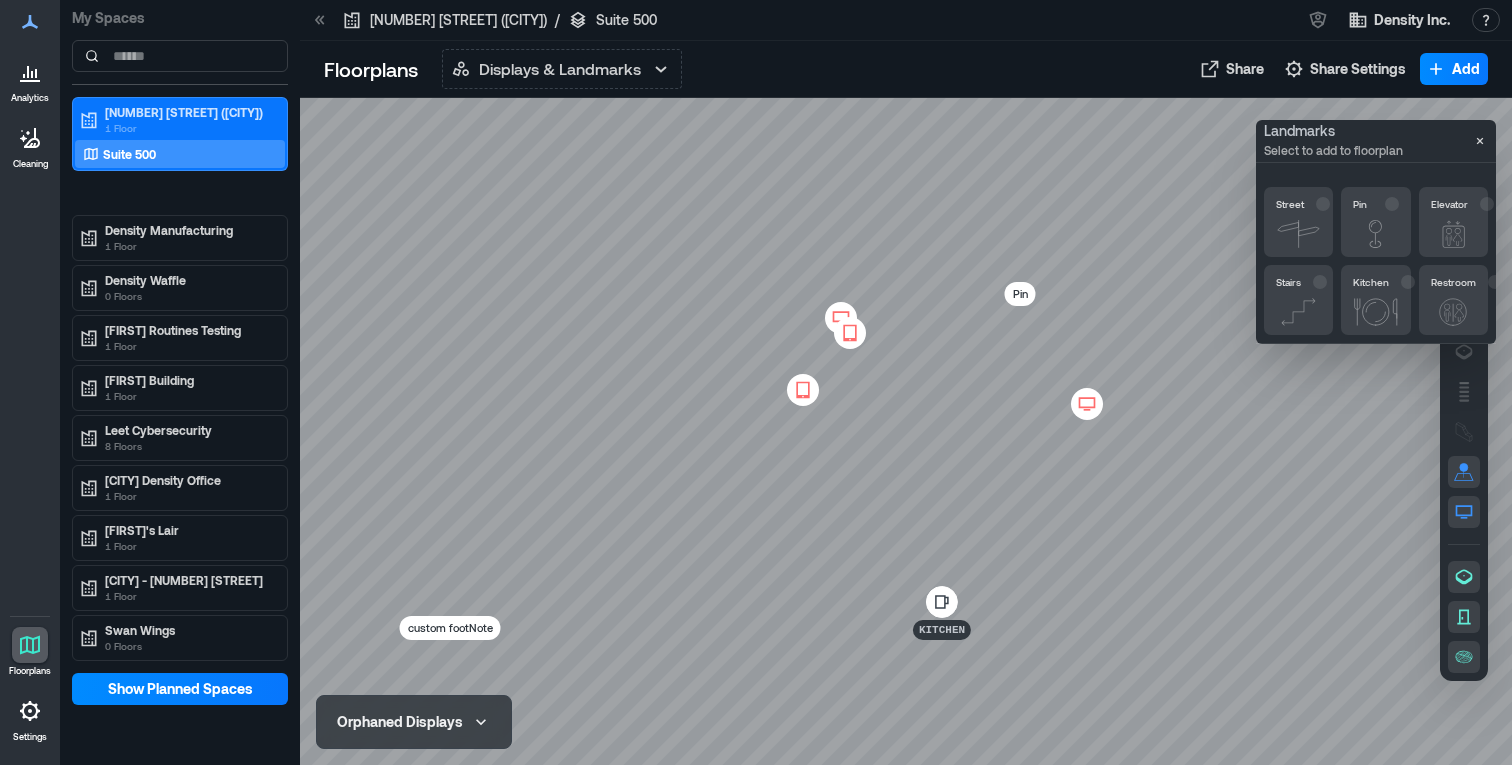click on "Street" at bounding box center [1298, 222] 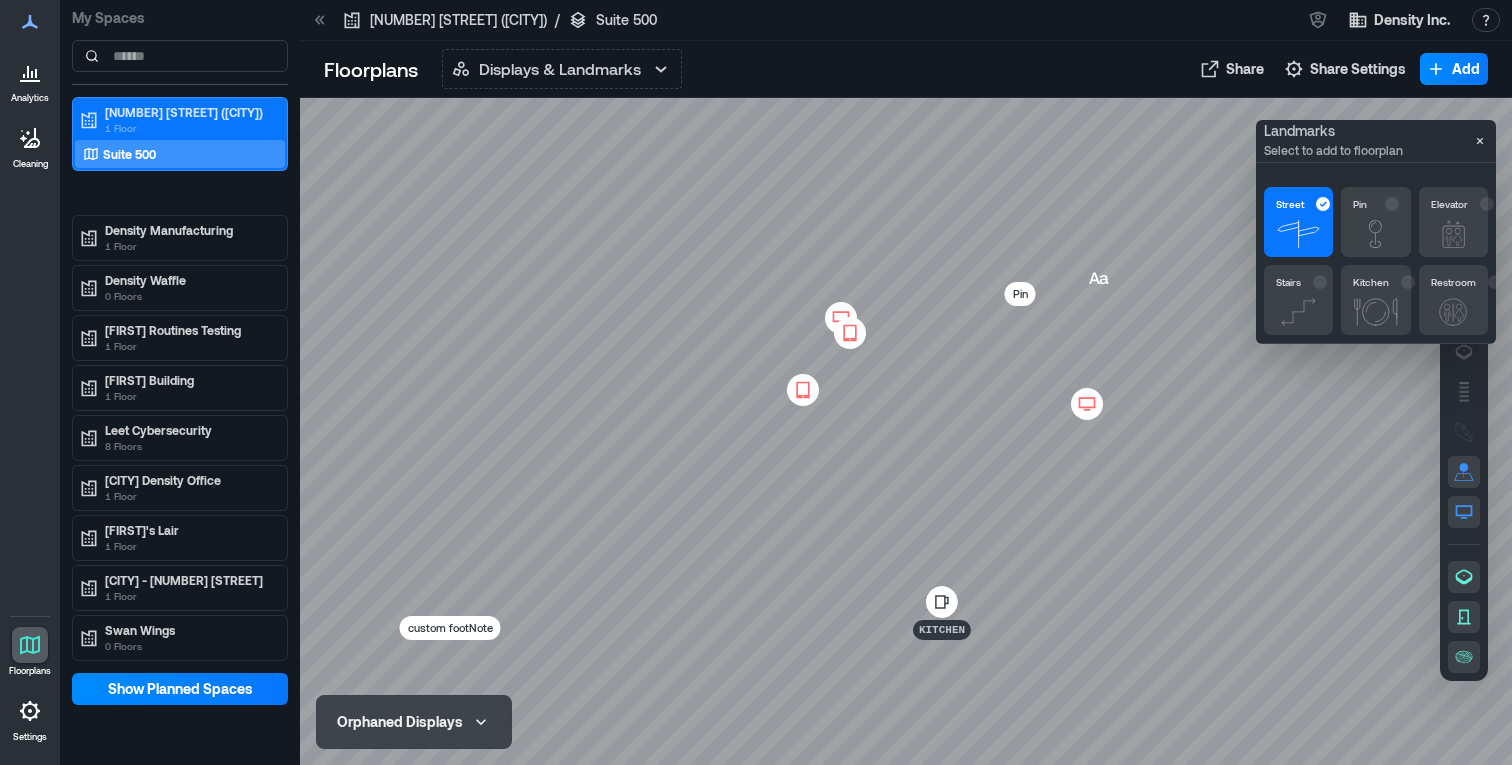 click at bounding box center (906, 431) 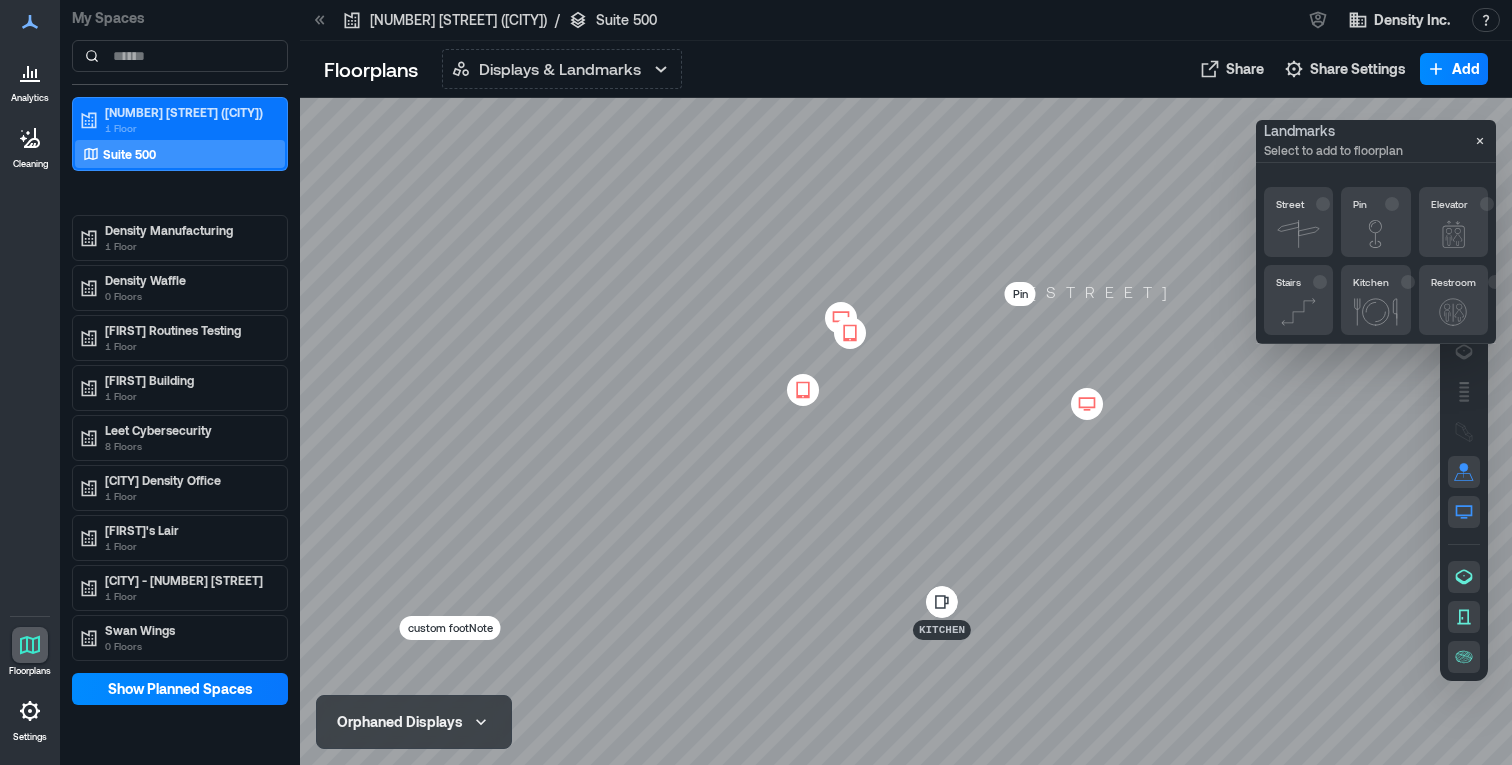 drag, startPoint x: 1073, startPoint y: 292, endPoint x: 1104, endPoint y: 265, distance: 41.109608 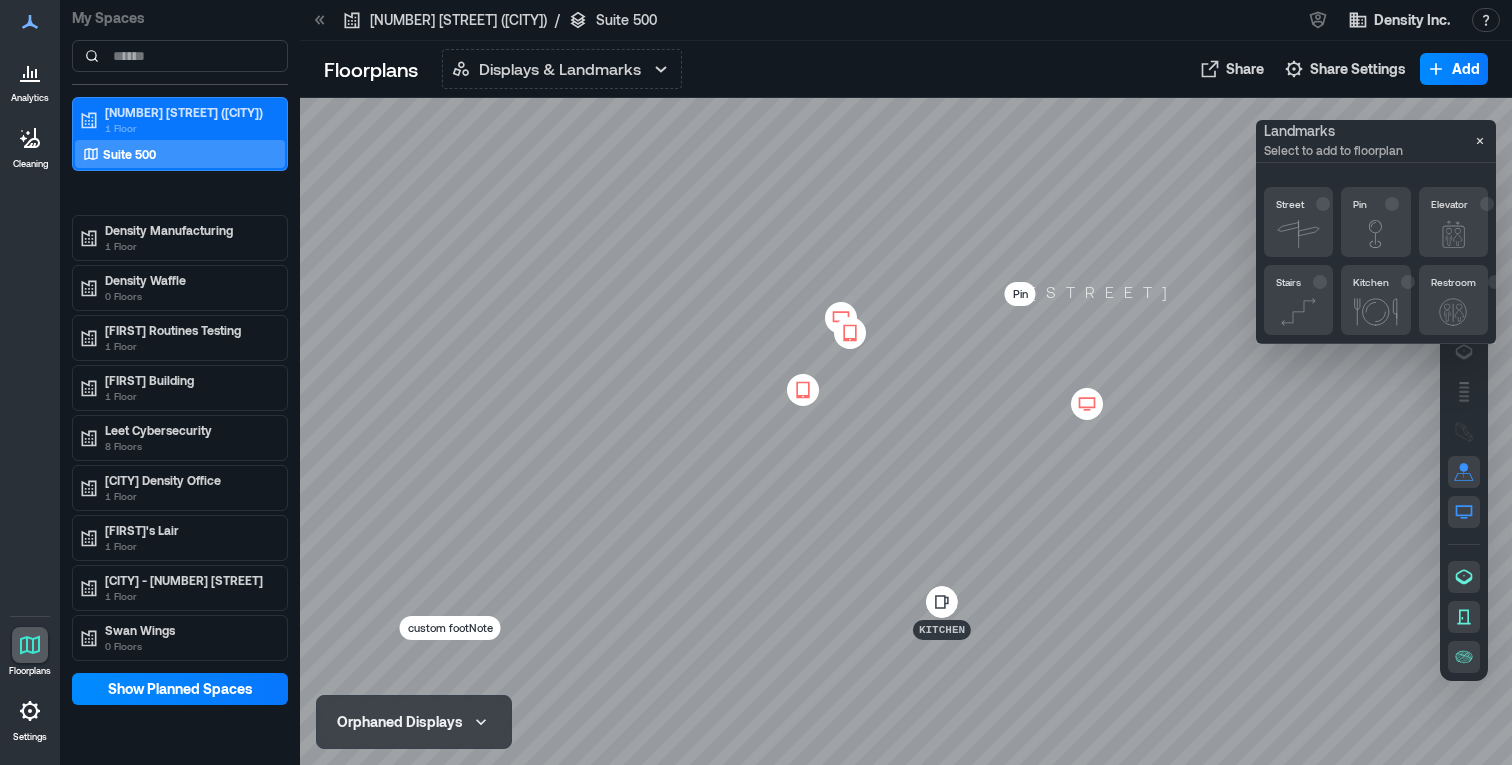 drag, startPoint x: 1093, startPoint y: 288, endPoint x: 1057, endPoint y: 336, distance: 60 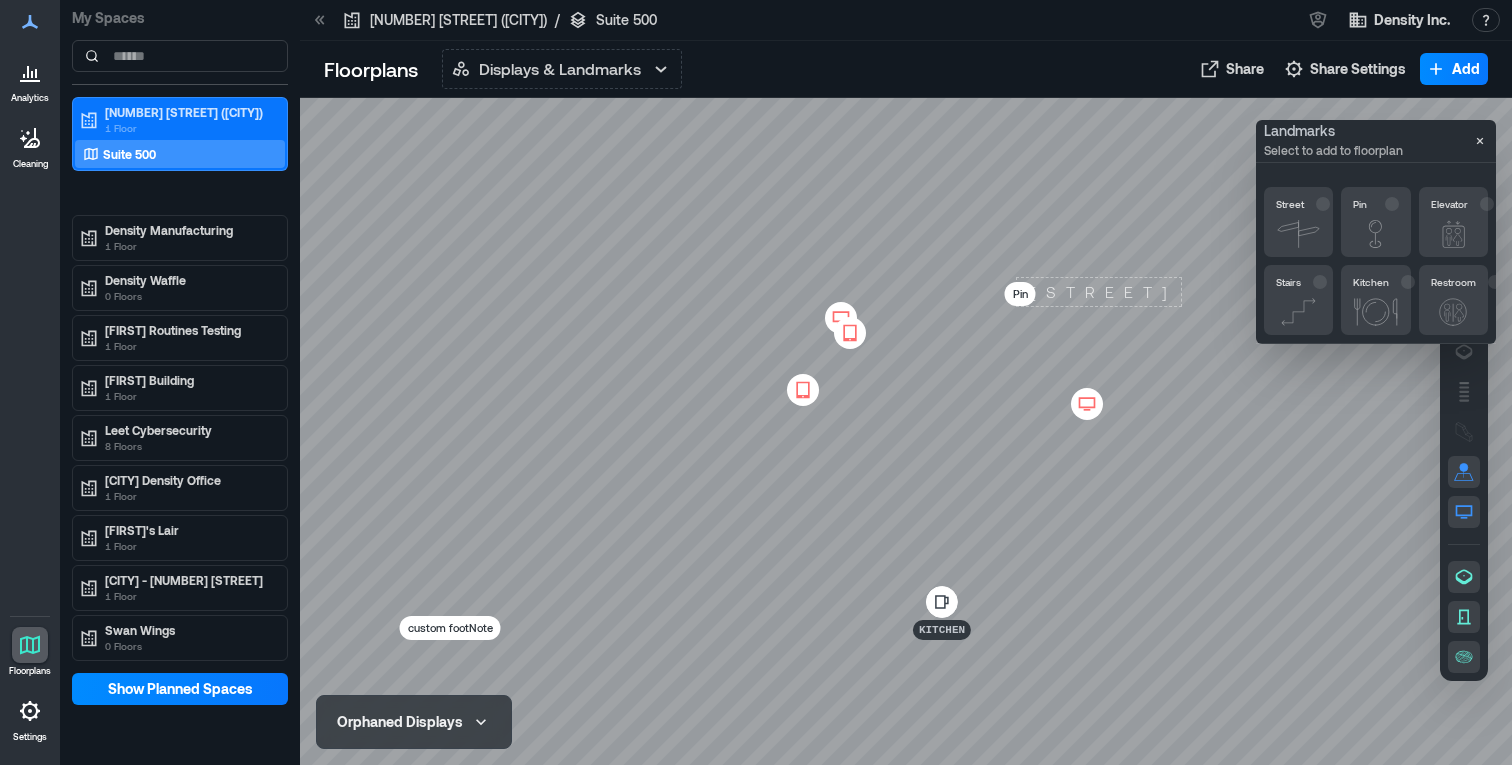 click on "[STREET]" at bounding box center (1099, 292) 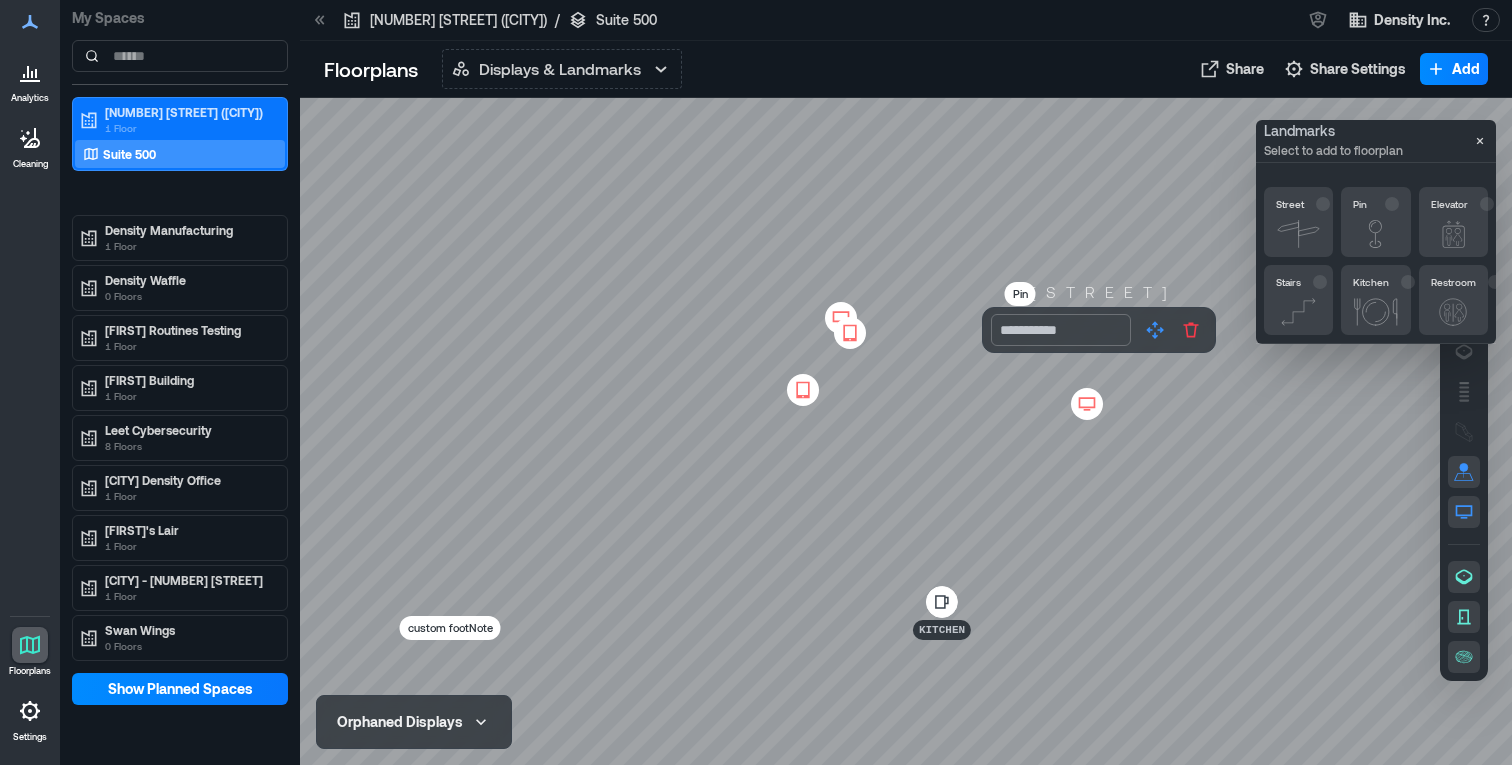 drag, startPoint x: 1089, startPoint y: 290, endPoint x: 1087, endPoint y: 327, distance: 37.054016 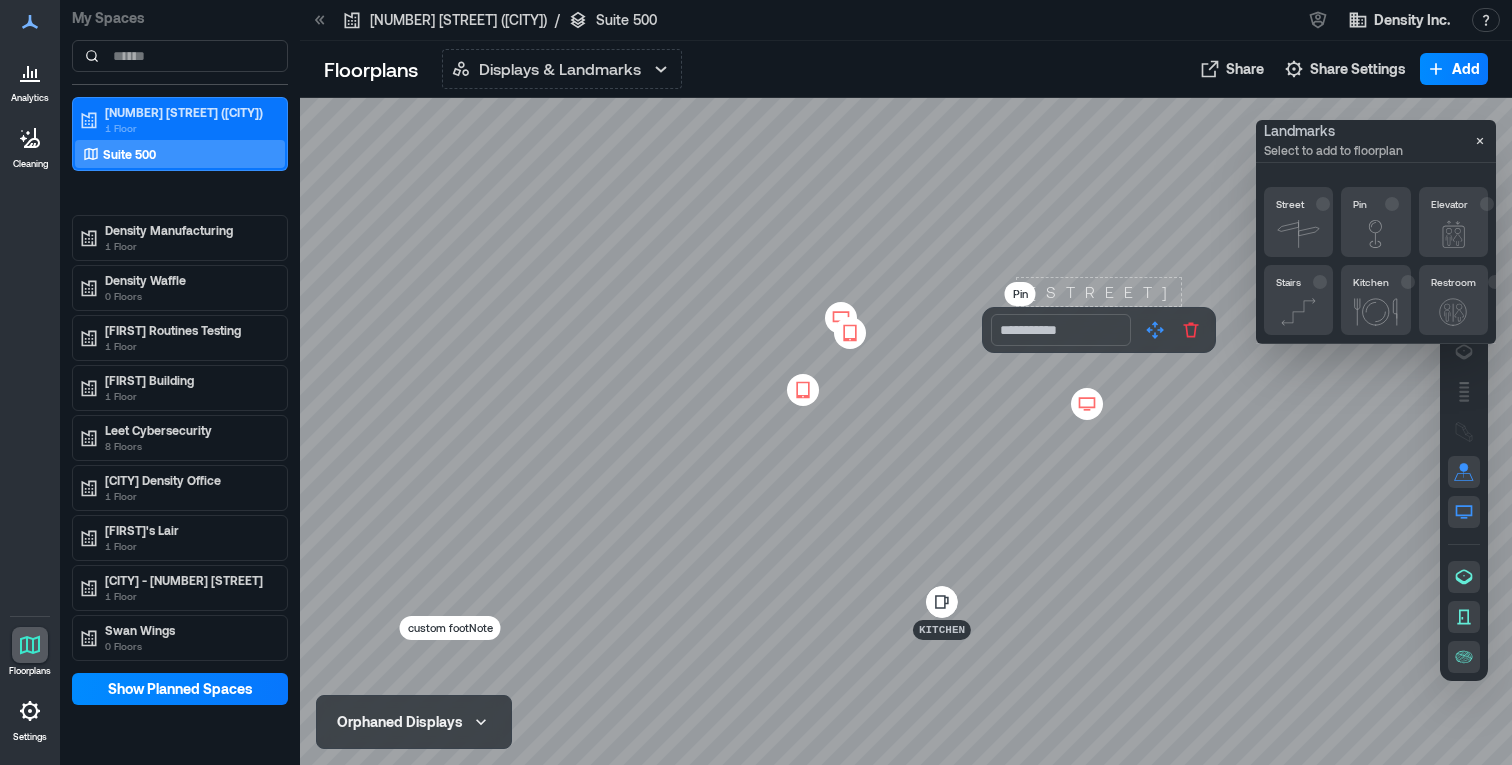click on "[STREET]" at bounding box center (1099, 292) 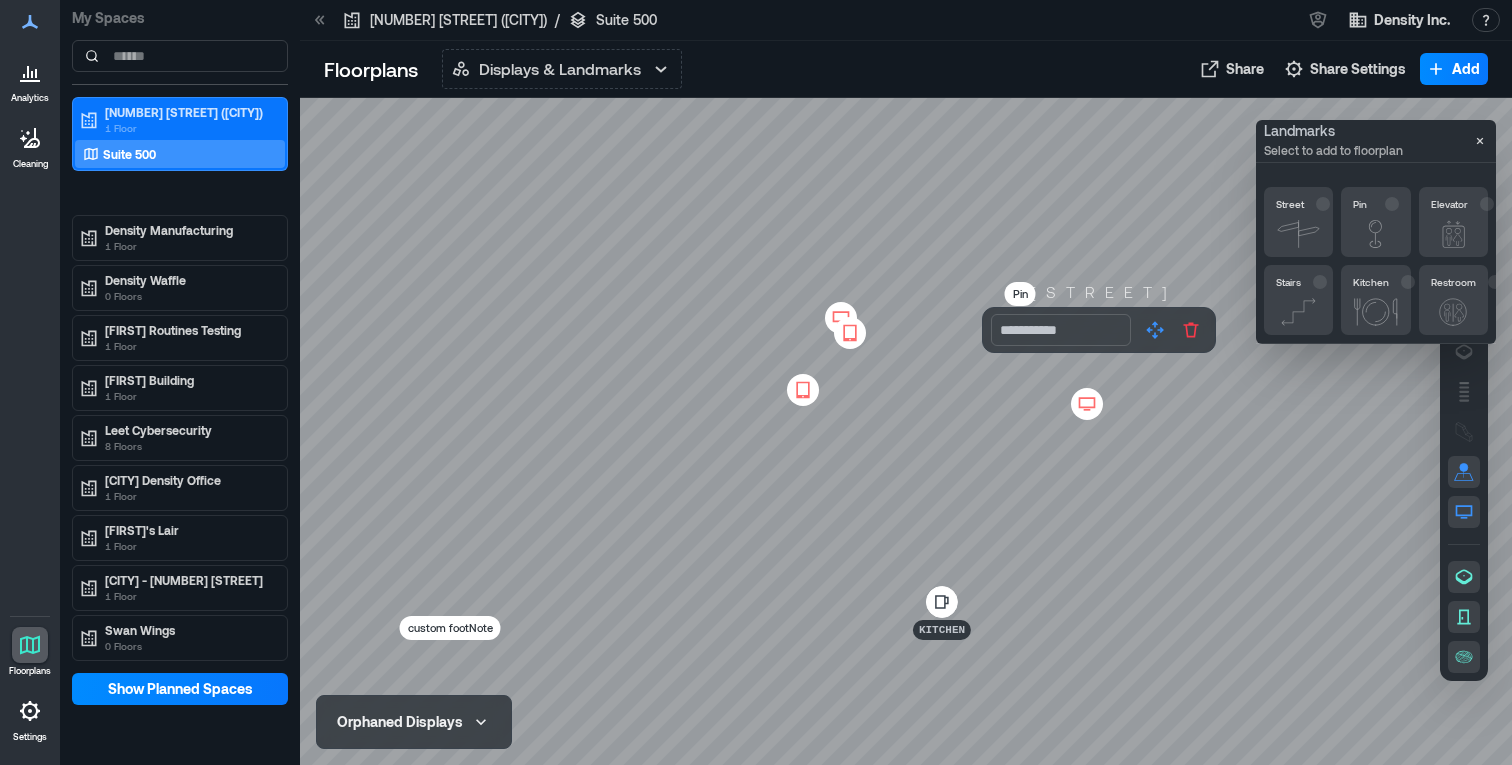 drag, startPoint x: 1156, startPoint y: 328, endPoint x: 1083, endPoint y: 358, distance: 78.92401 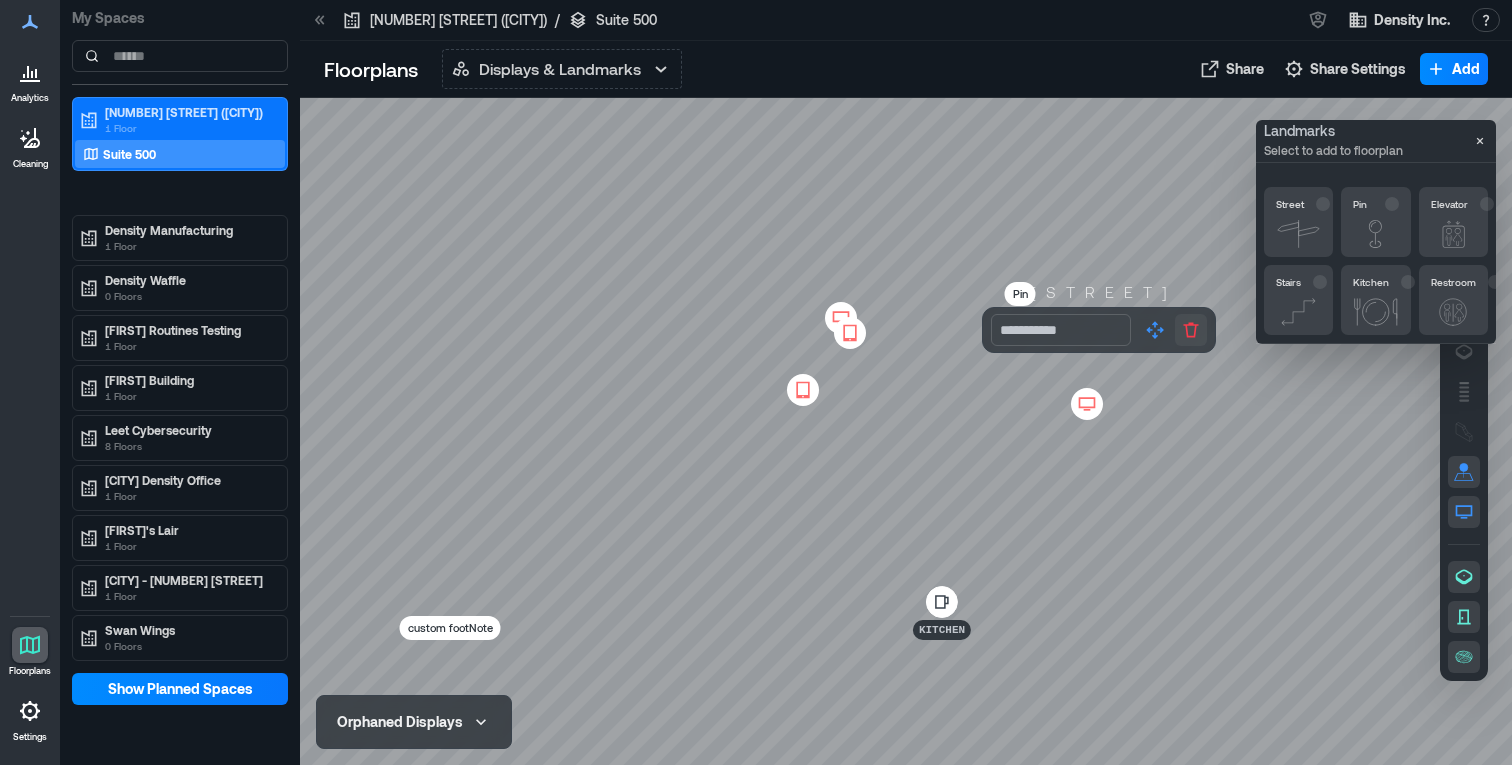 click 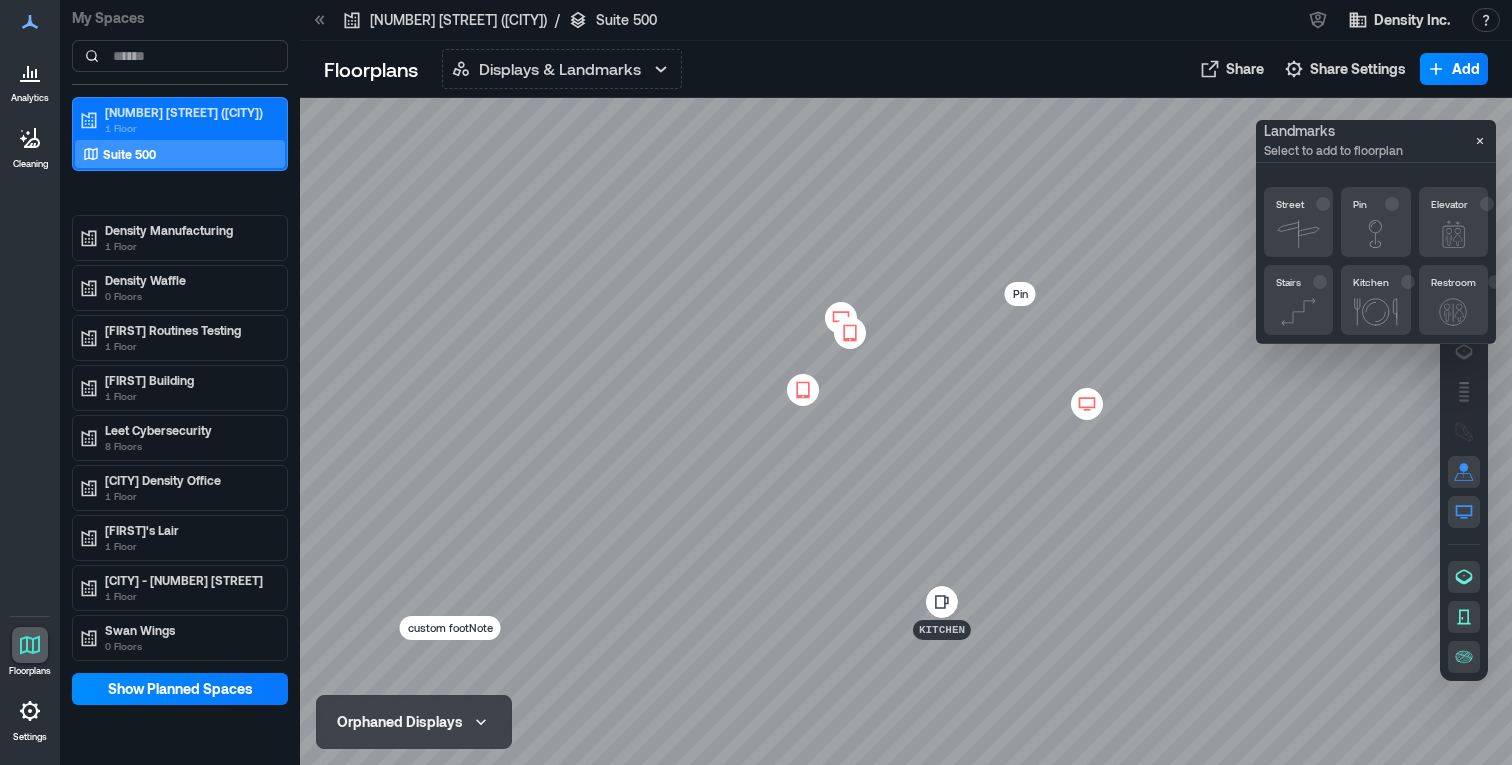 click on "Pin" at bounding box center (1020, 294) 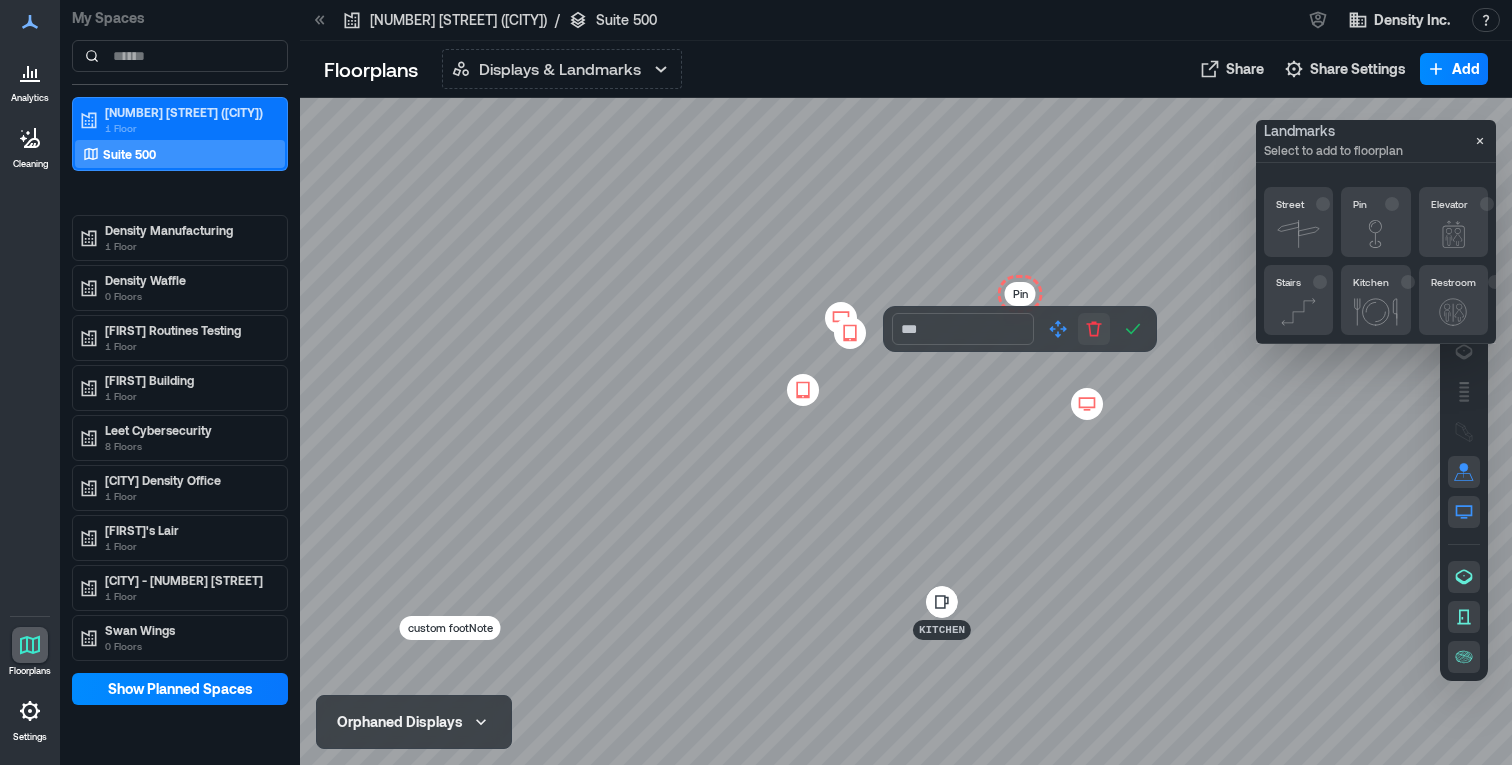 click 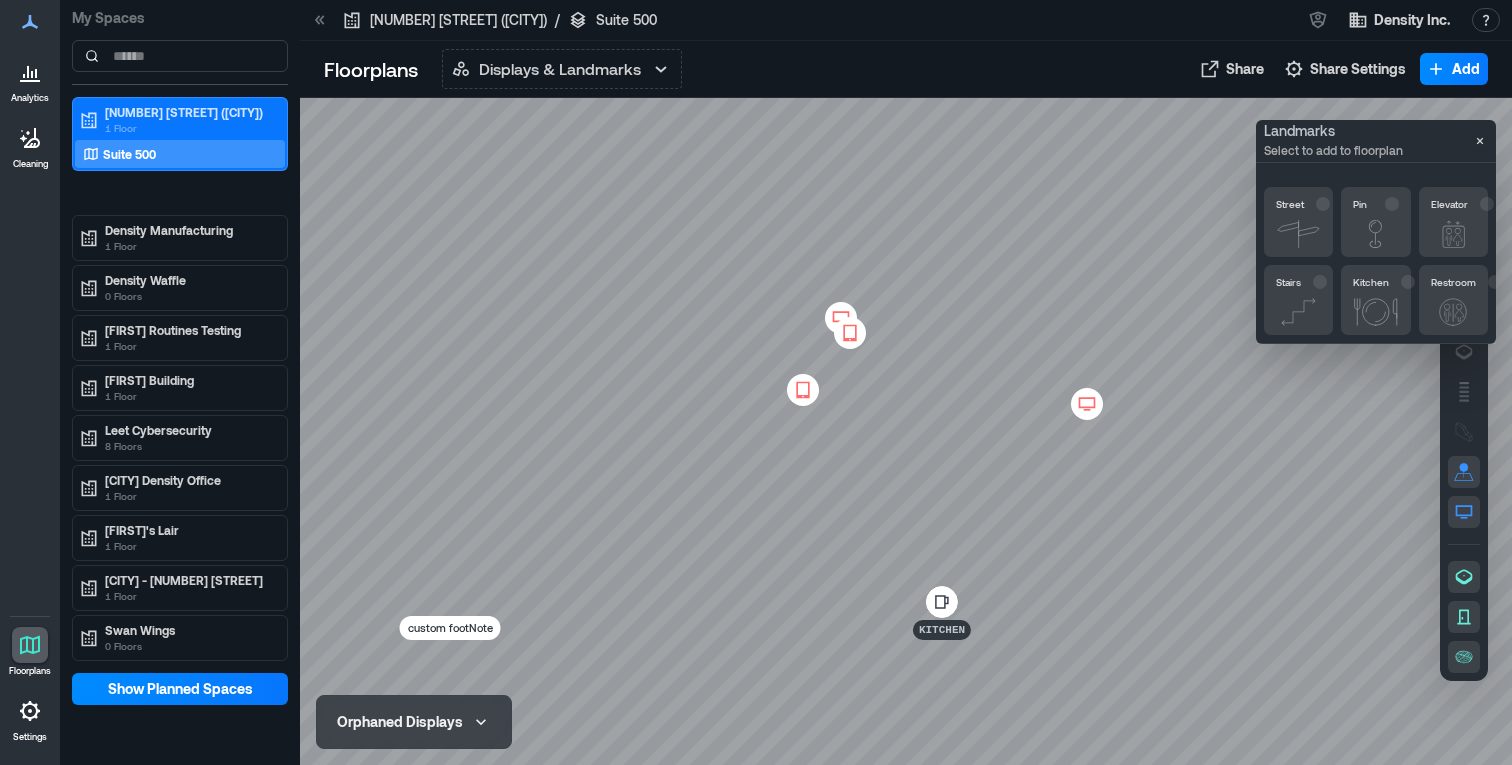click 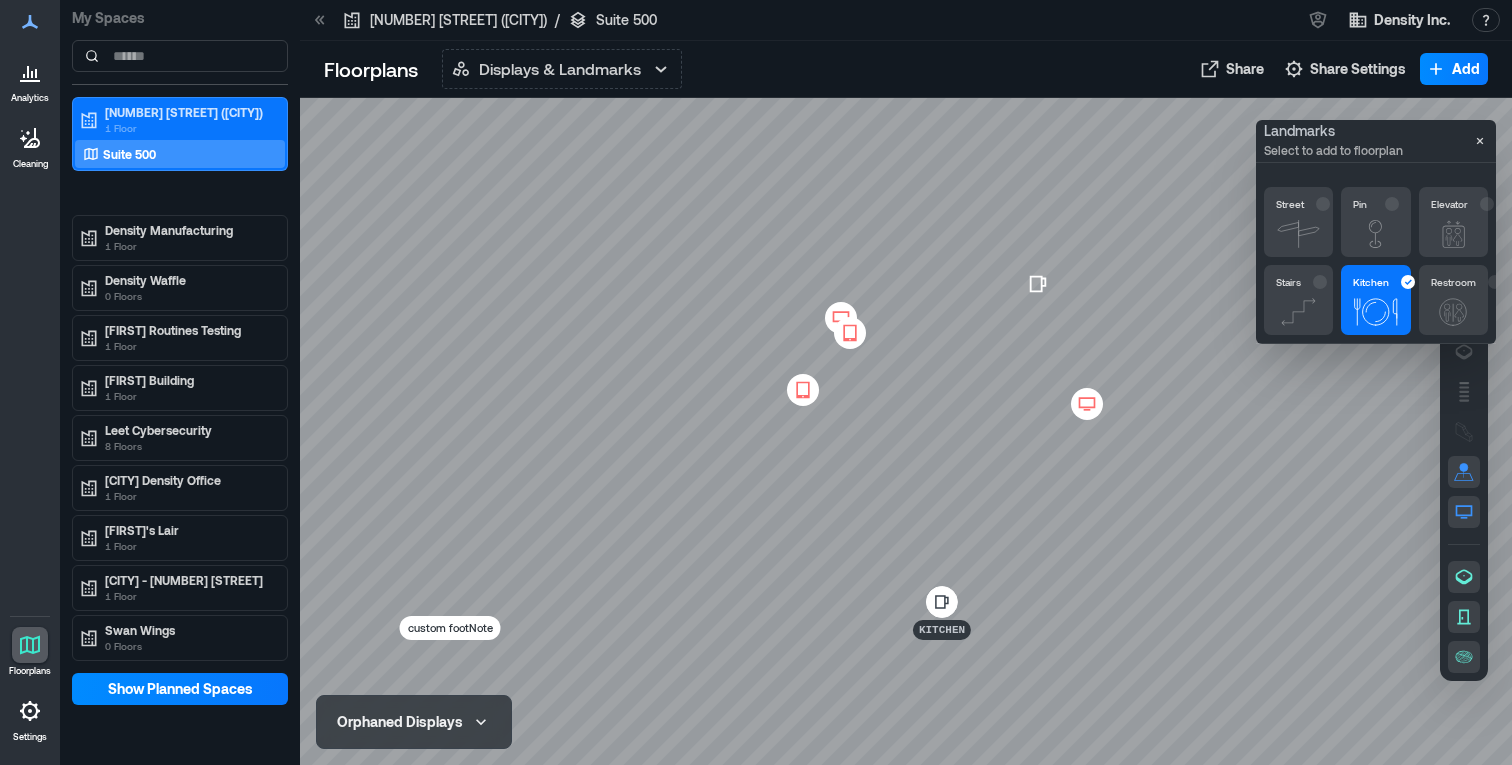 click at bounding box center [906, 431] 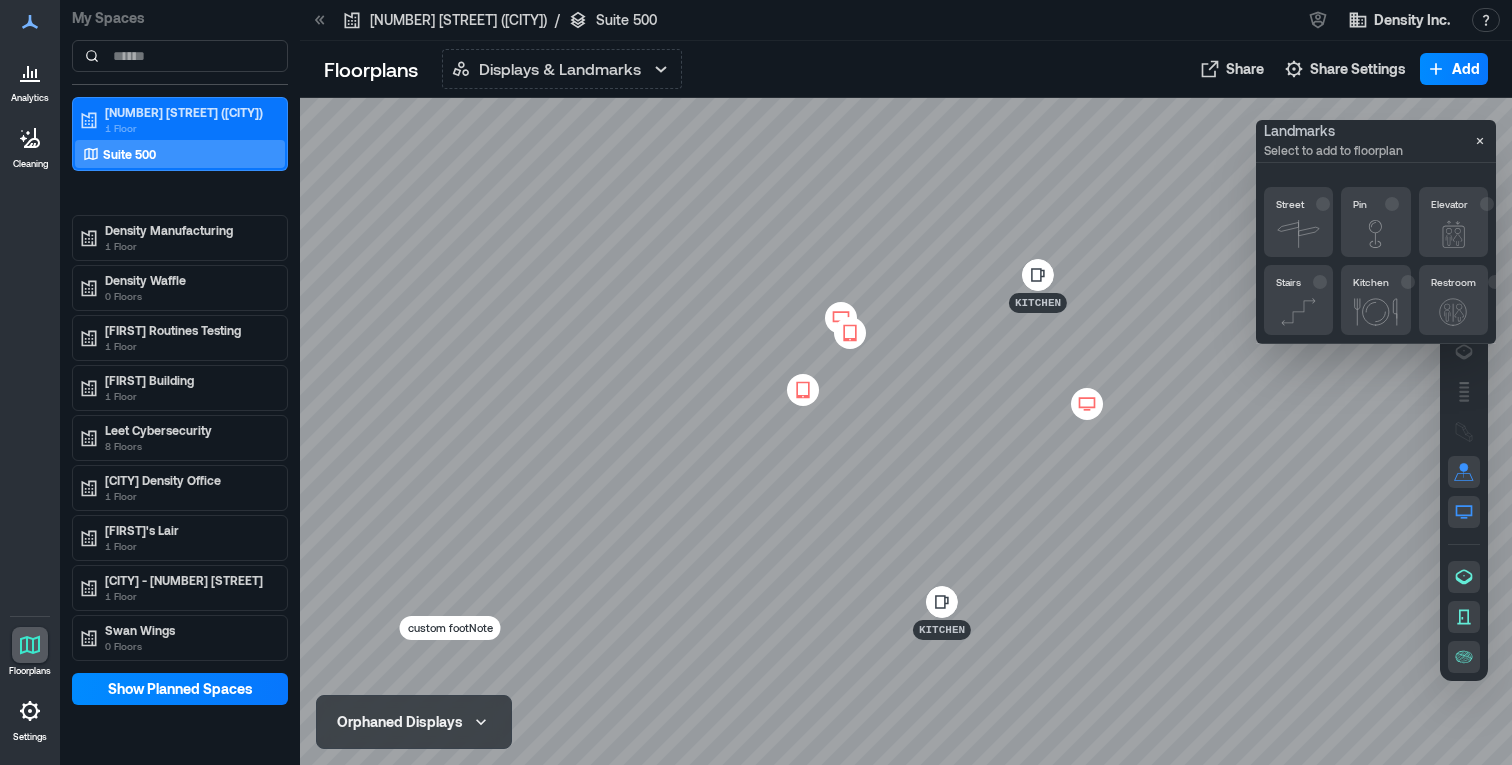 click on "Kitchen" at bounding box center (1038, 303) 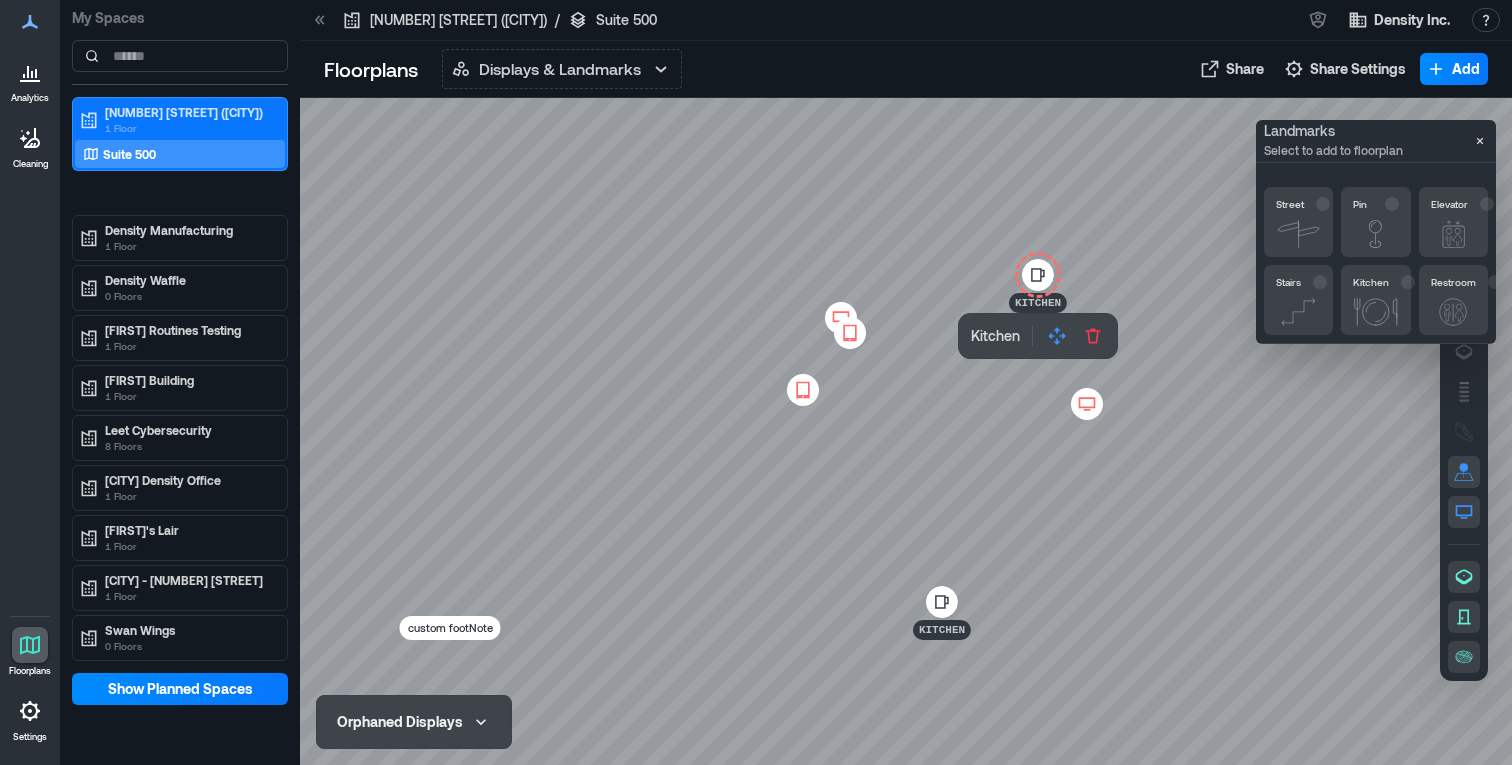 click on "Kitchen" at bounding box center (995, 336) 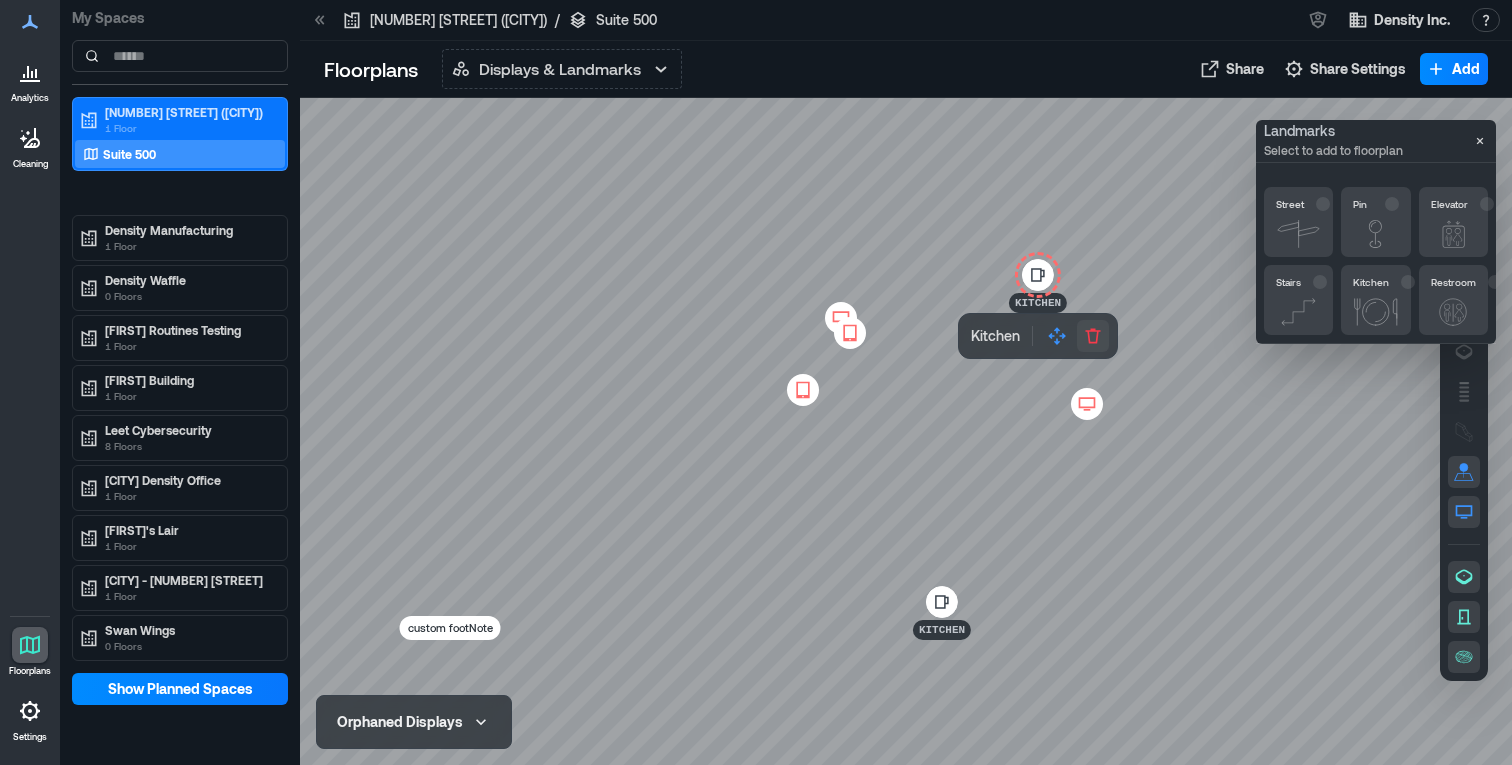 click 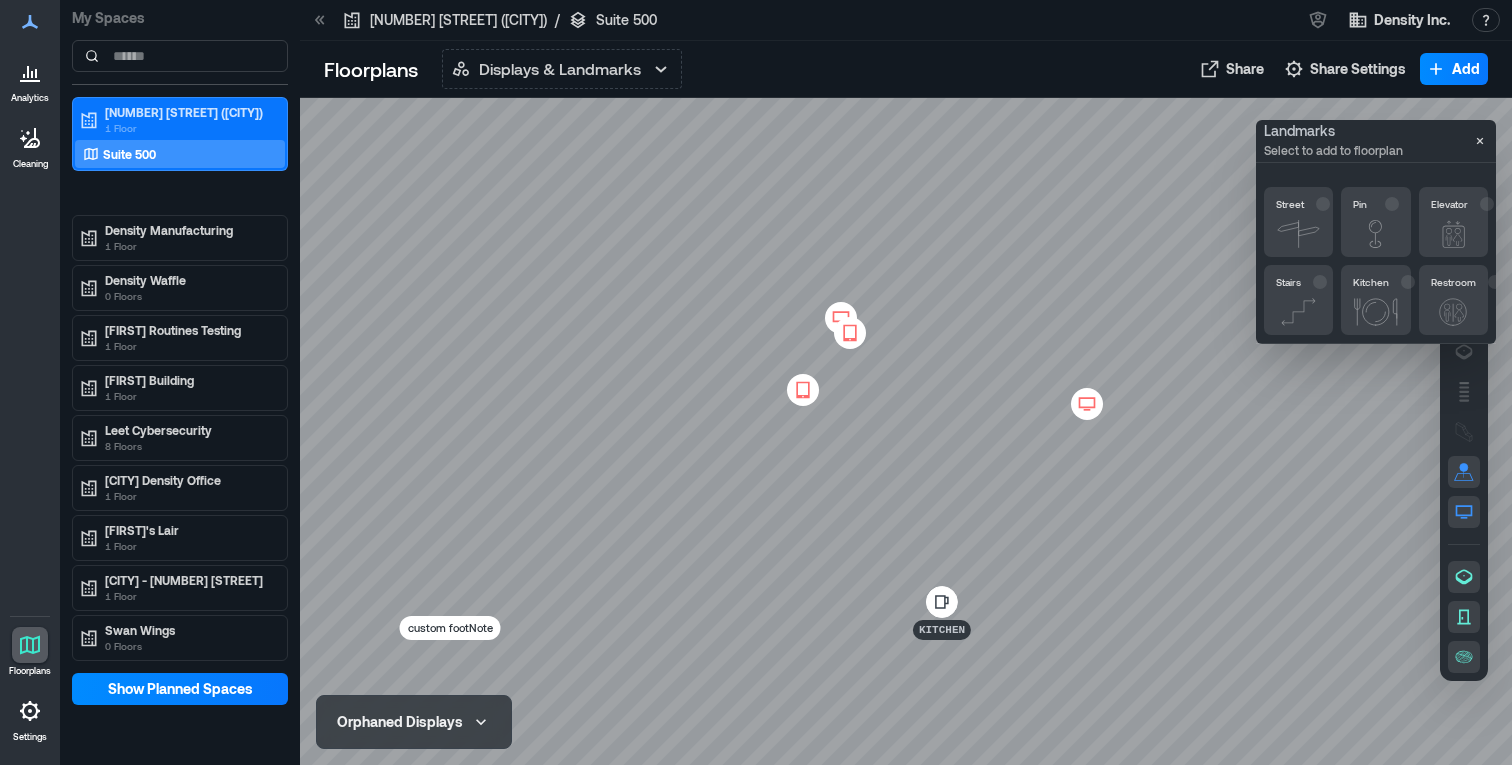 click 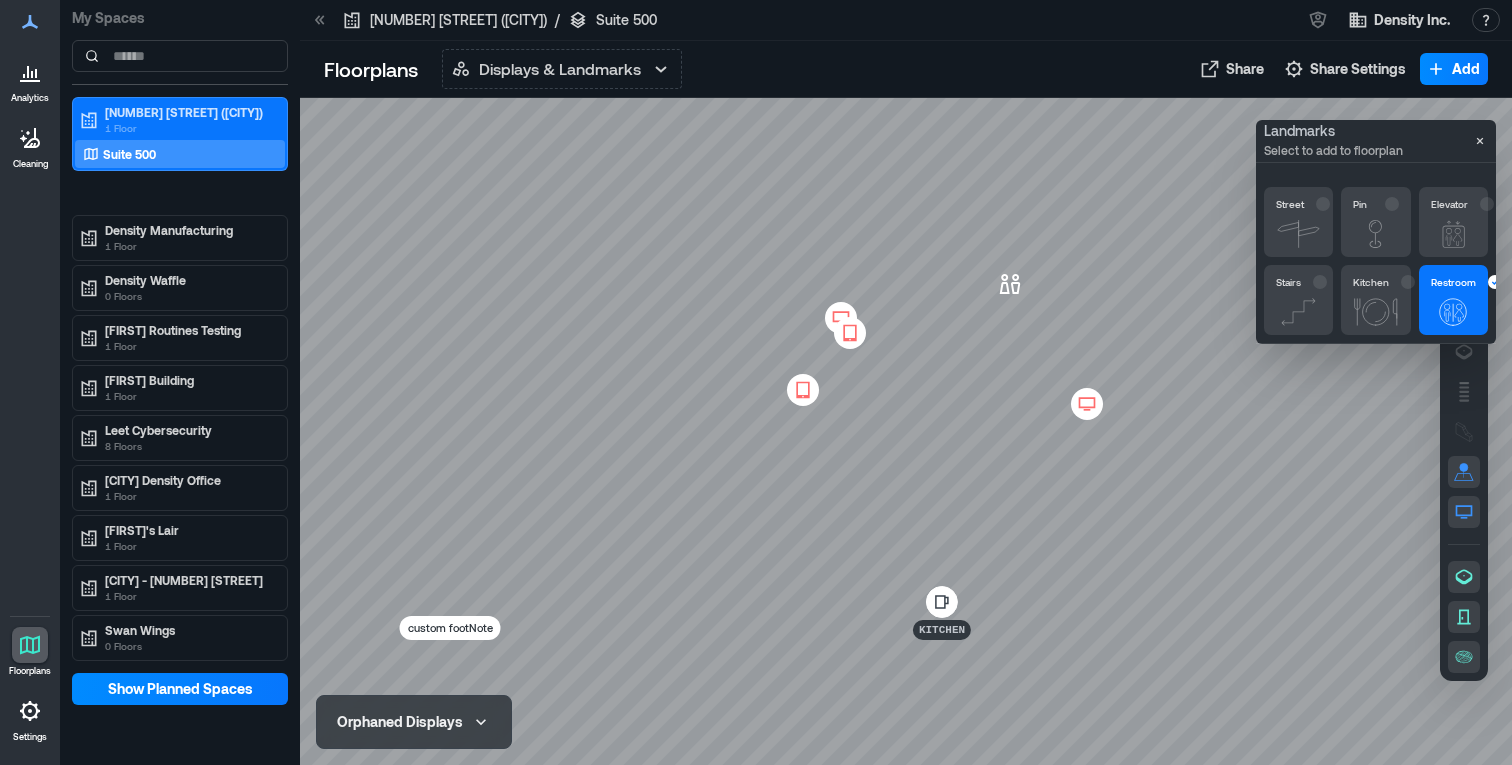 click at bounding box center (906, 431) 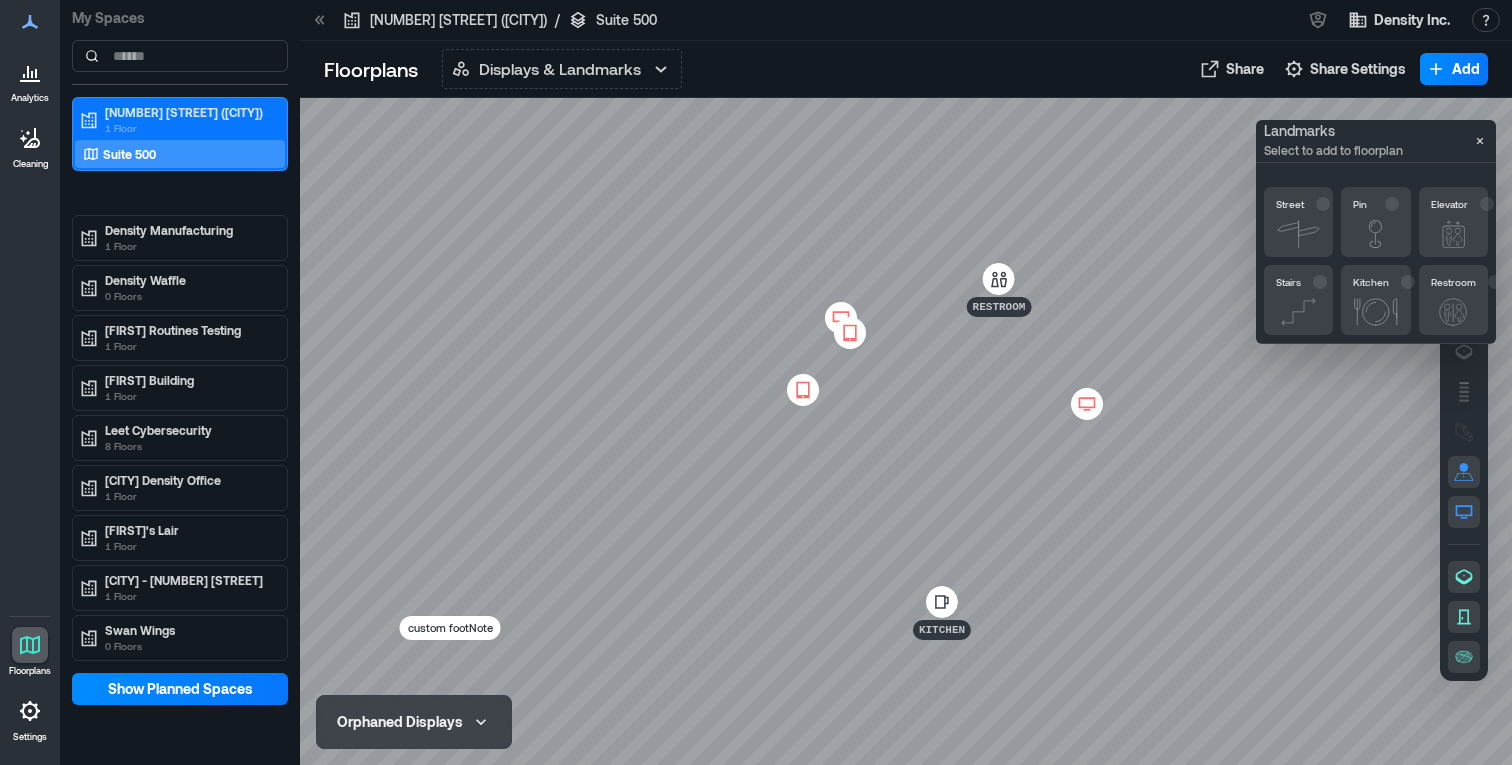 click on "Restroom" at bounding box center (999, 307) 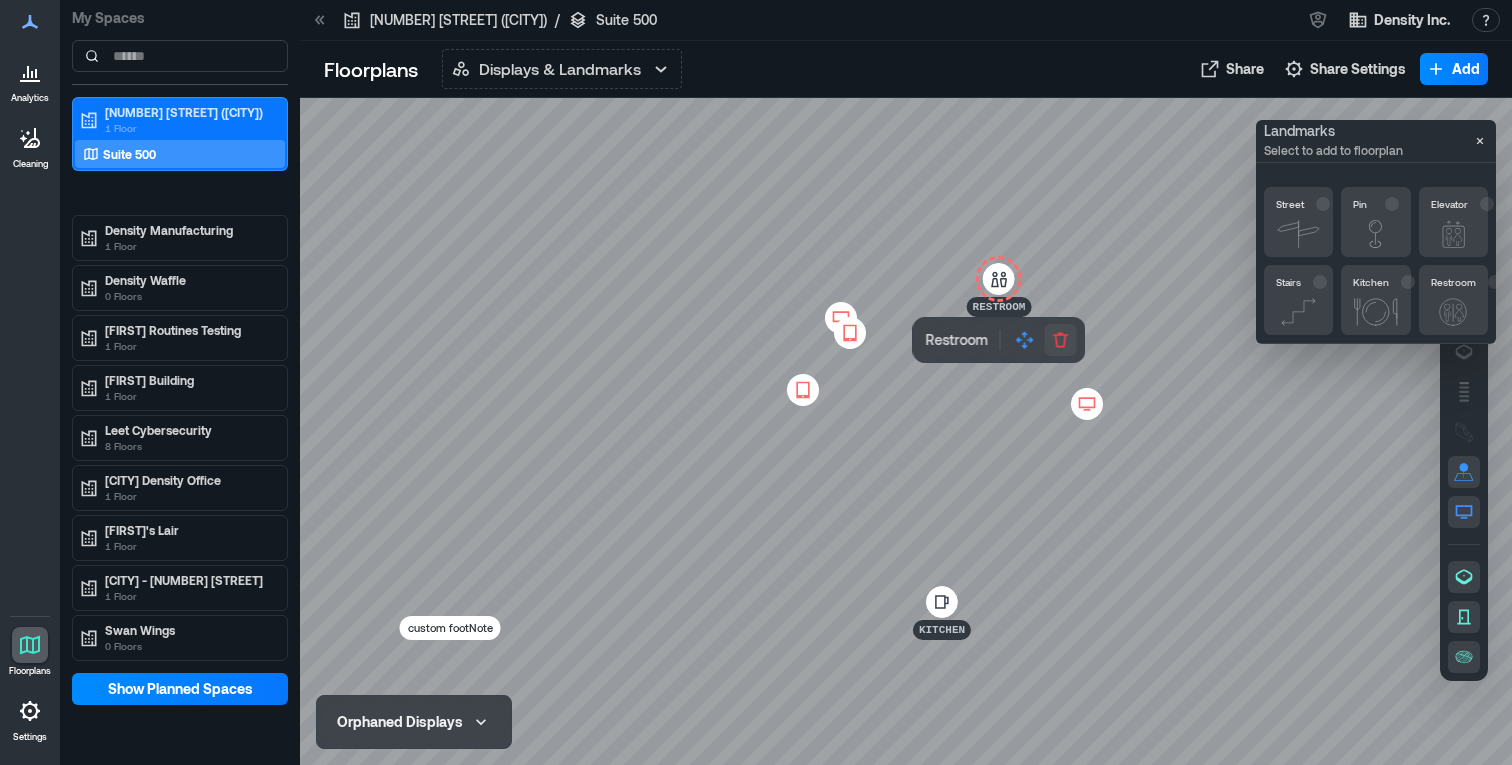 click 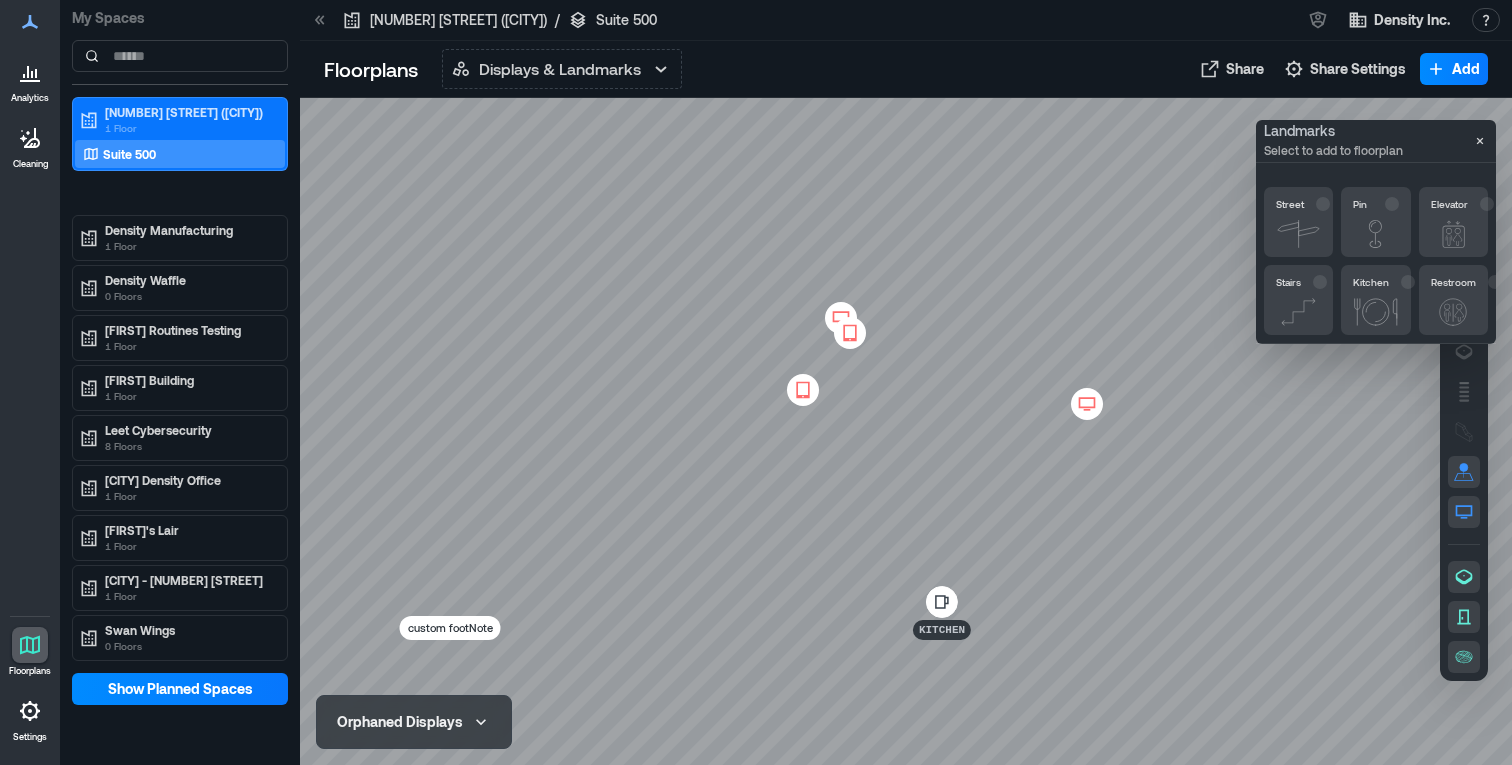 click 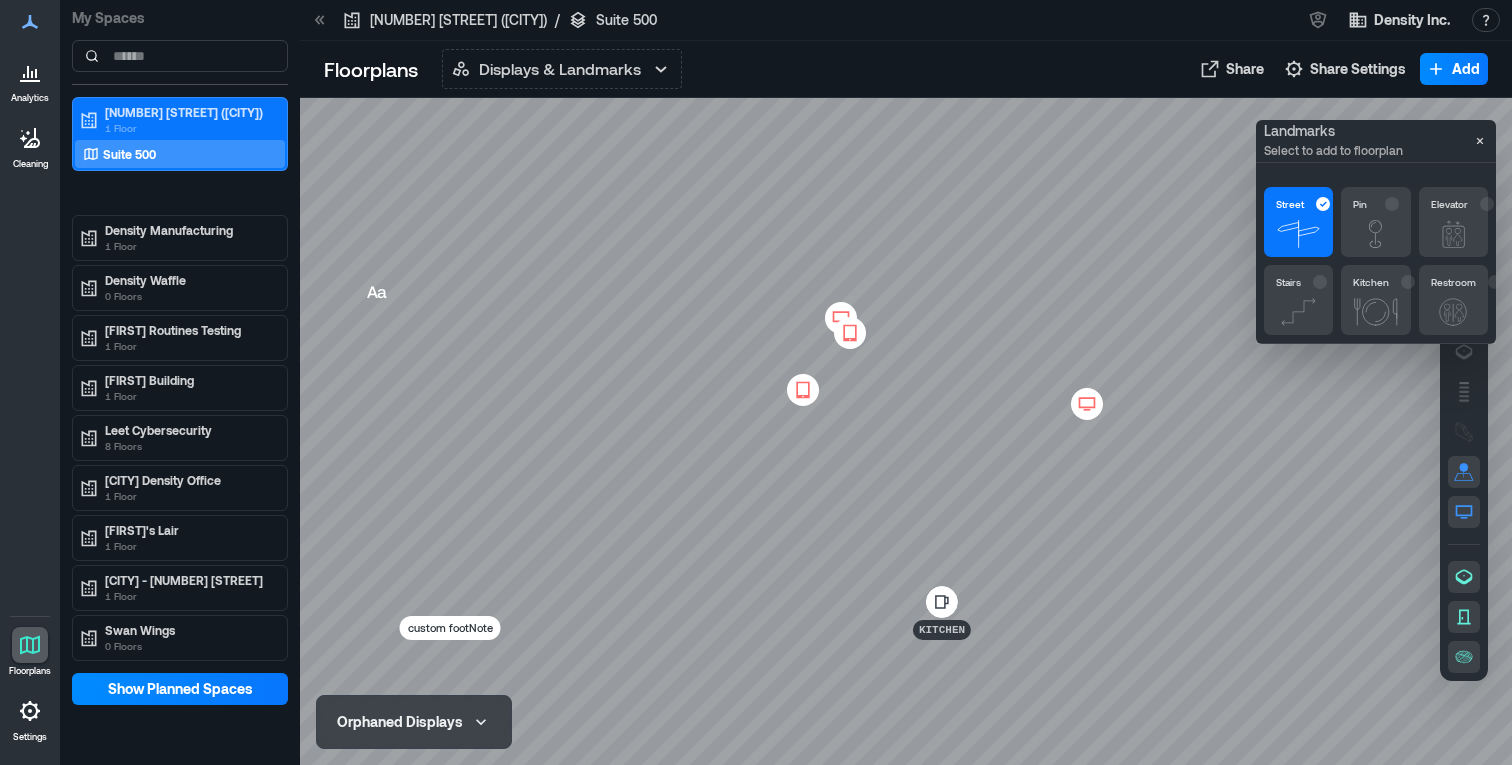 click at bounding box center [906, 431] 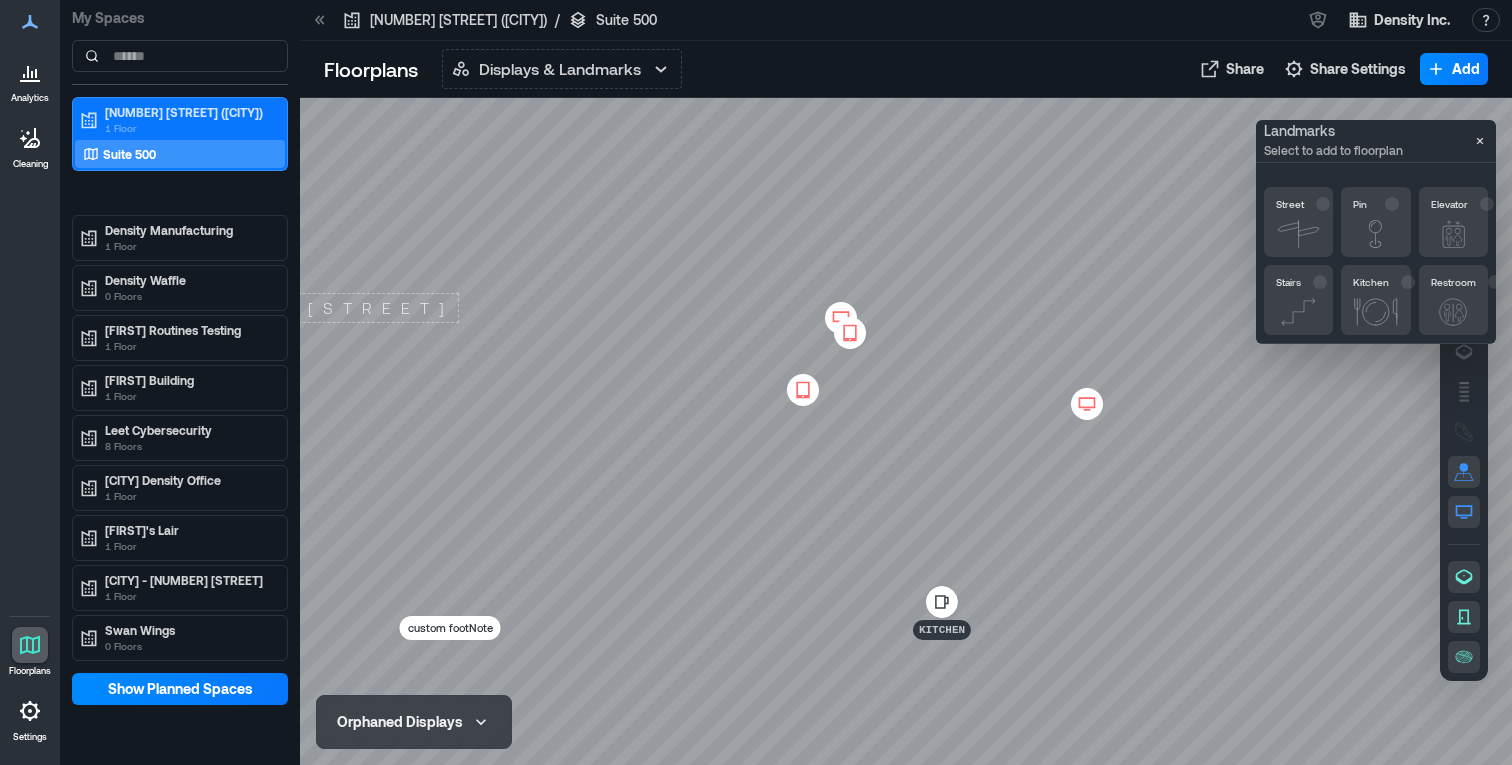 click on "[STREET]" at bounding box center [376, 308] 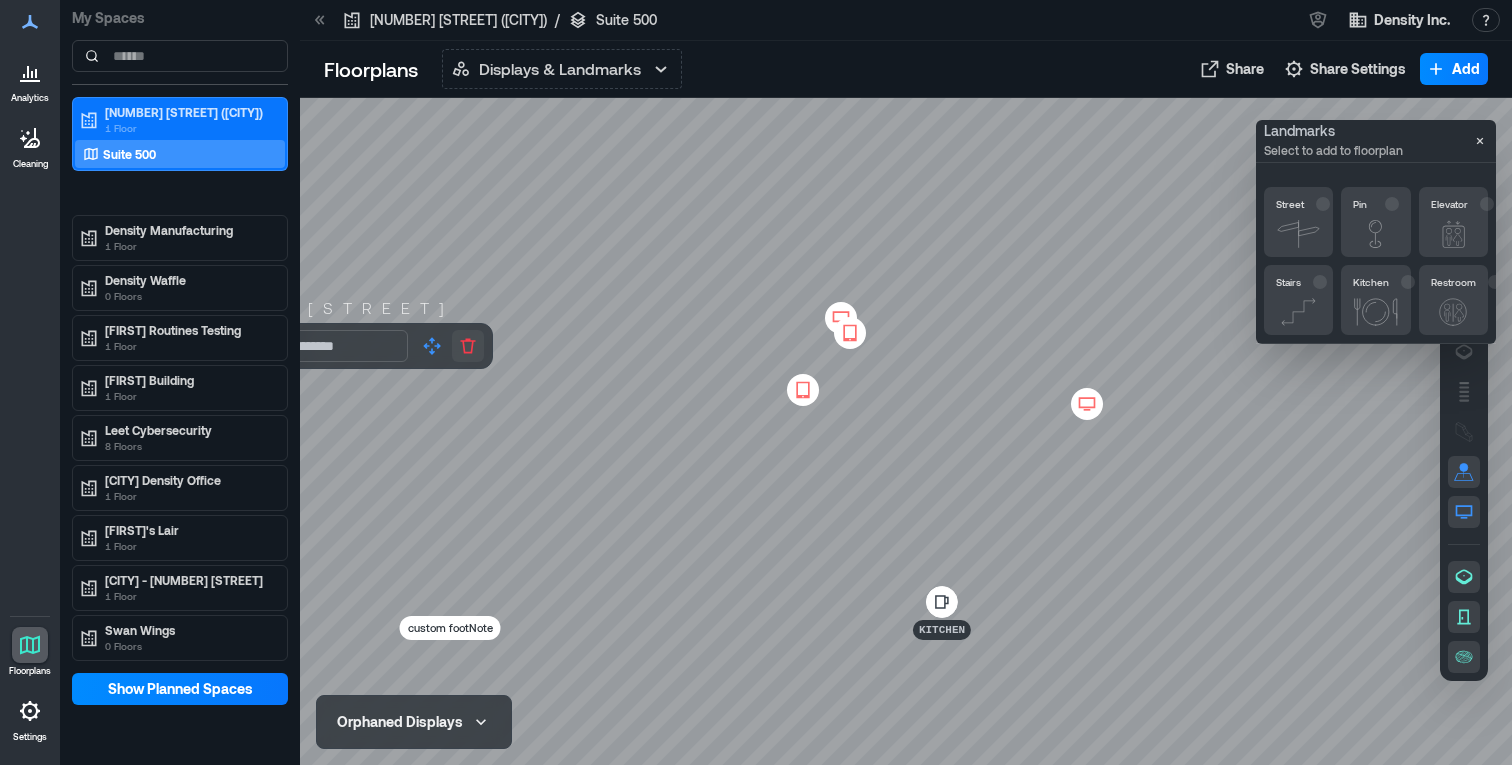 click 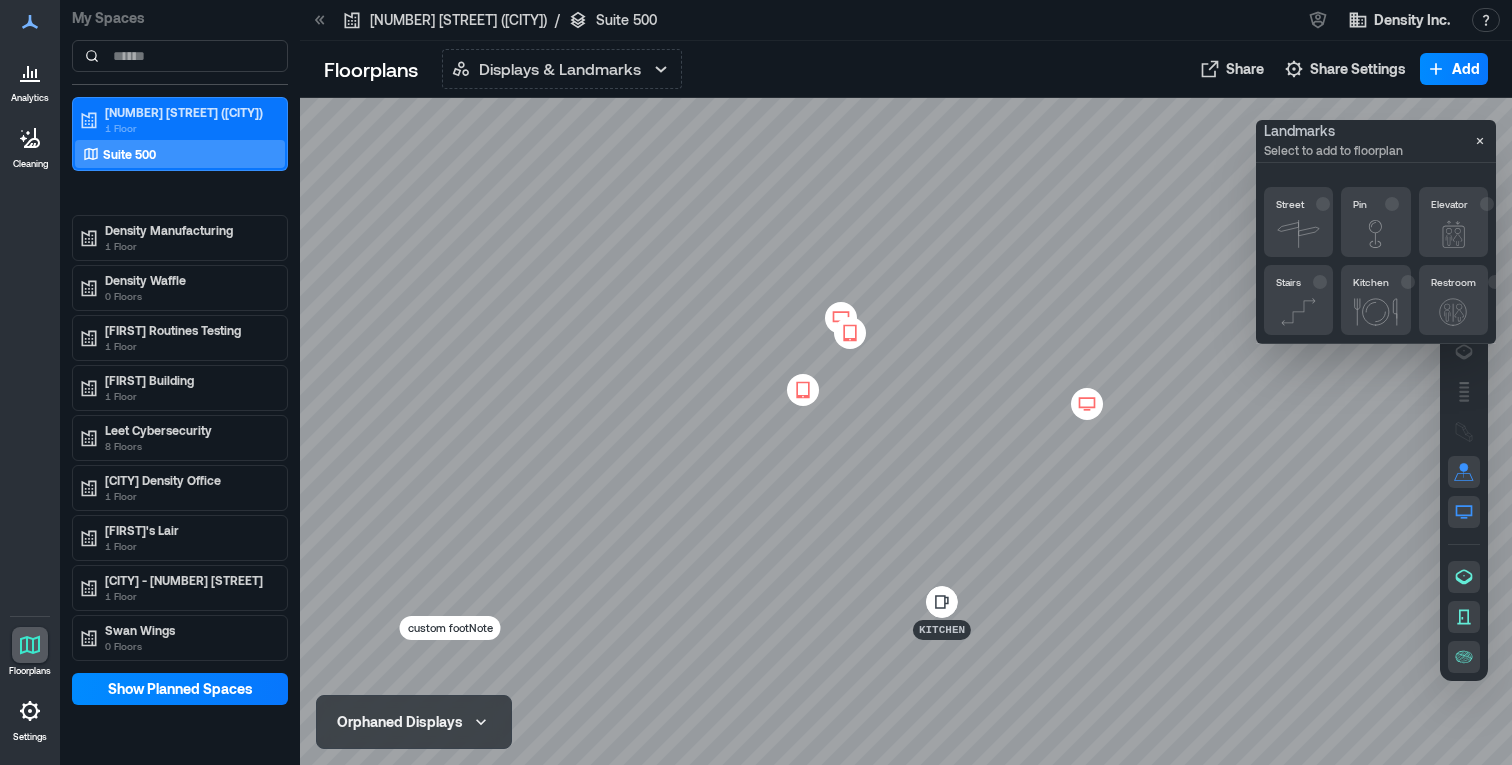 click 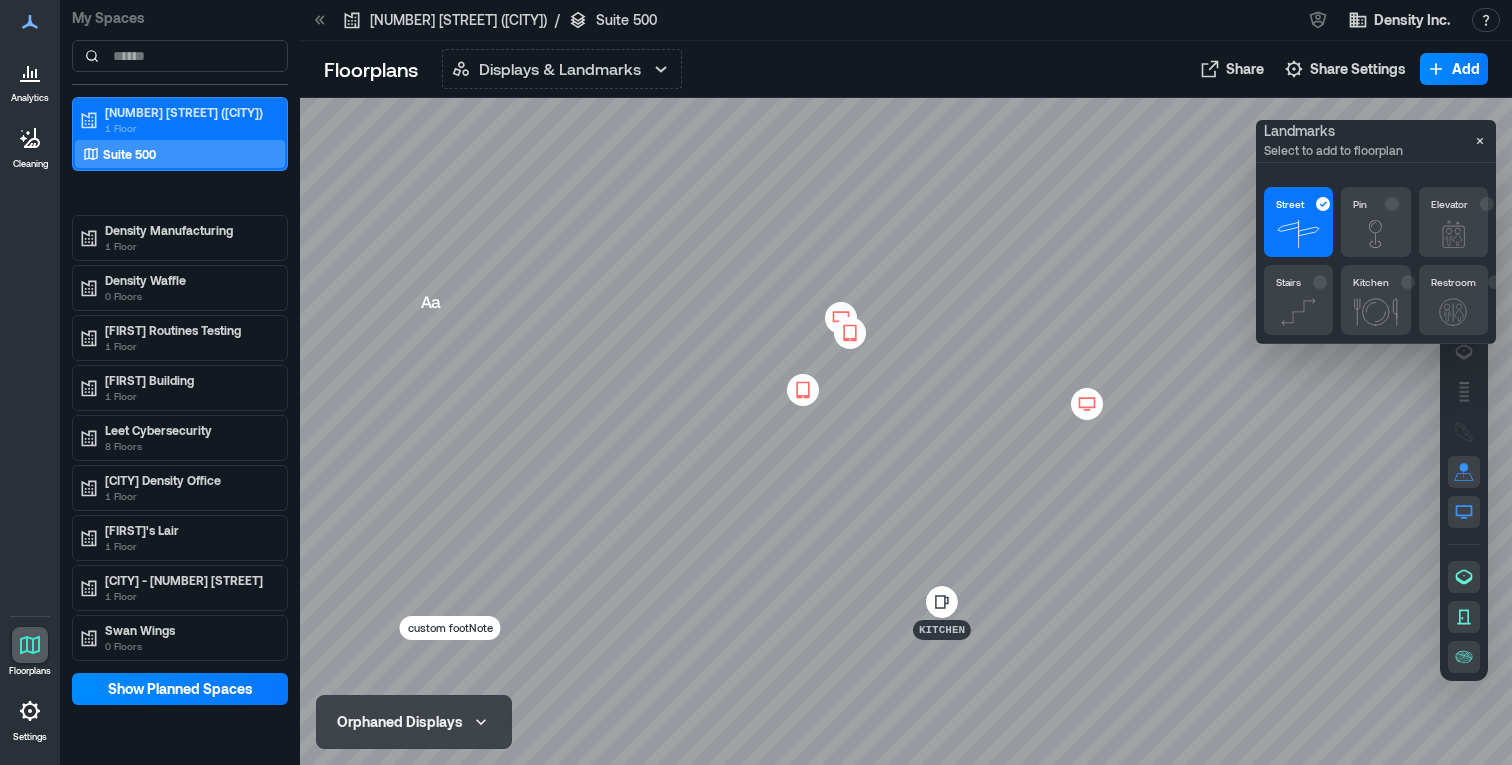 click at bounding box center (906, 431) 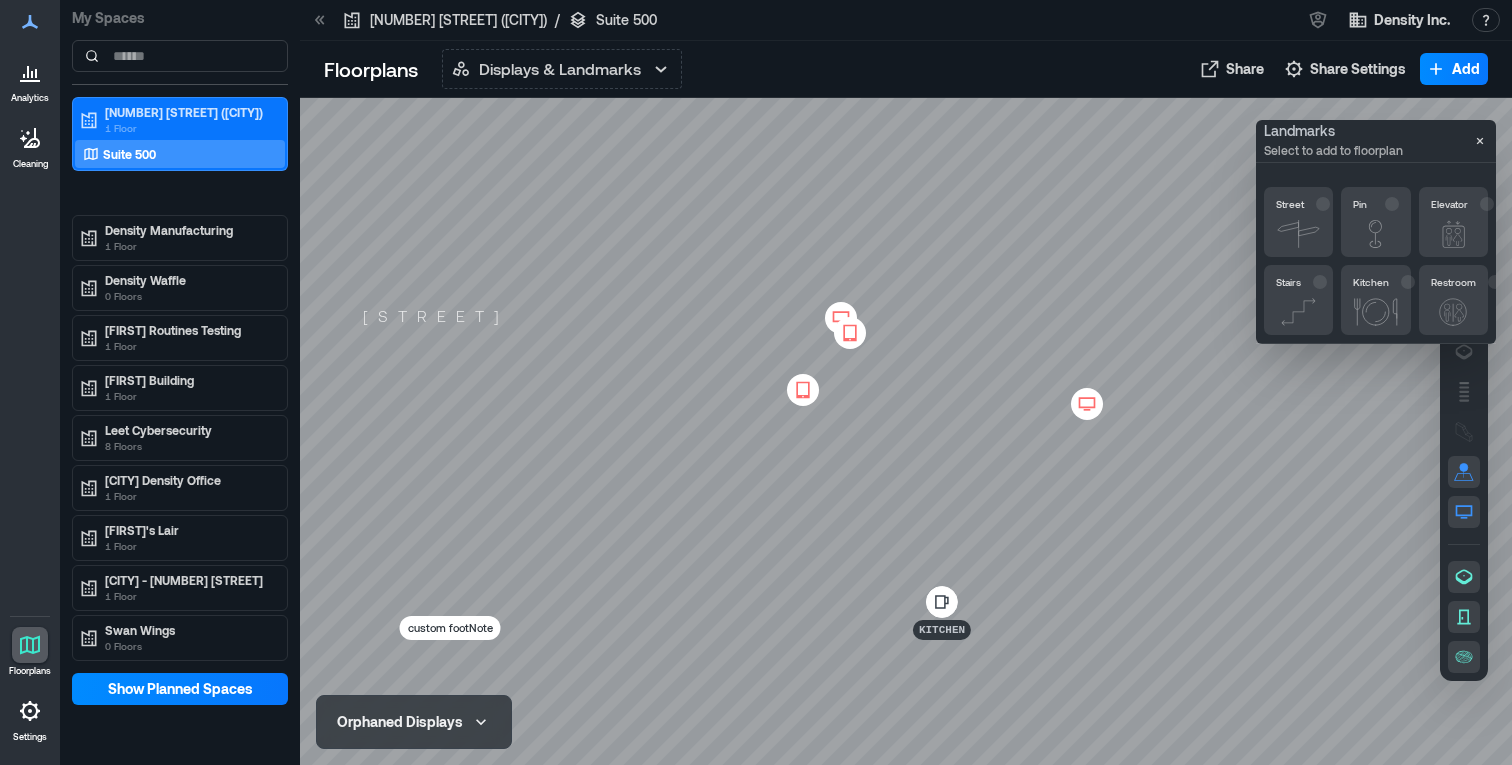 click on "Pin" at bounding box center [1375, 222] 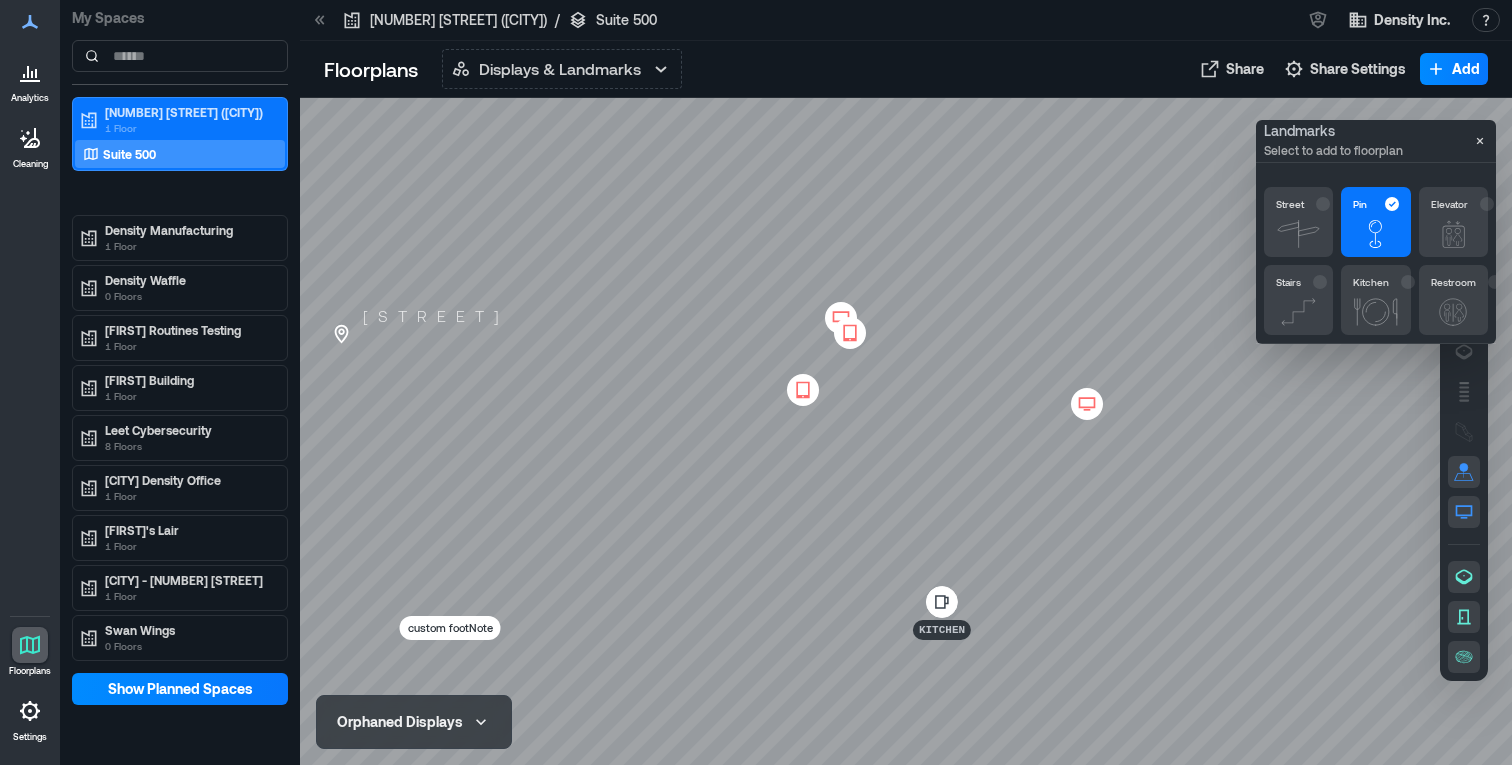 click at bounding box center [906, 431] 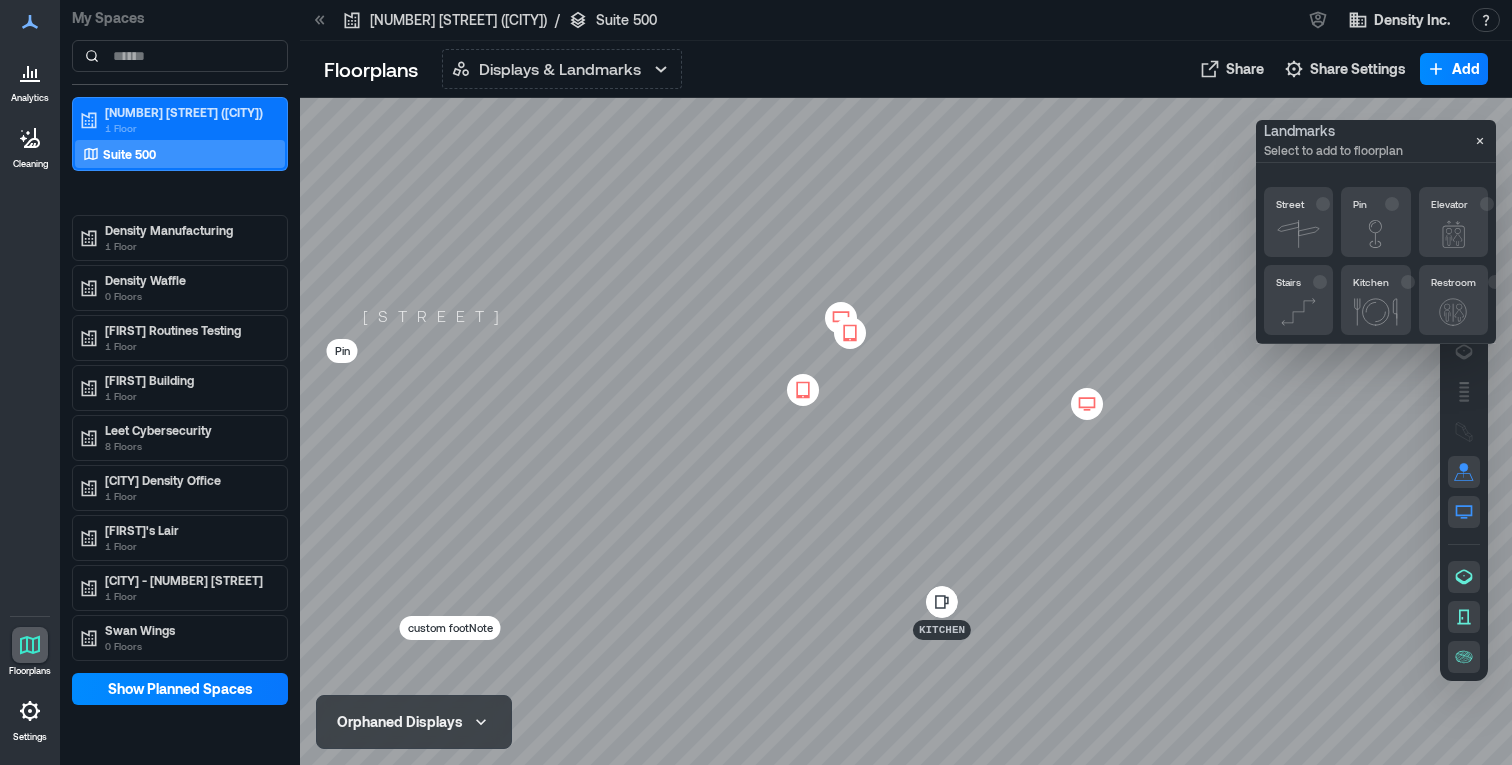 click 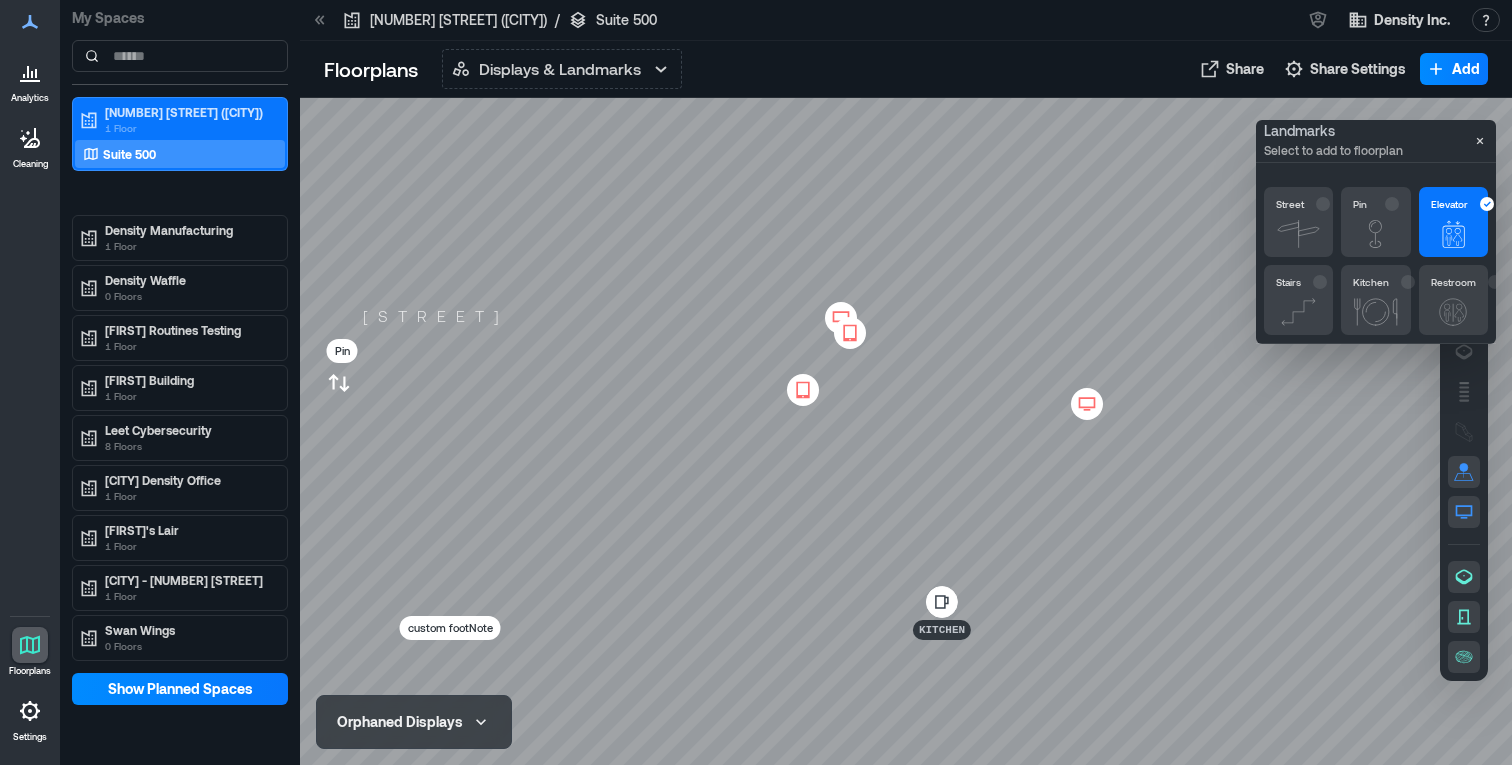 click at bounding box center [906, 431] 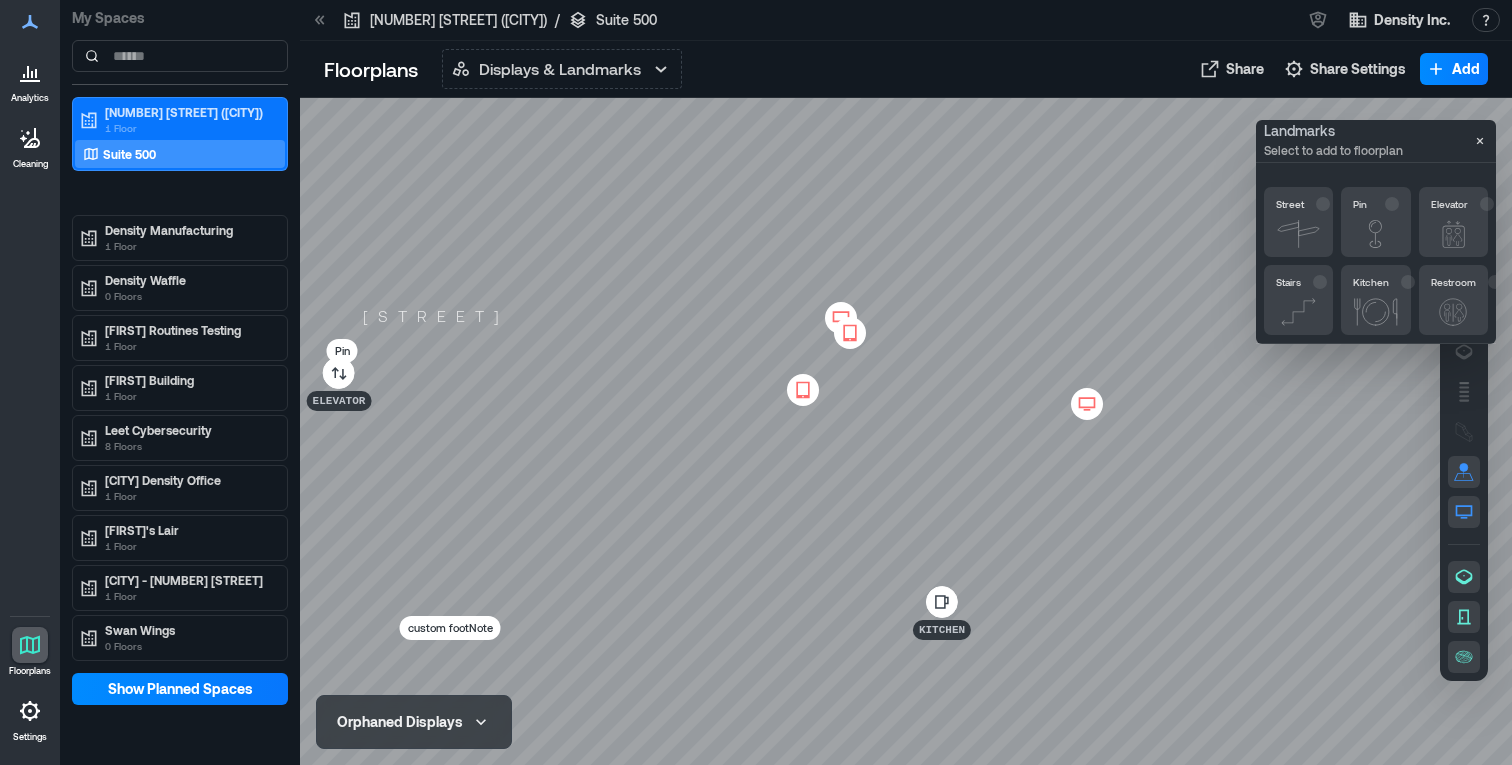 click on "Elevator" at bounding box center [339, 401] 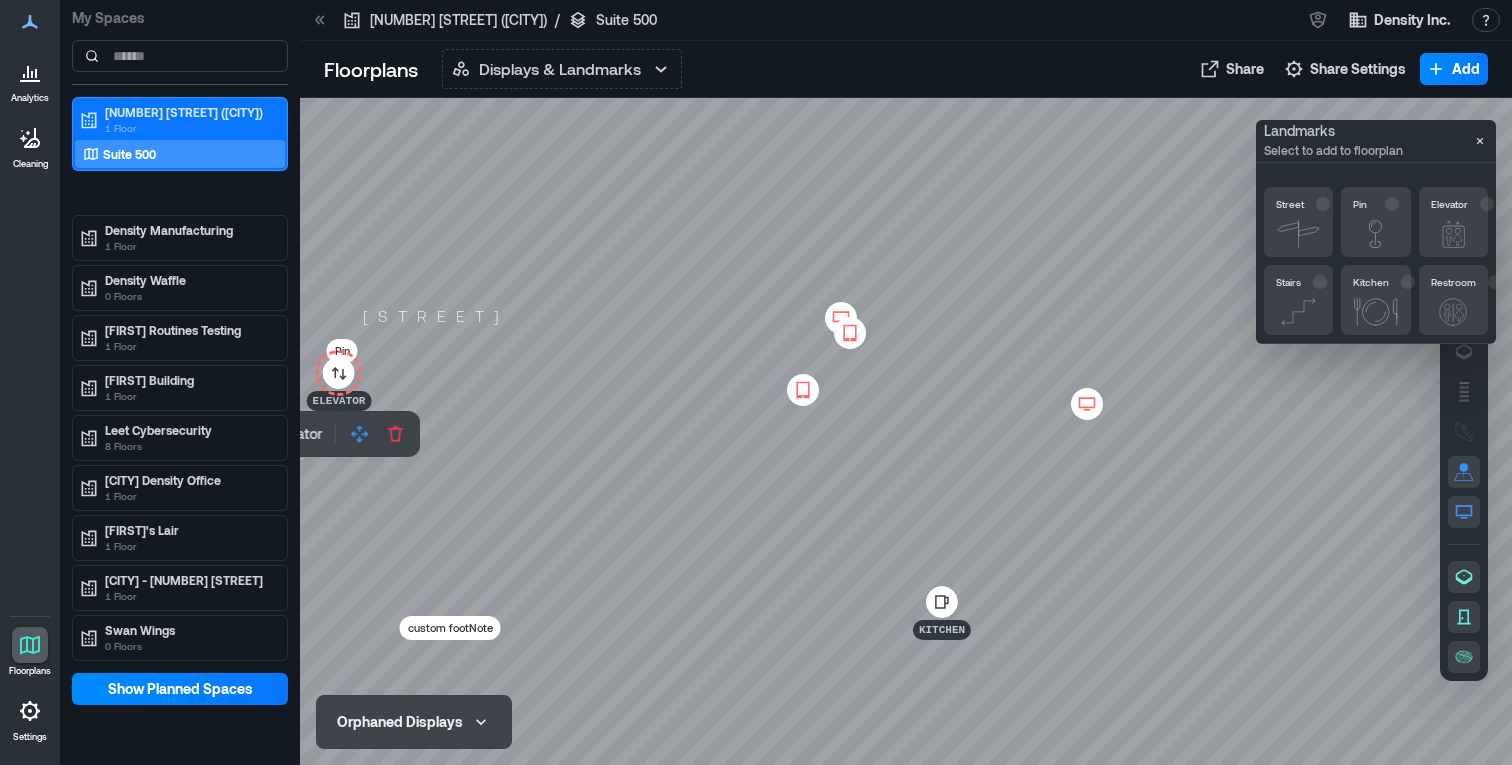 drag, startPoint x: 355, startPoint y: 434, endPoint x: 356, endPoint y: 462, distance: 28.01785 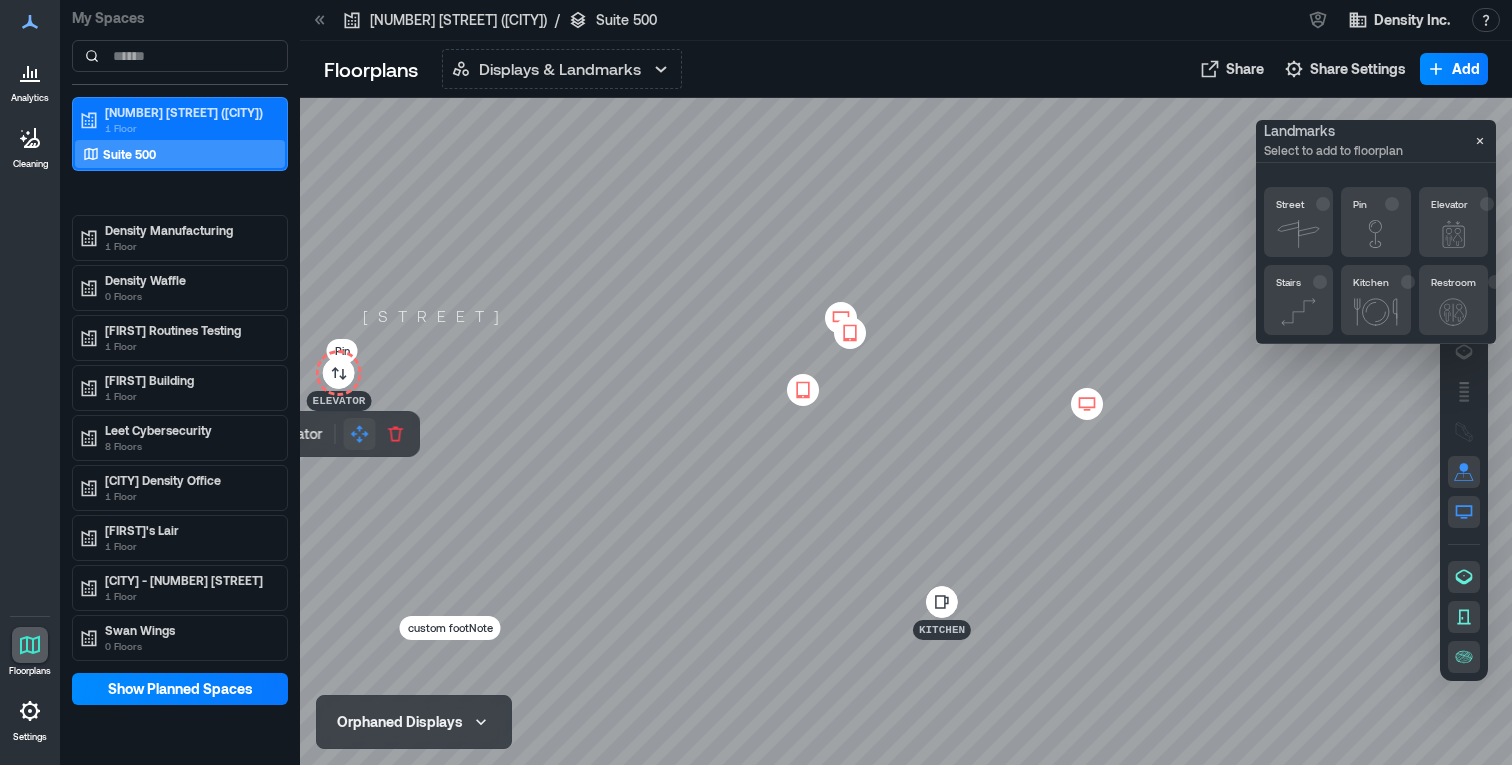 click 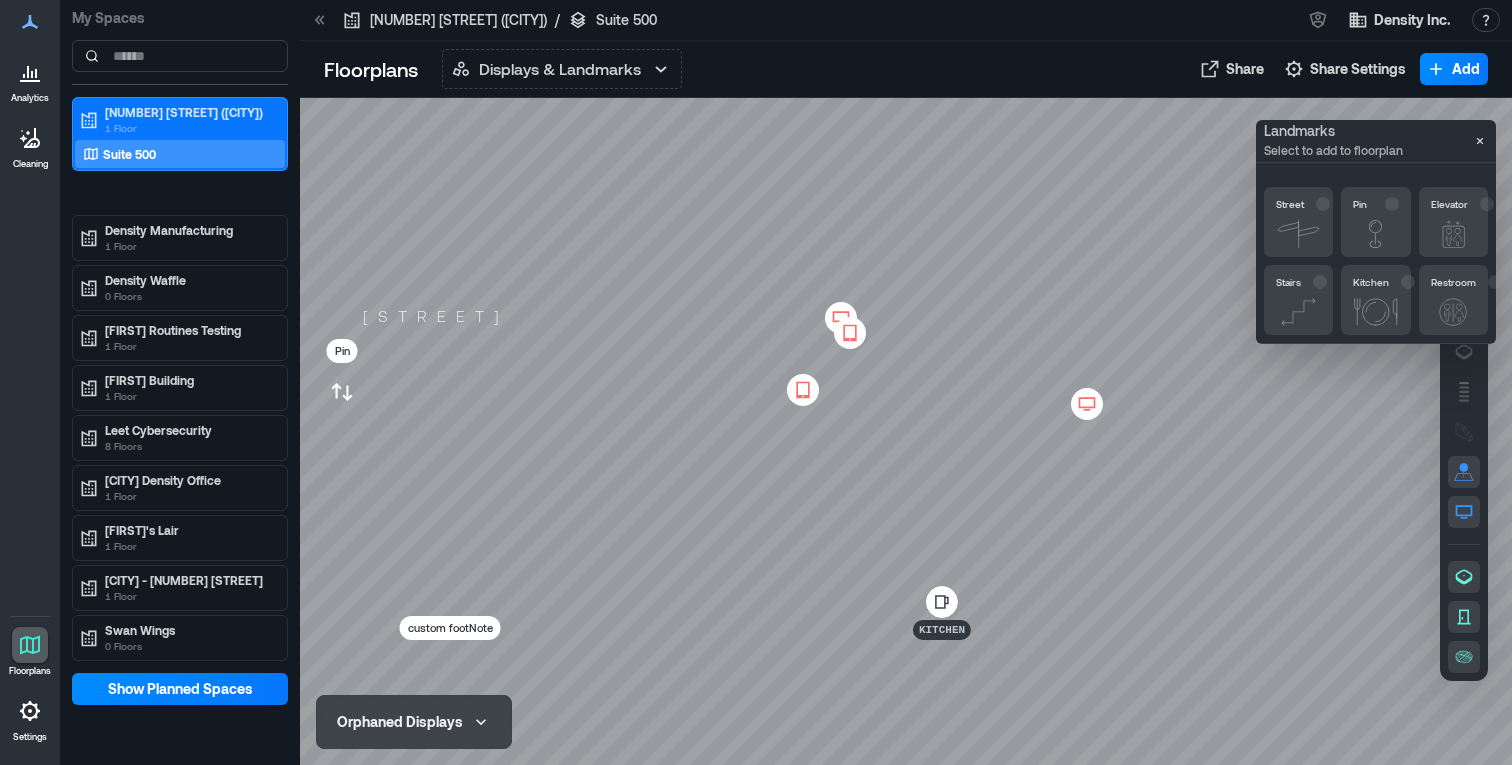 drag, startPoint x: 355, startPoint y: 425, endPoint x: 342, endPoint y: 420, distance: 13.928389 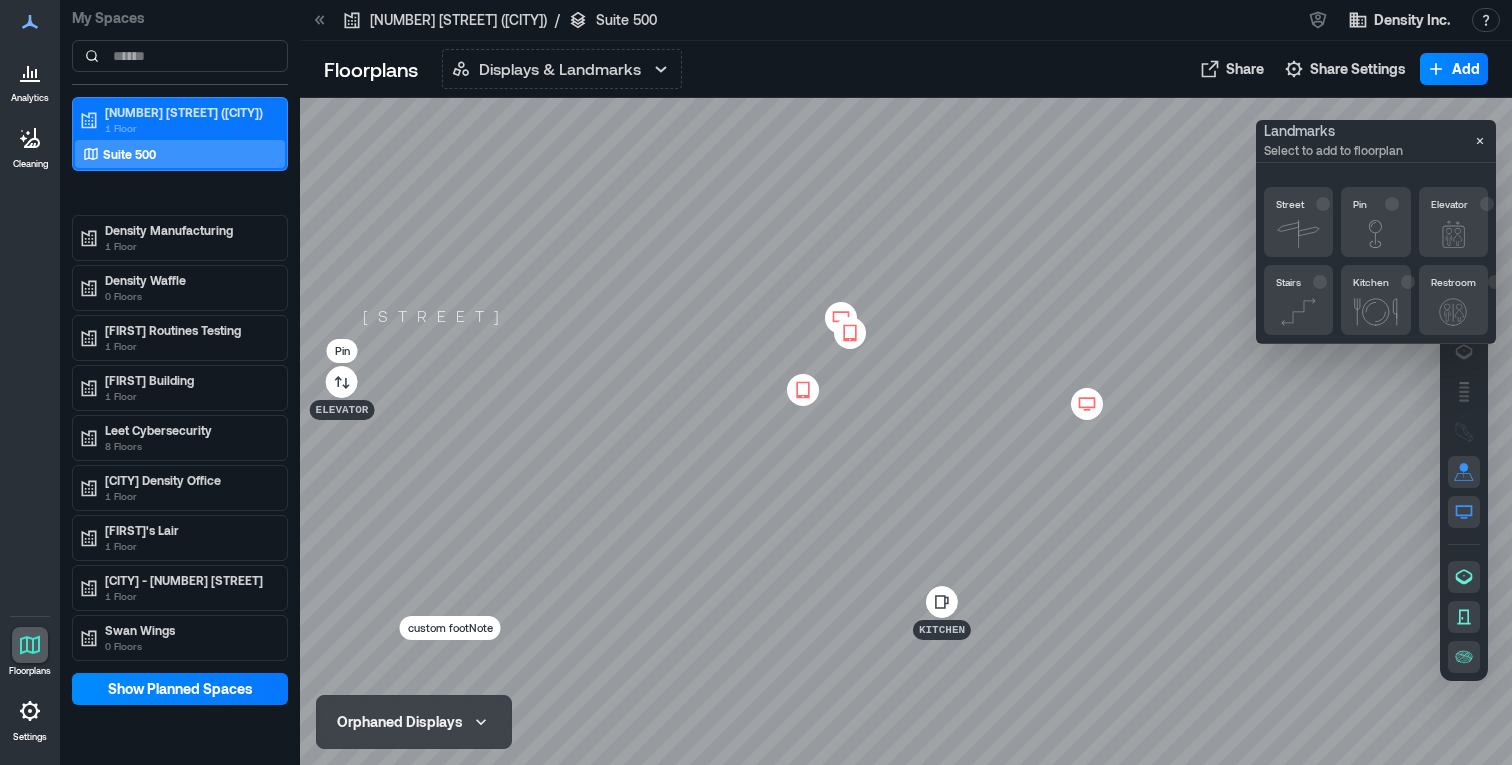 click on "Stairs" at bounding box center (1298, 286) 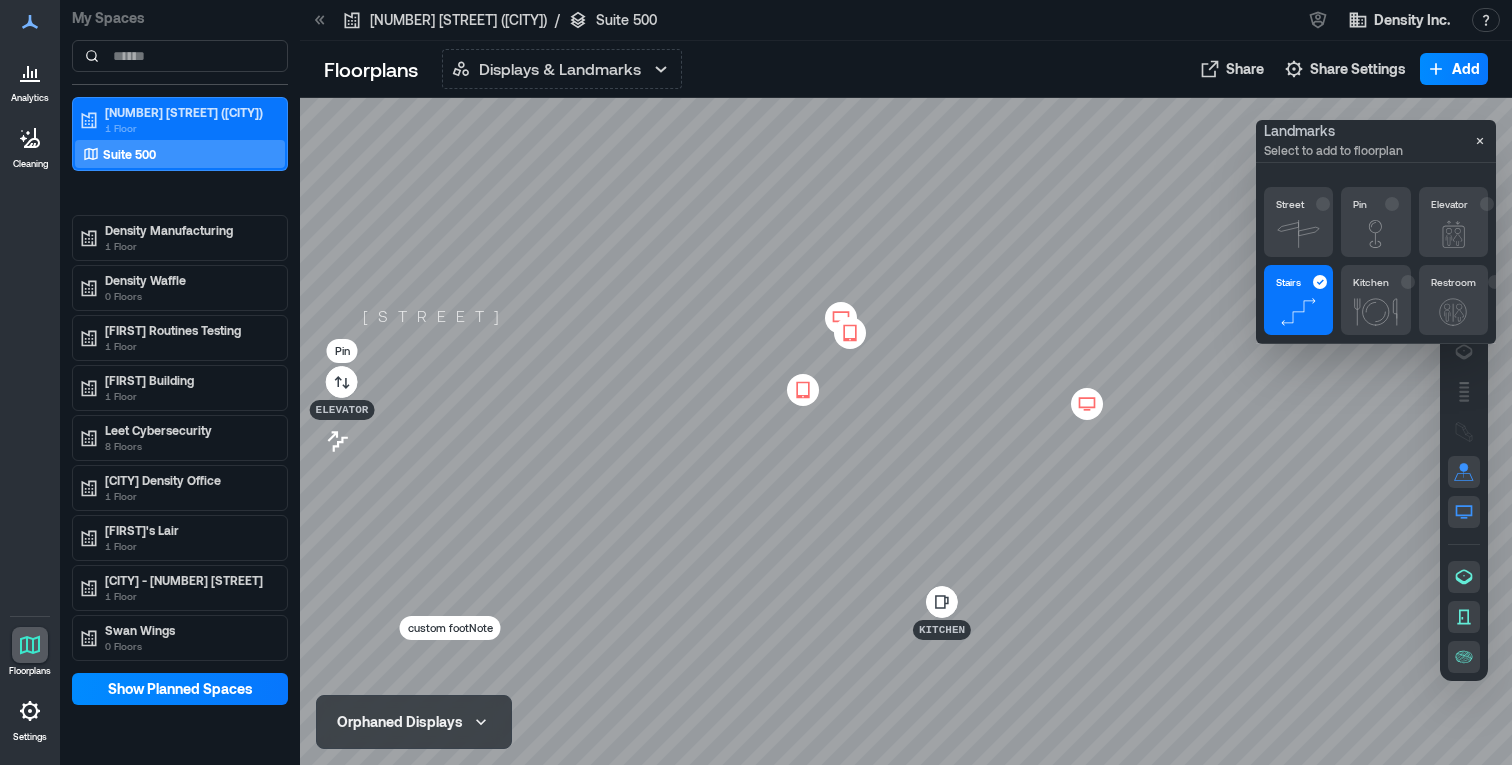 click at bounding box center [906, 431] 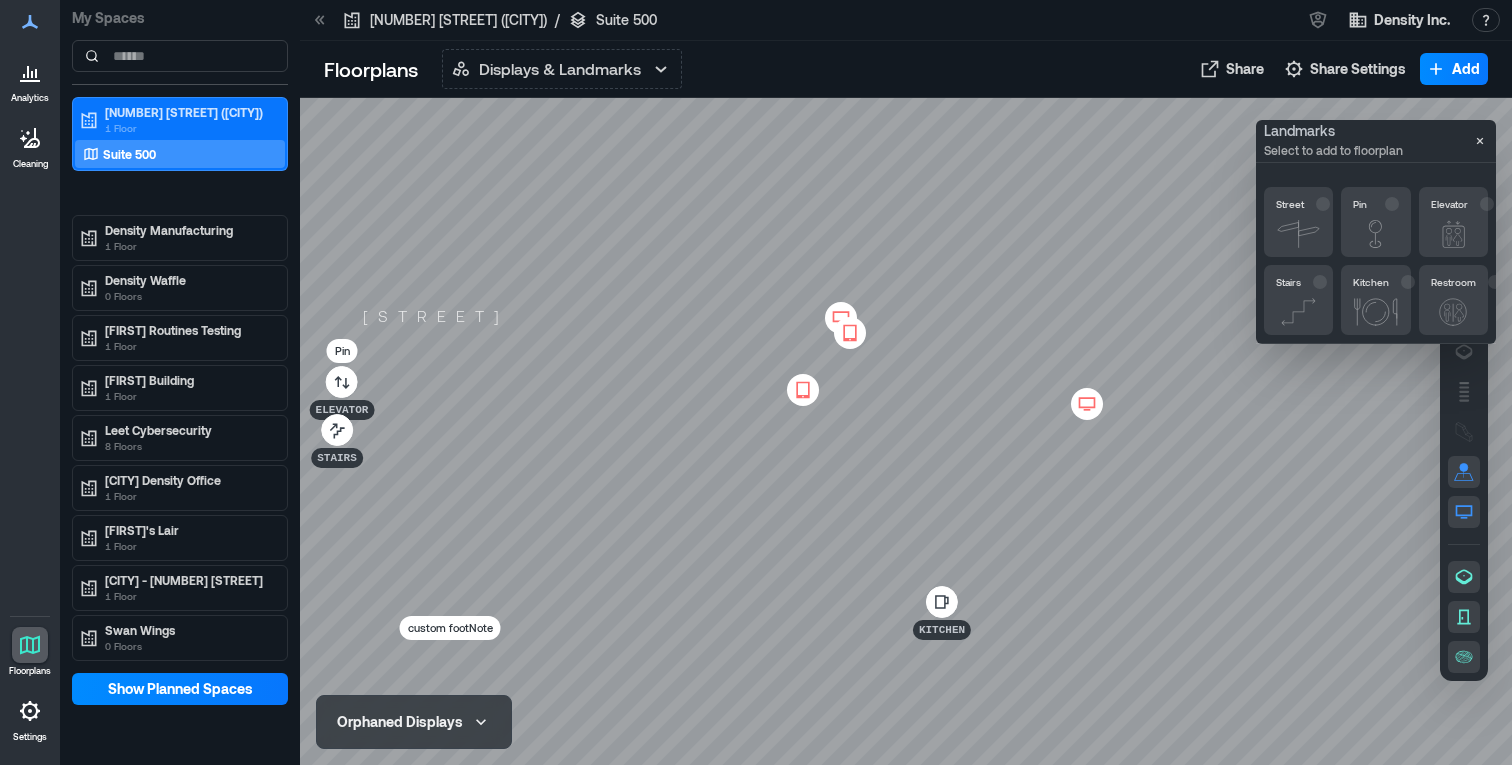 click 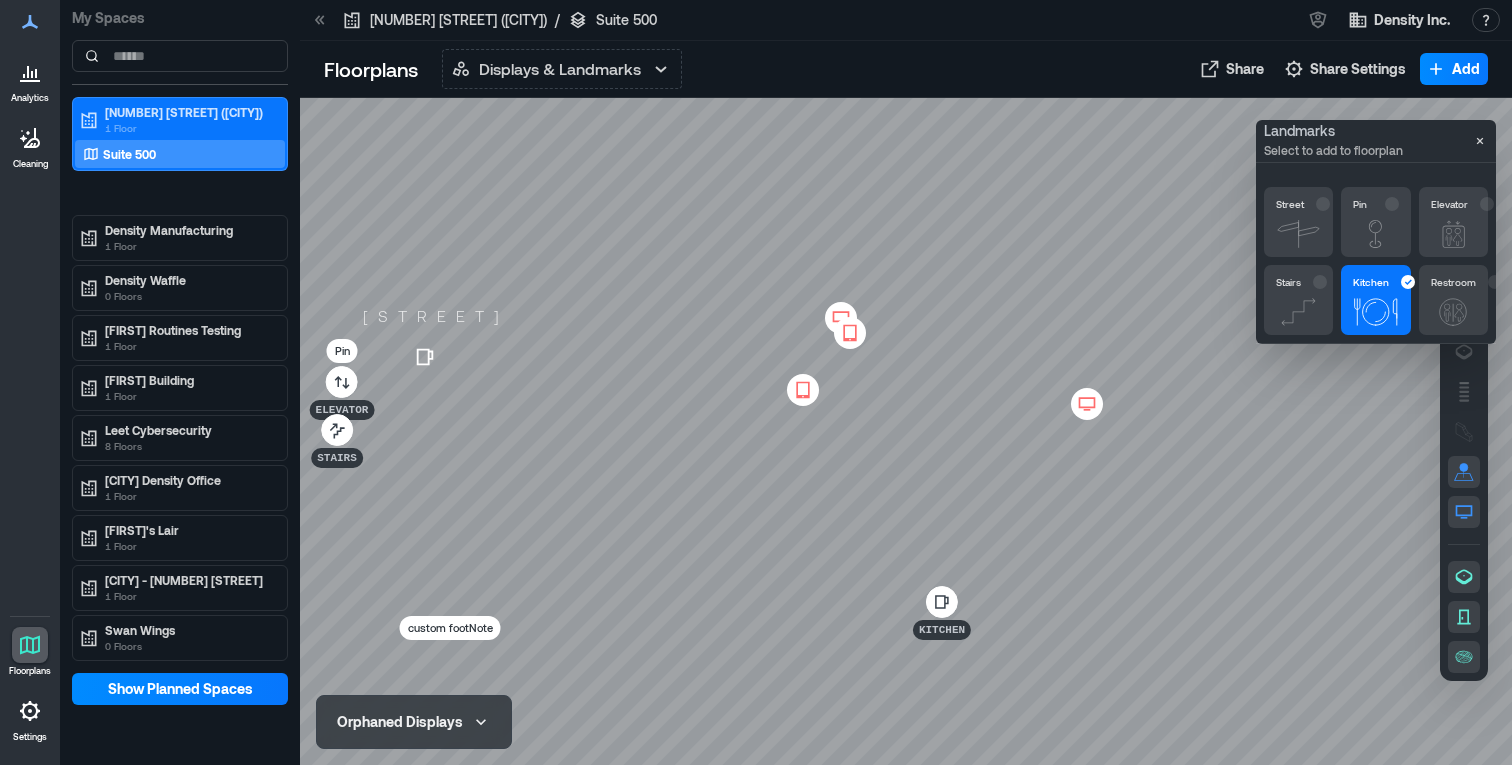 click at bounding box center [906, 431] 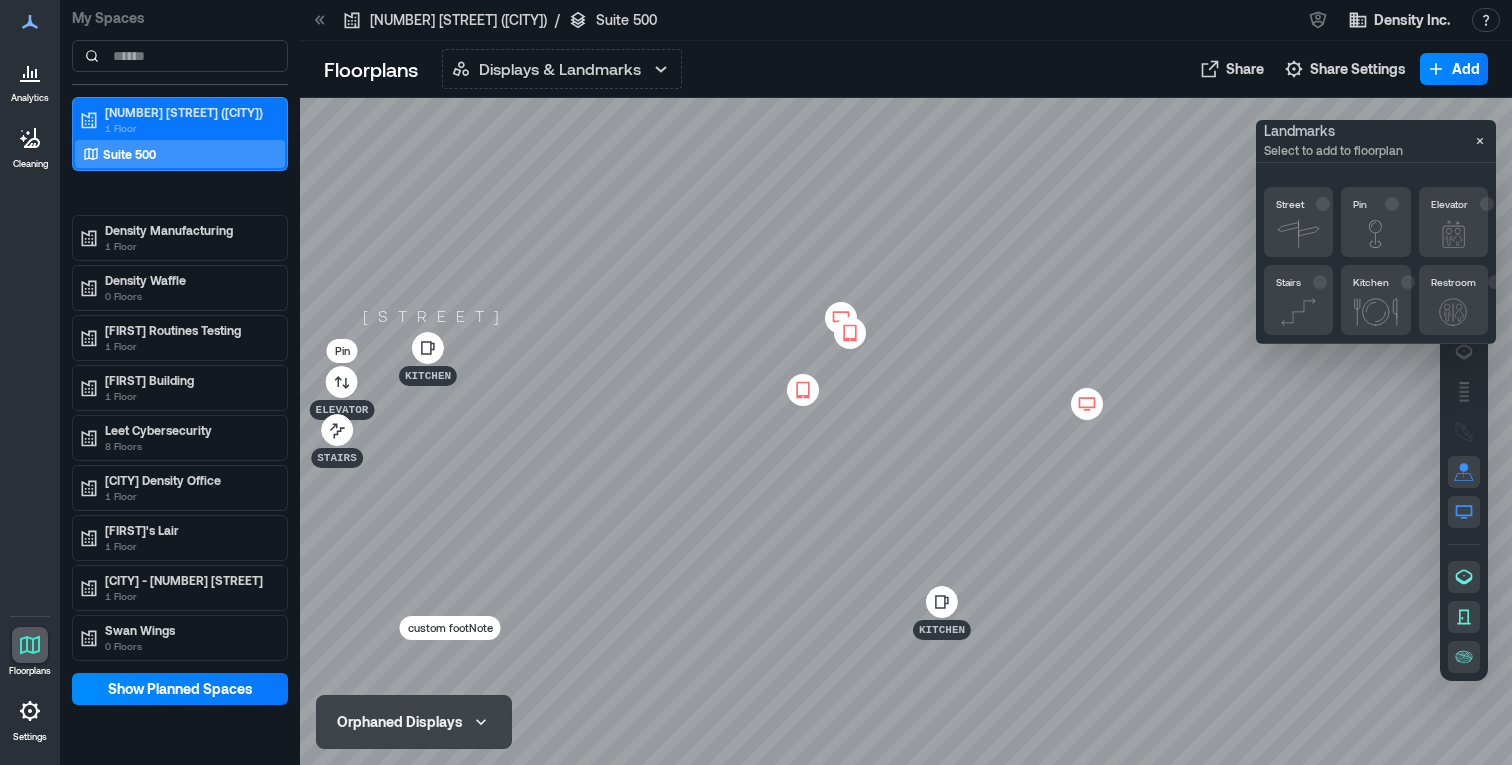 click on "[STREET] Pin Elevator Stairs Kitchen Restroom" at bounding box center (1376, 261) 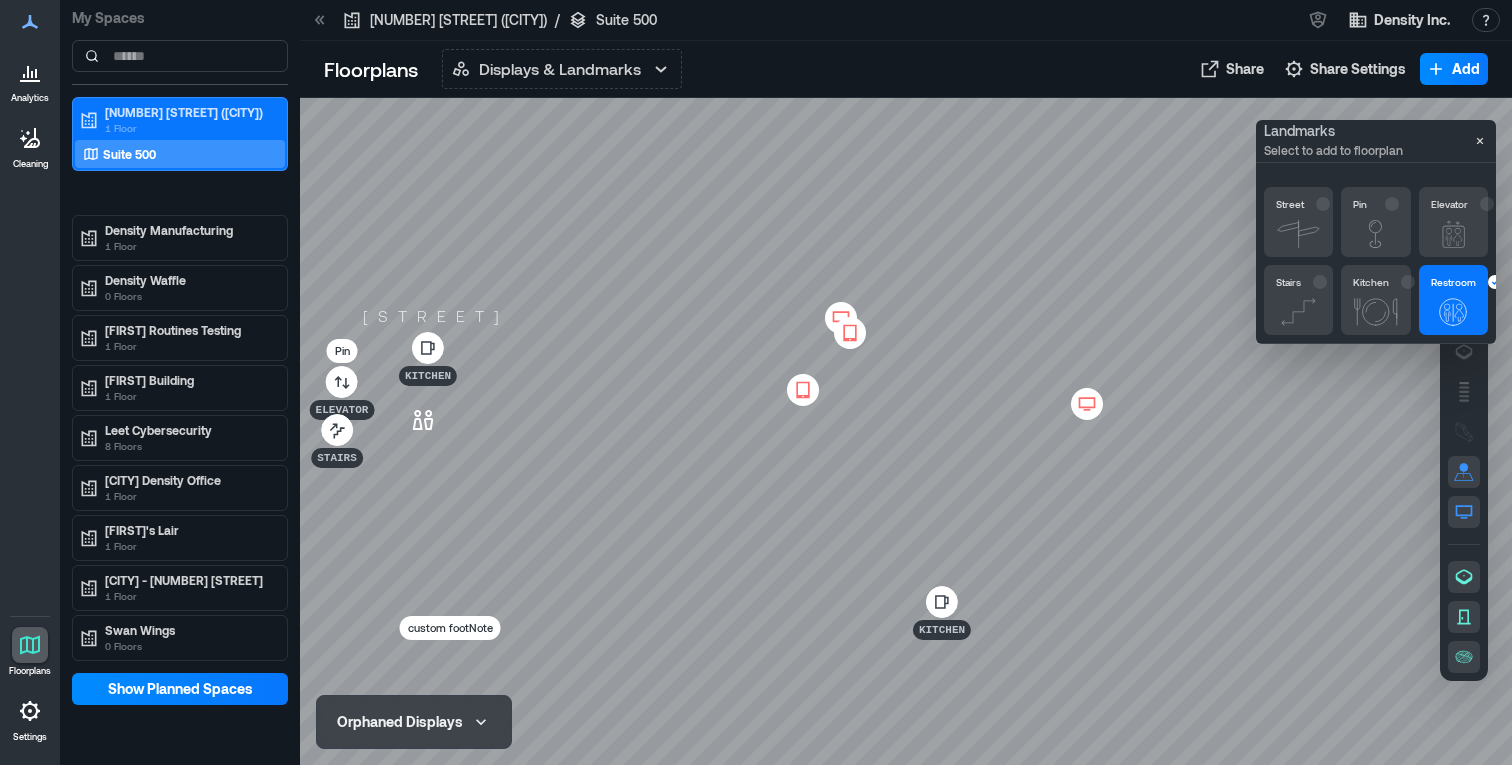 click at bounding box center (906, 431) 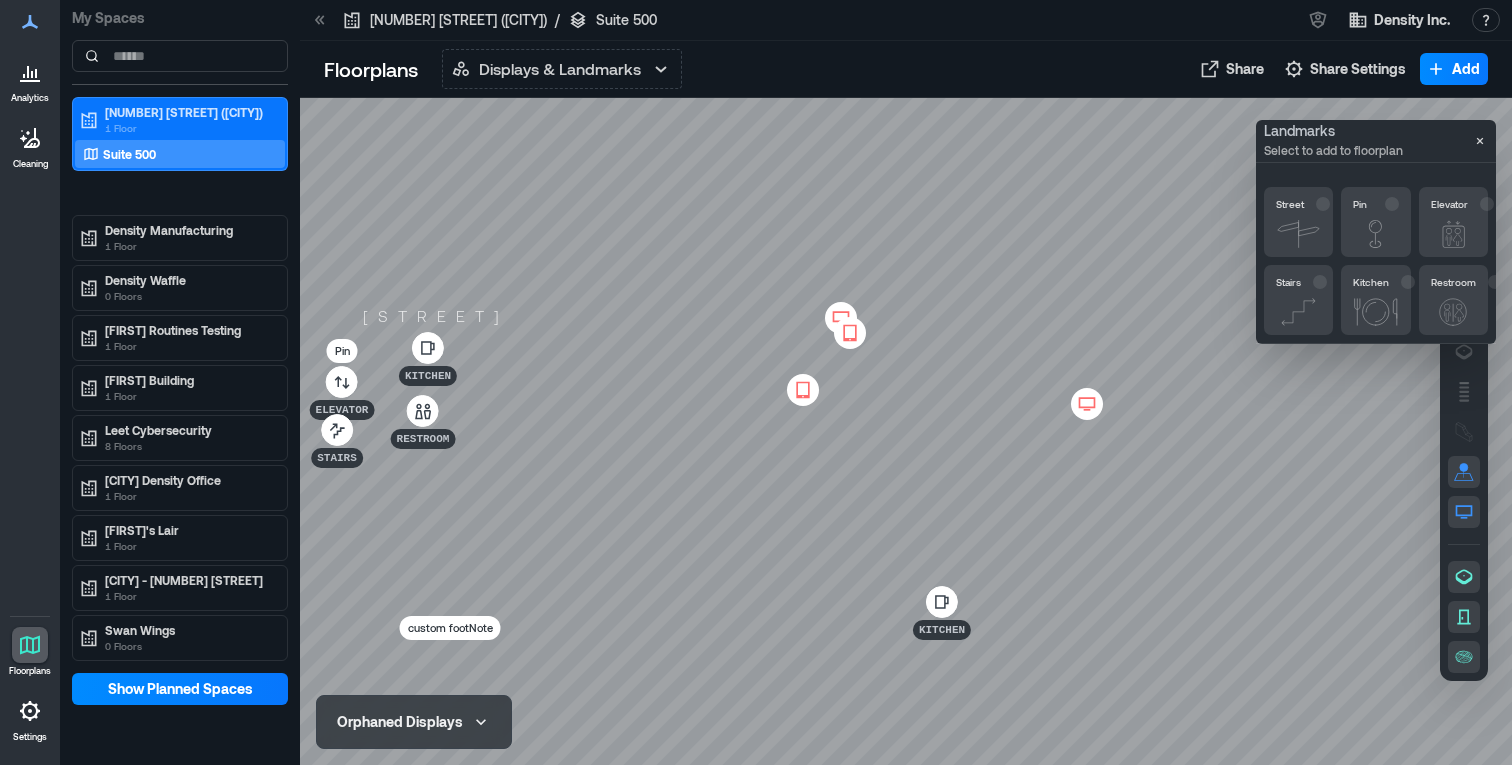 click on "Restroom" at bounding box center (423, 422) 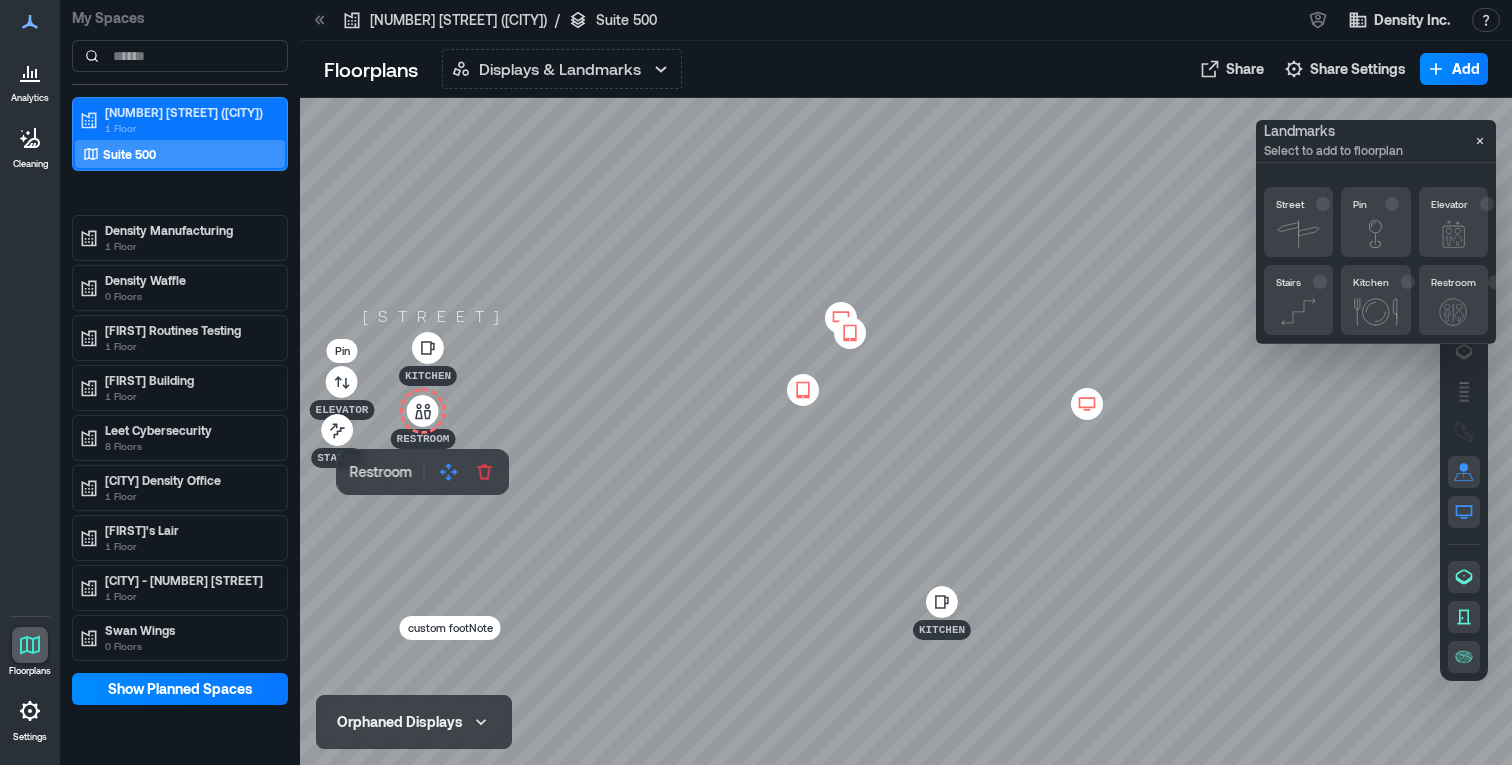 click on "Pin" at bounding box center [342, 351] 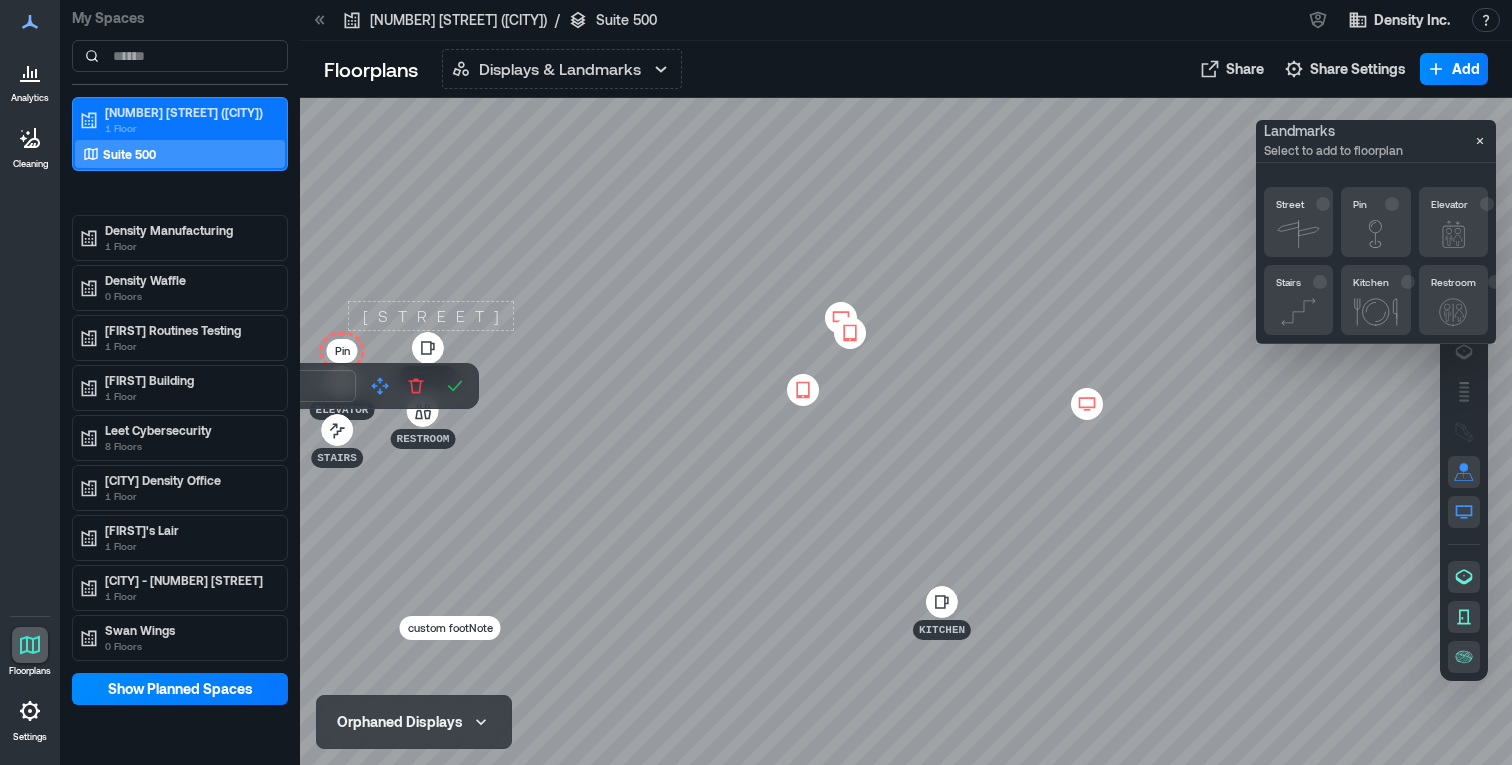 click on "[STREET]" at bounding box center [431, 316] 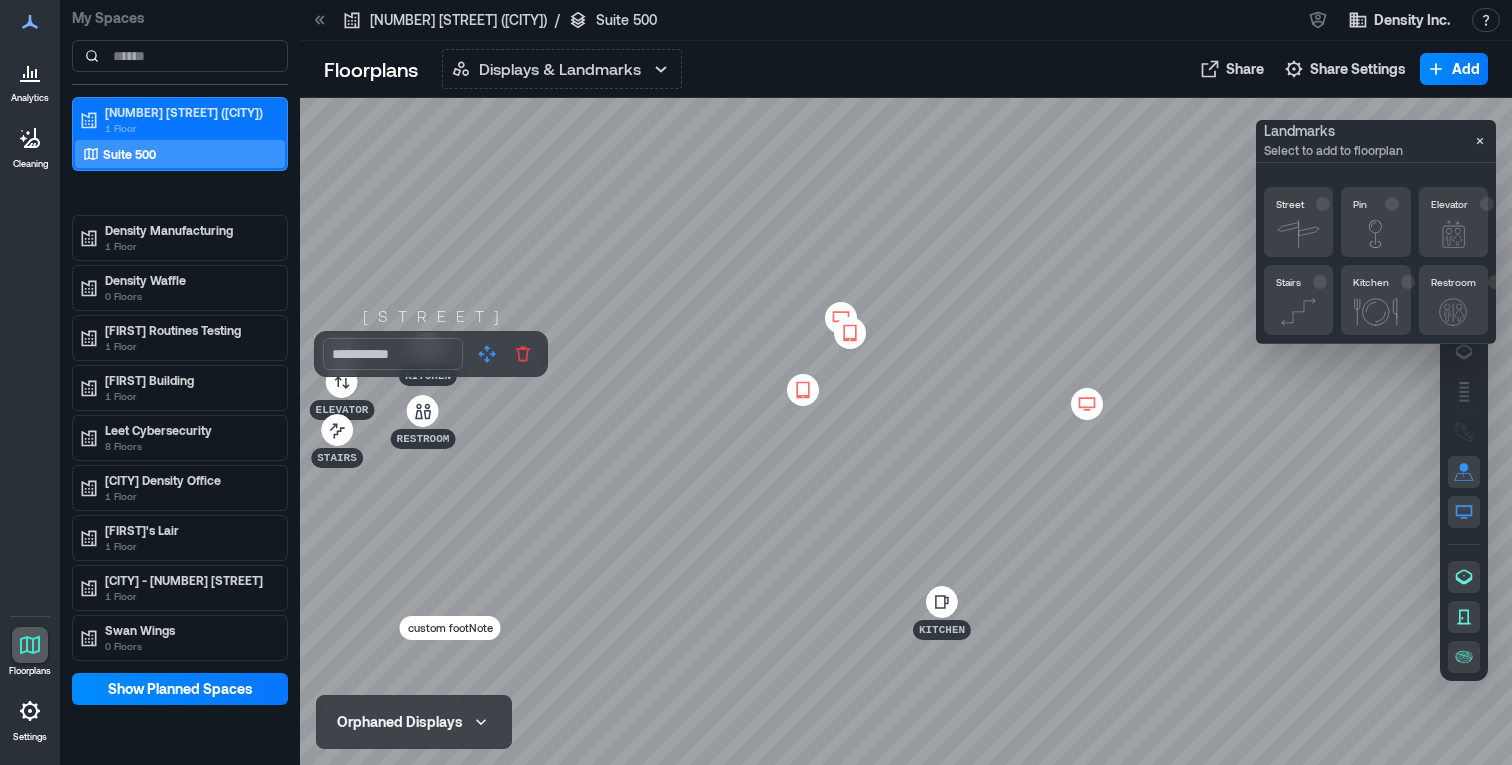 drag, startPoint x: 401, startPoint y: 358, endPoint x: 302, endPoint y: 349, distance: 99.40825 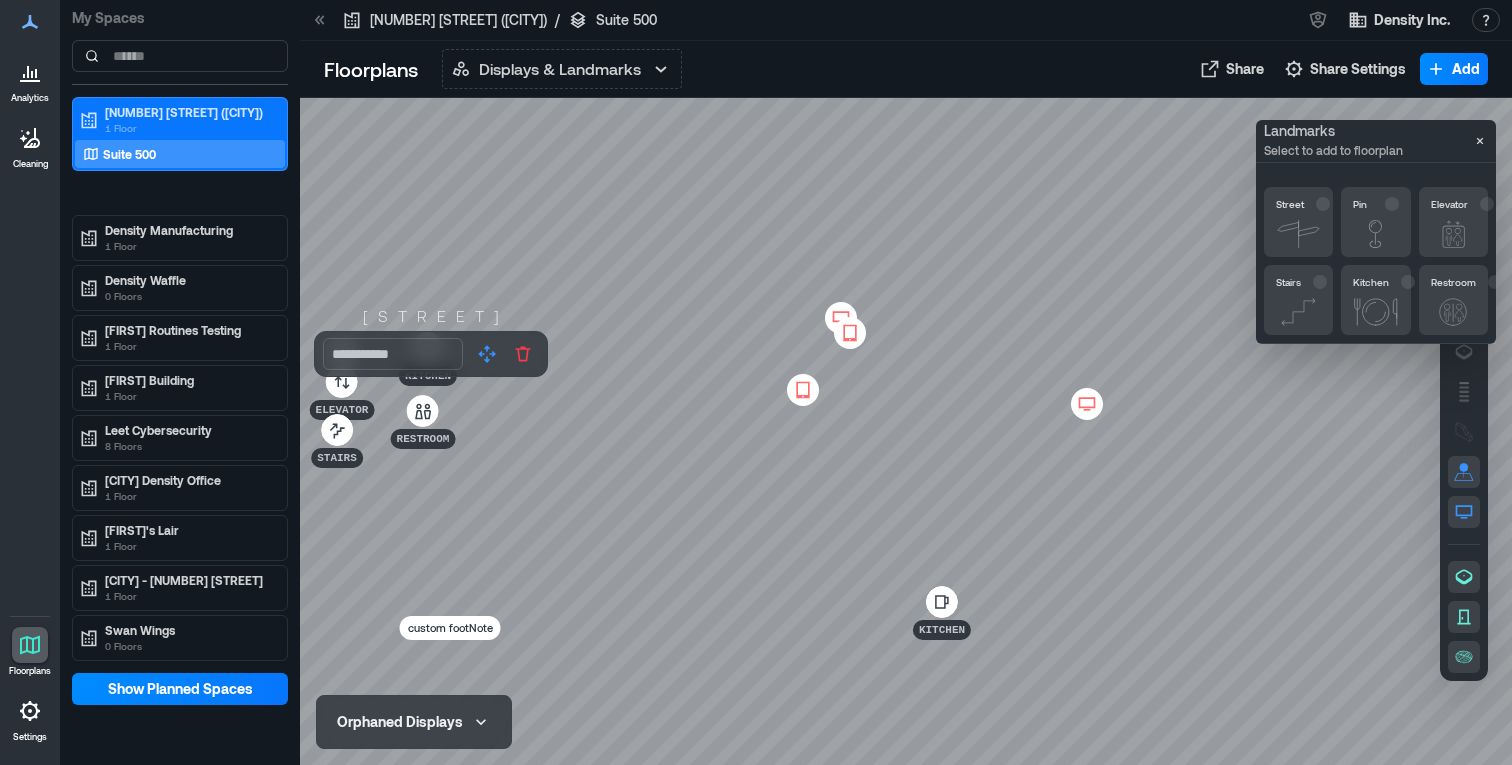 click at bounding box center [906, 431] 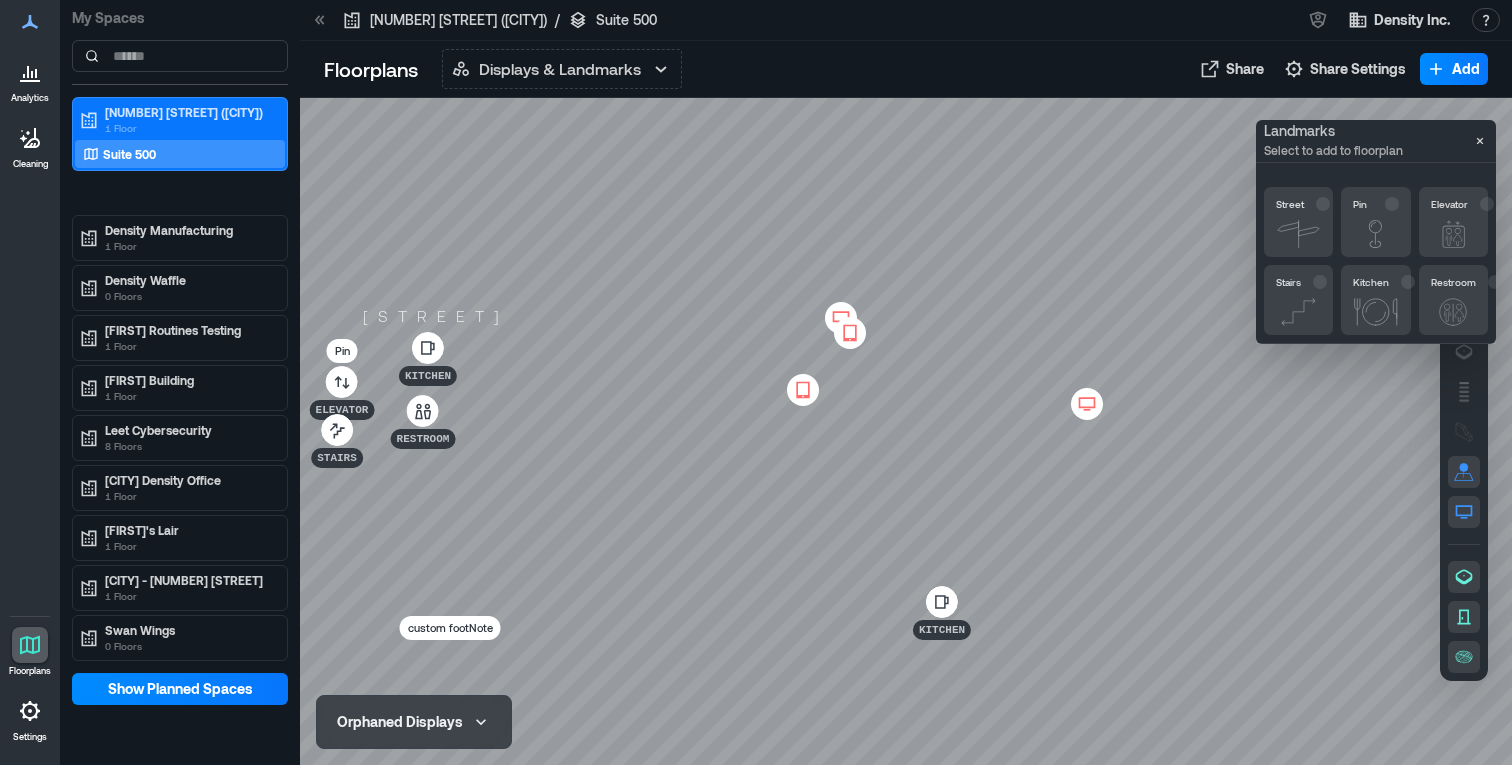 click on "Pin" at bounding box center (342, 351) 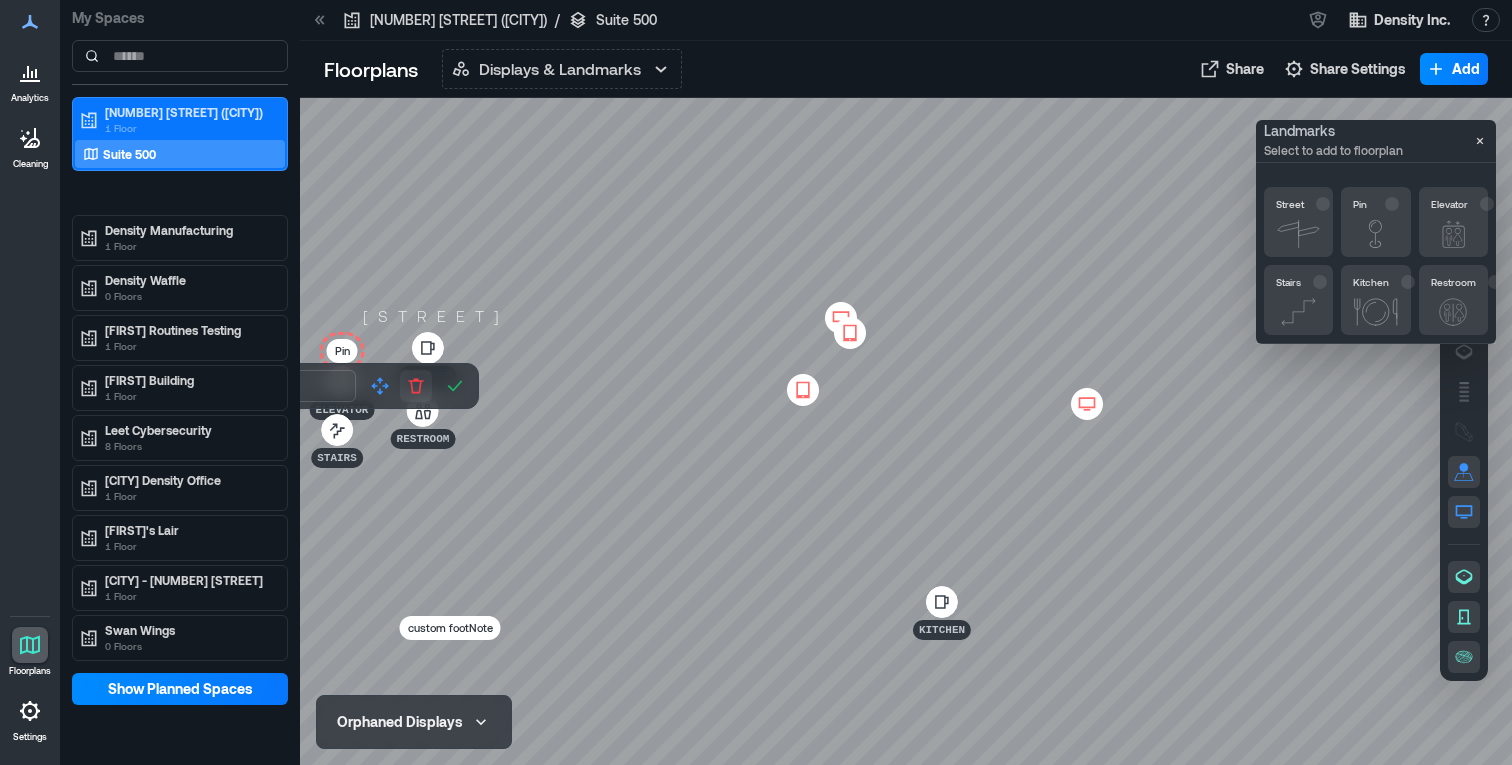 drag, startPoint x: 365, startPoint y: 384, endPoint x: 408, endPoint y: 397, distance: 44.922153 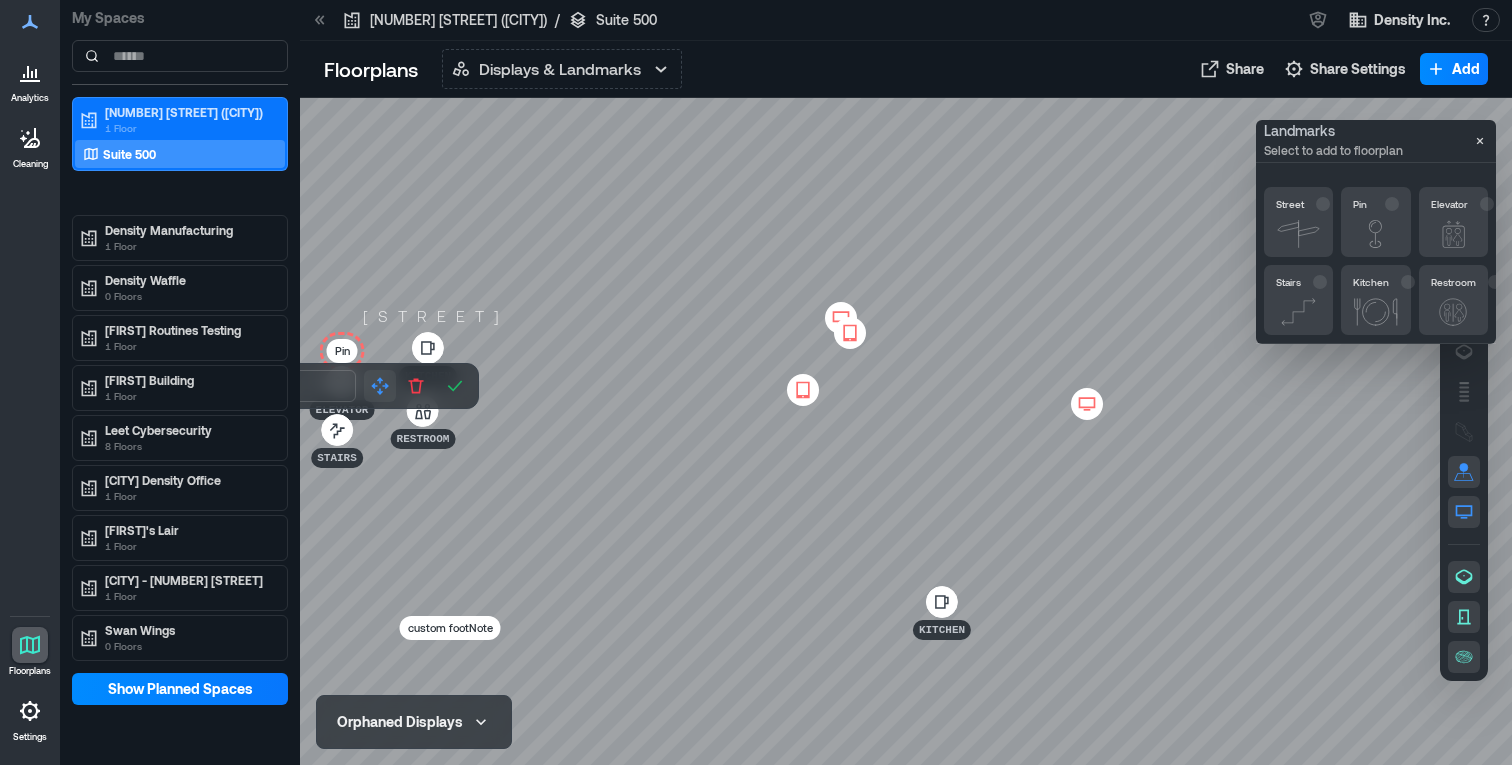 click 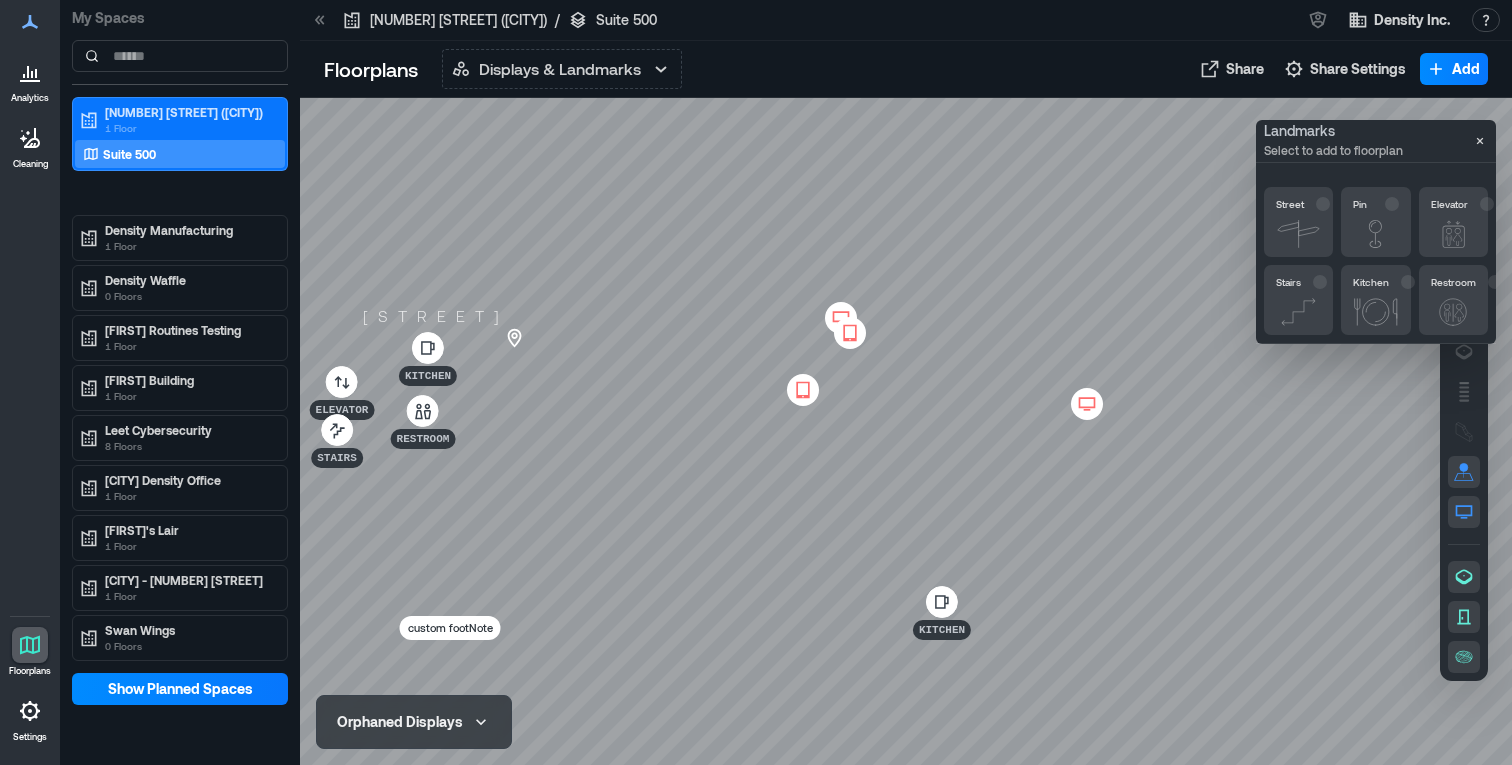 click at bounding box center [906, 431] 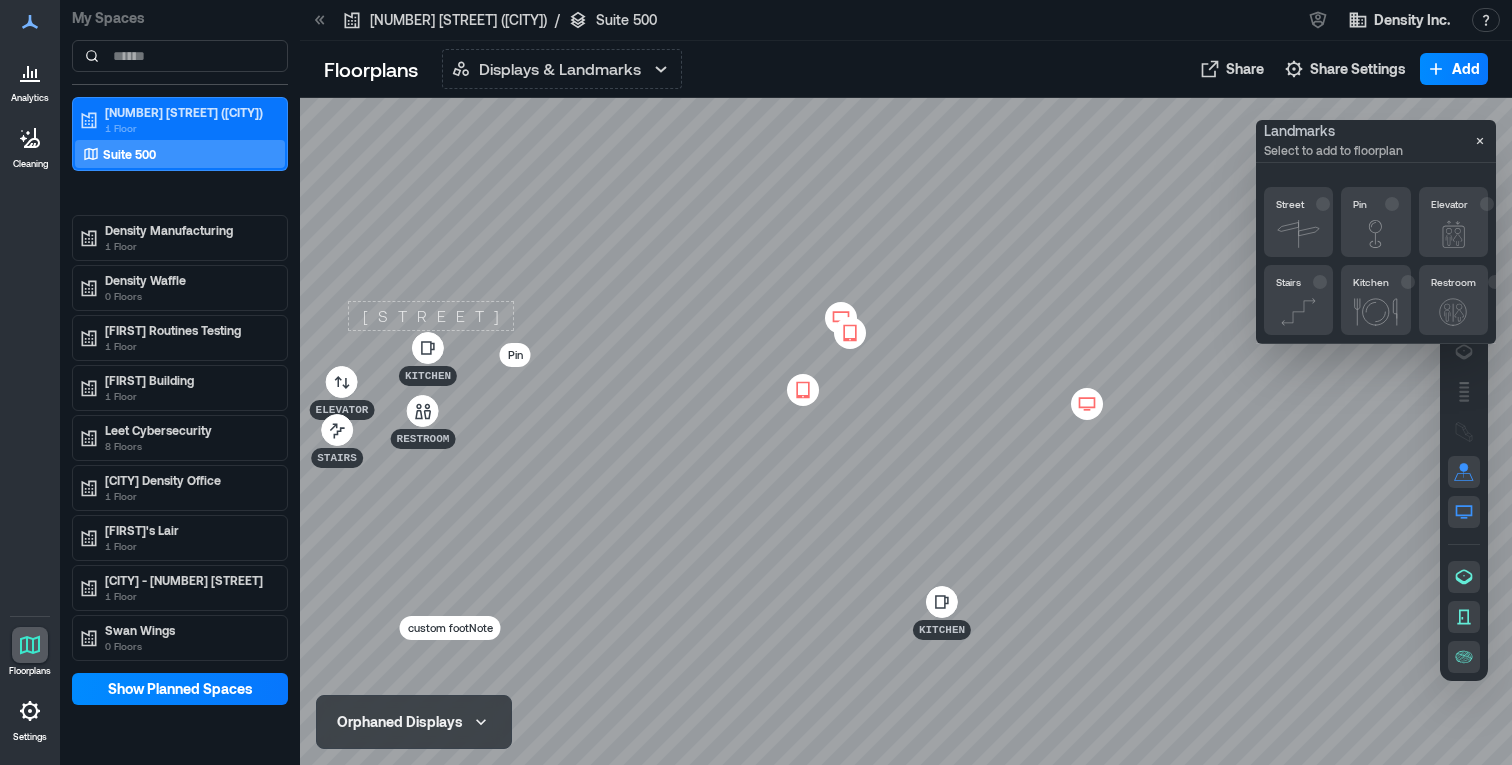 click on "[STREET]" at bounding box center (431, 316) 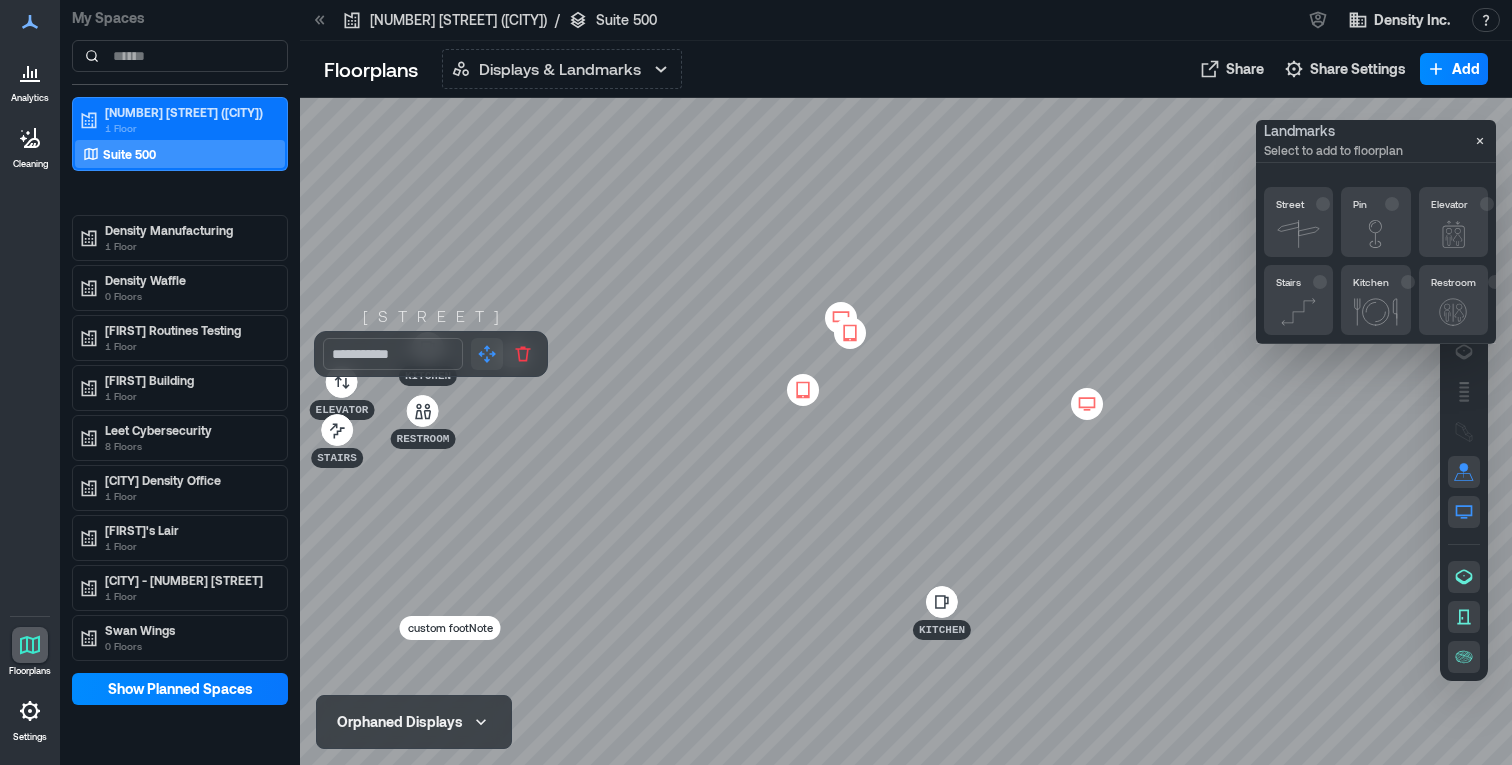 click 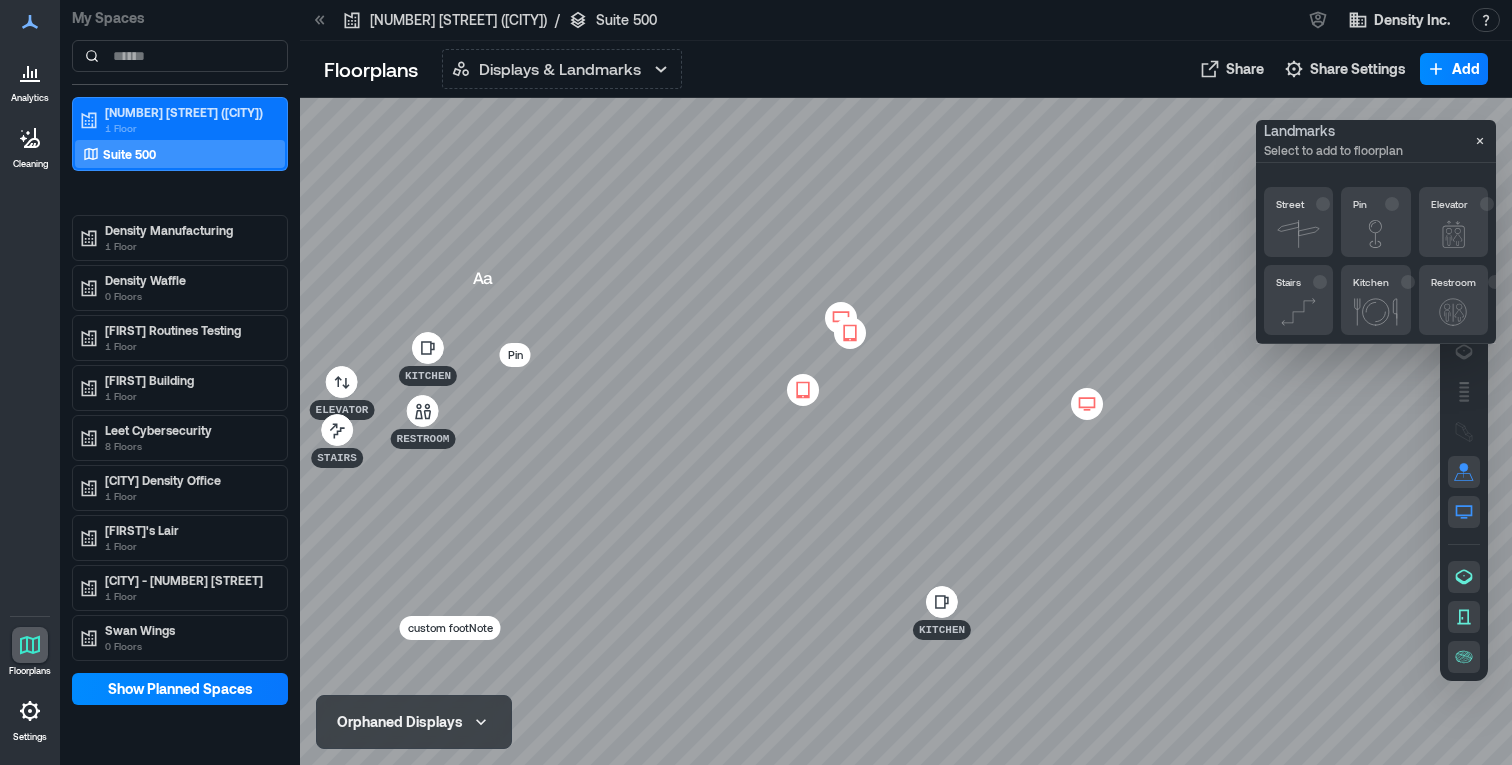 click at bounding box center [906, 431] 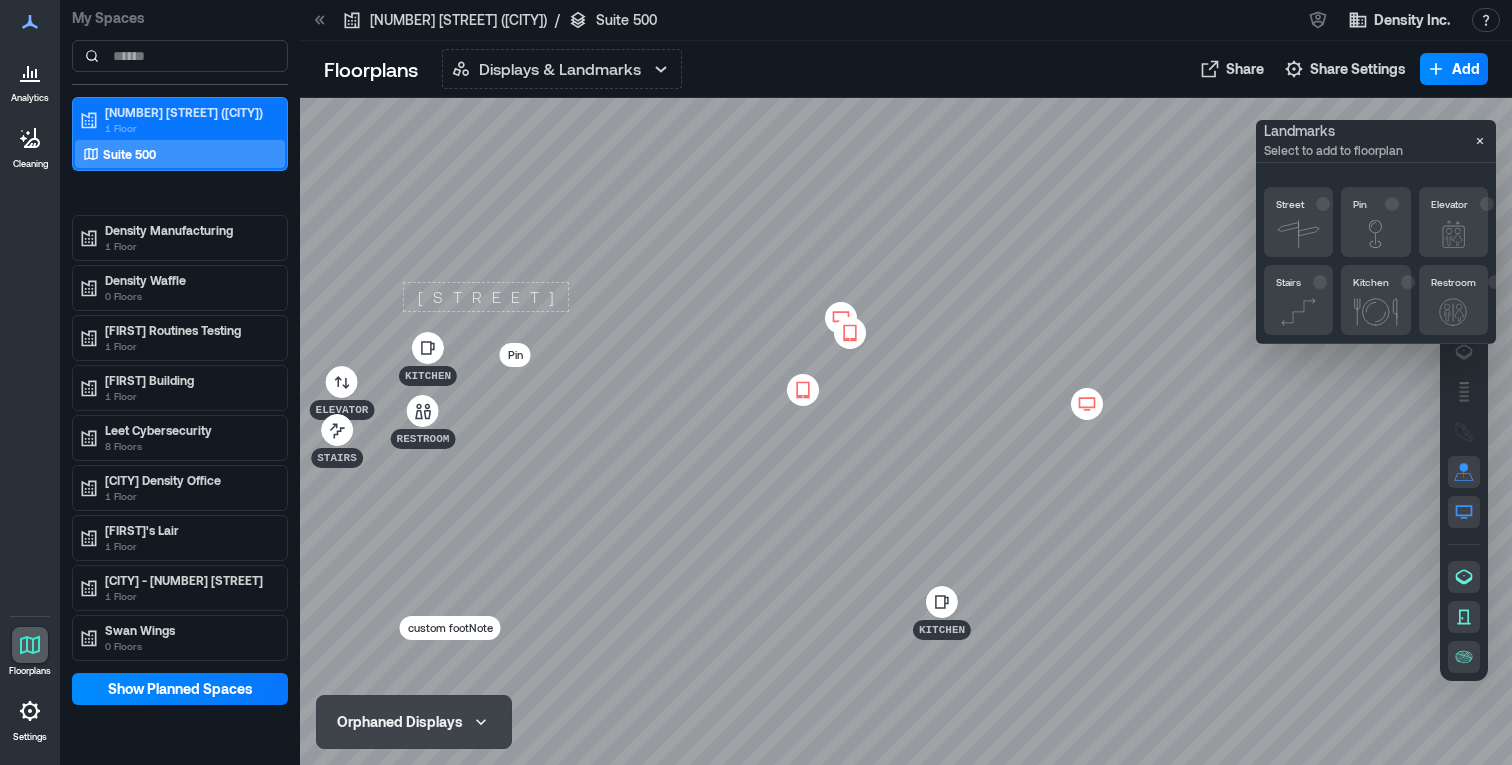 click on "[STREET]" at bounding box center (486, 297) 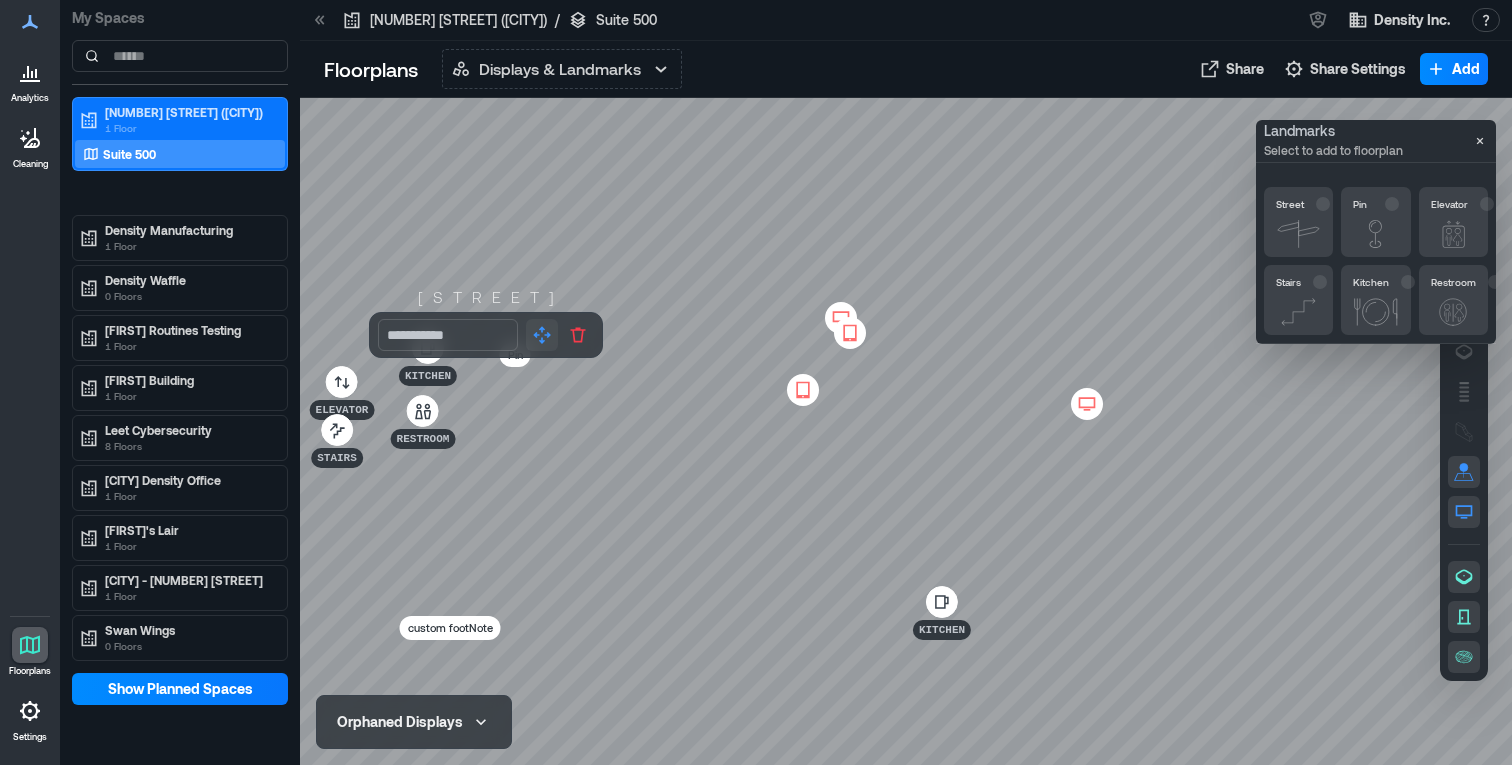 click 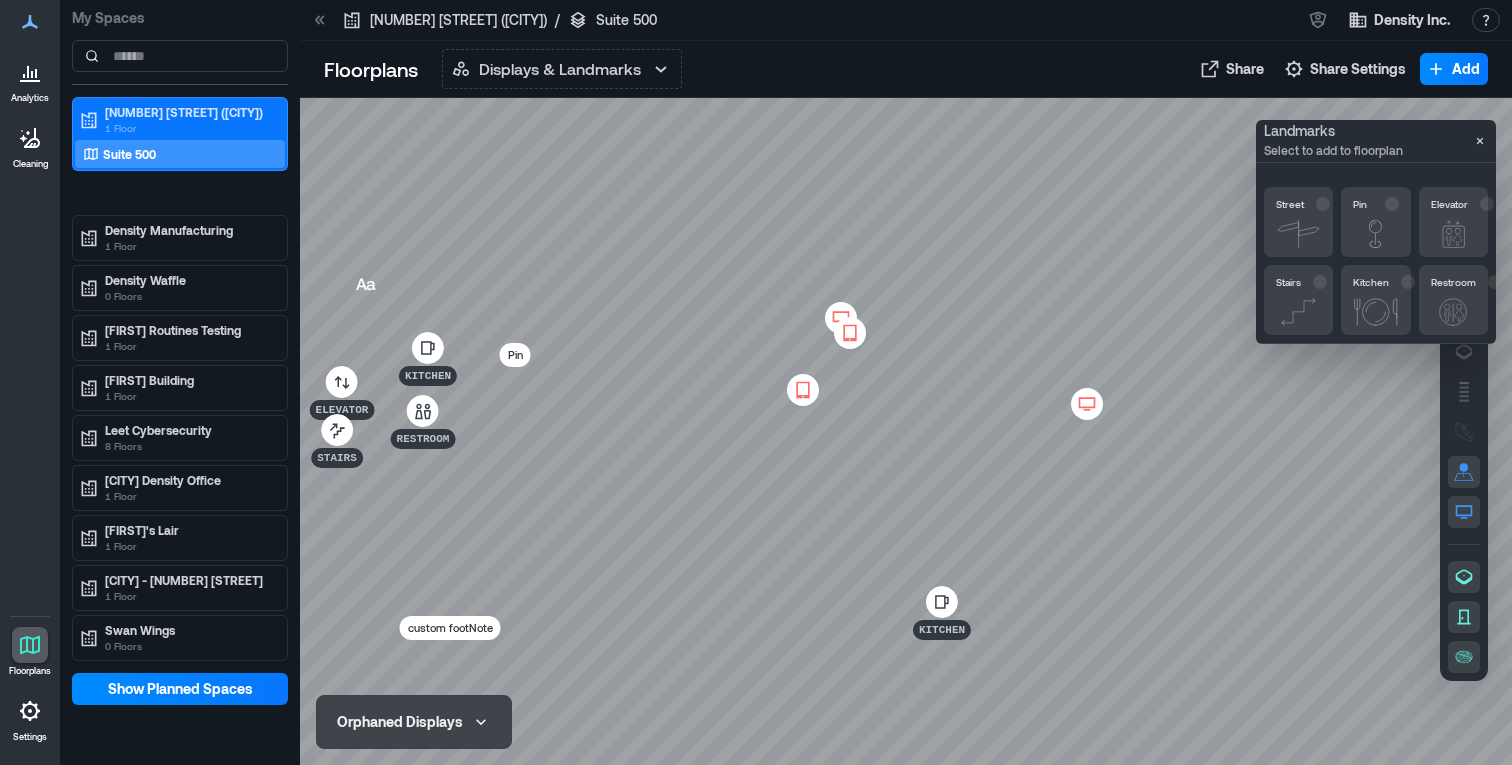 click at bounding box center [906, 431] 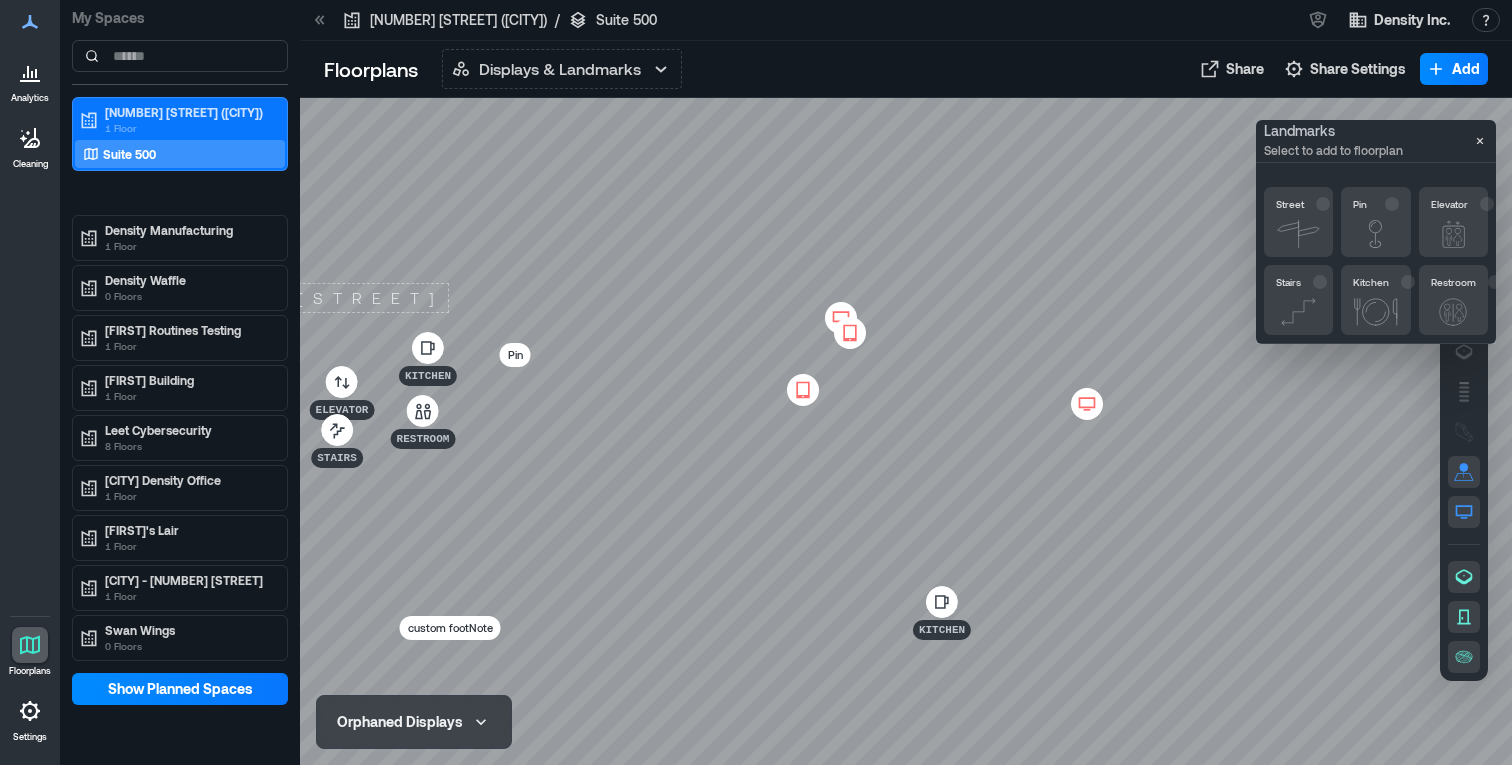 click on "[STREET]" at bounding box center (366, 298) 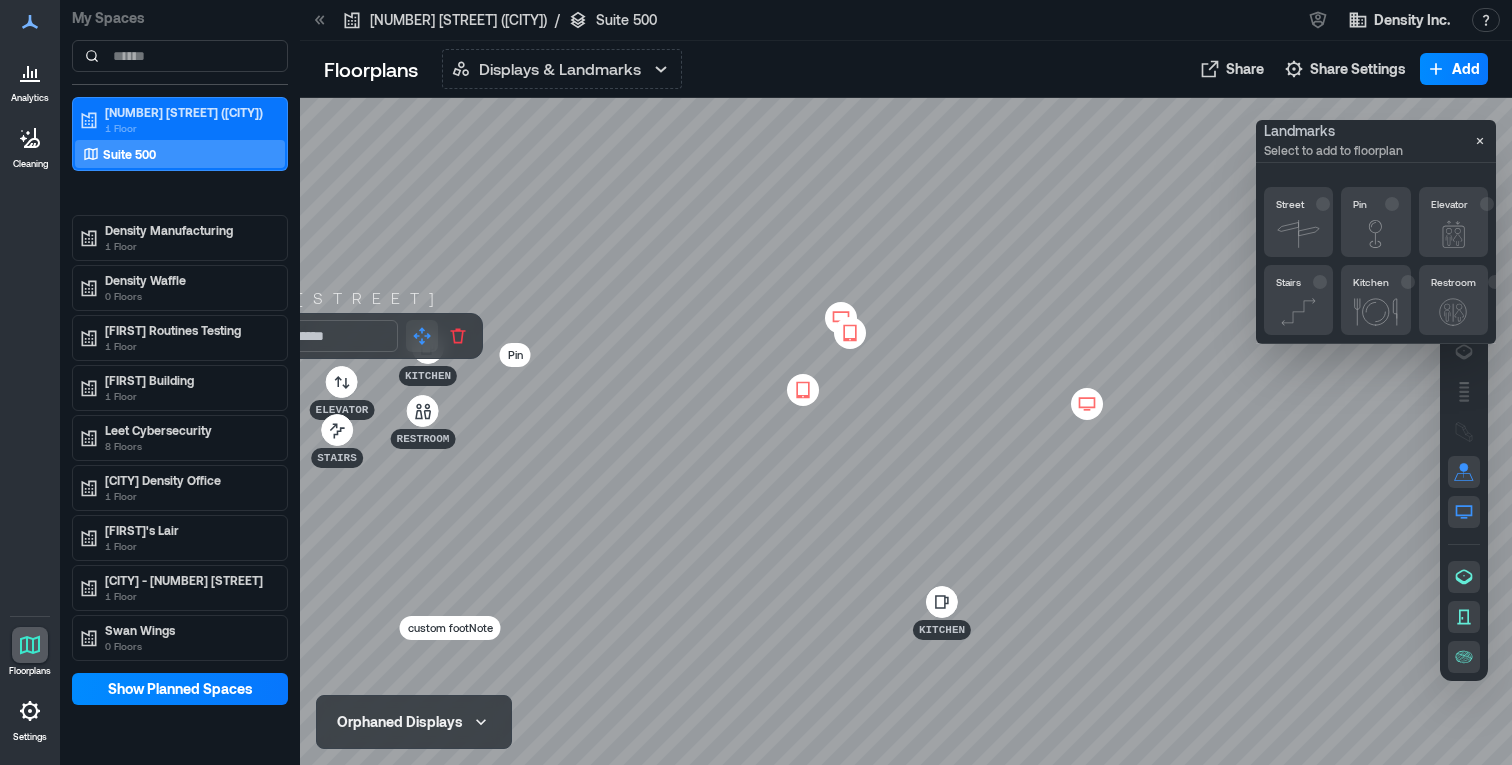 click 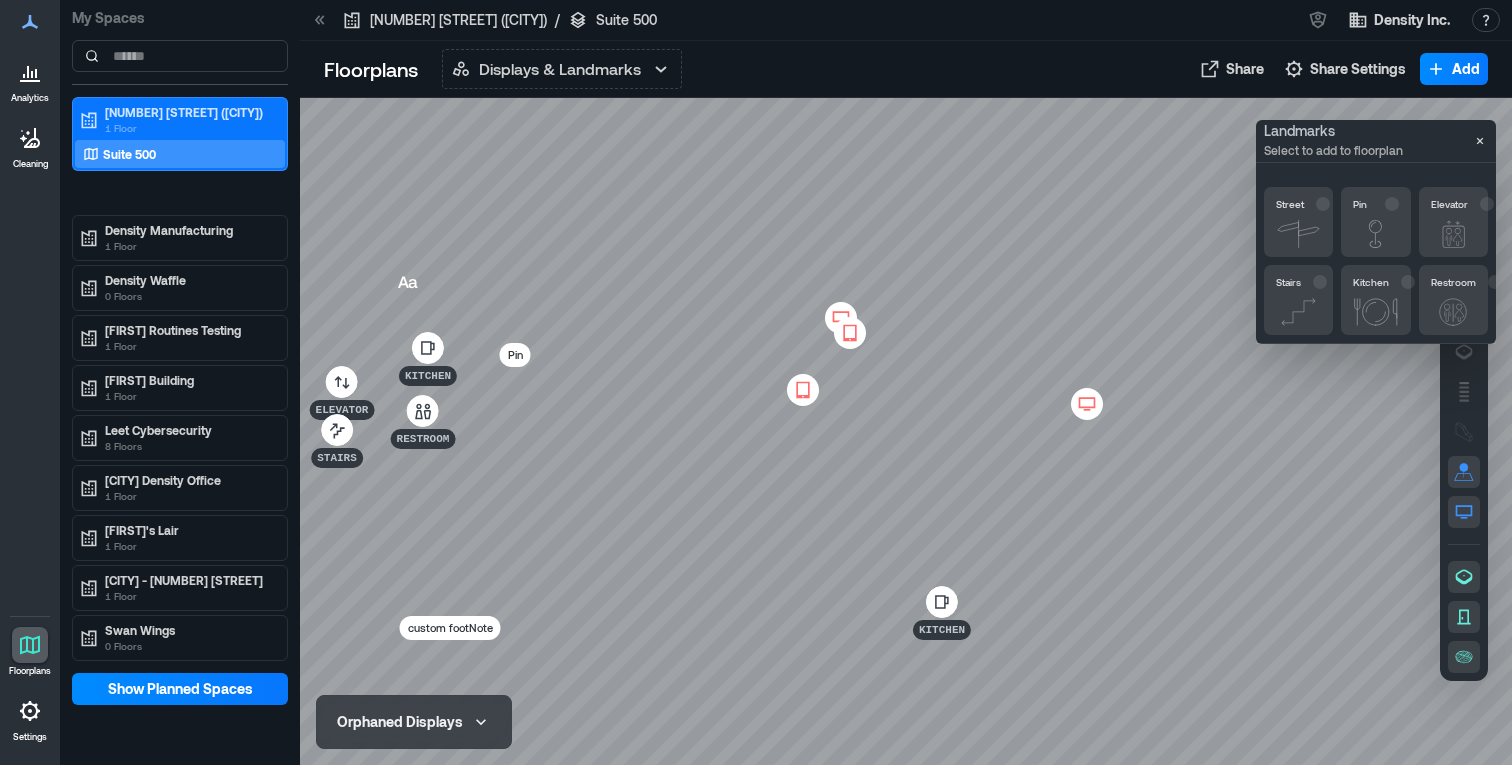 click at bounding box center (906, 431) 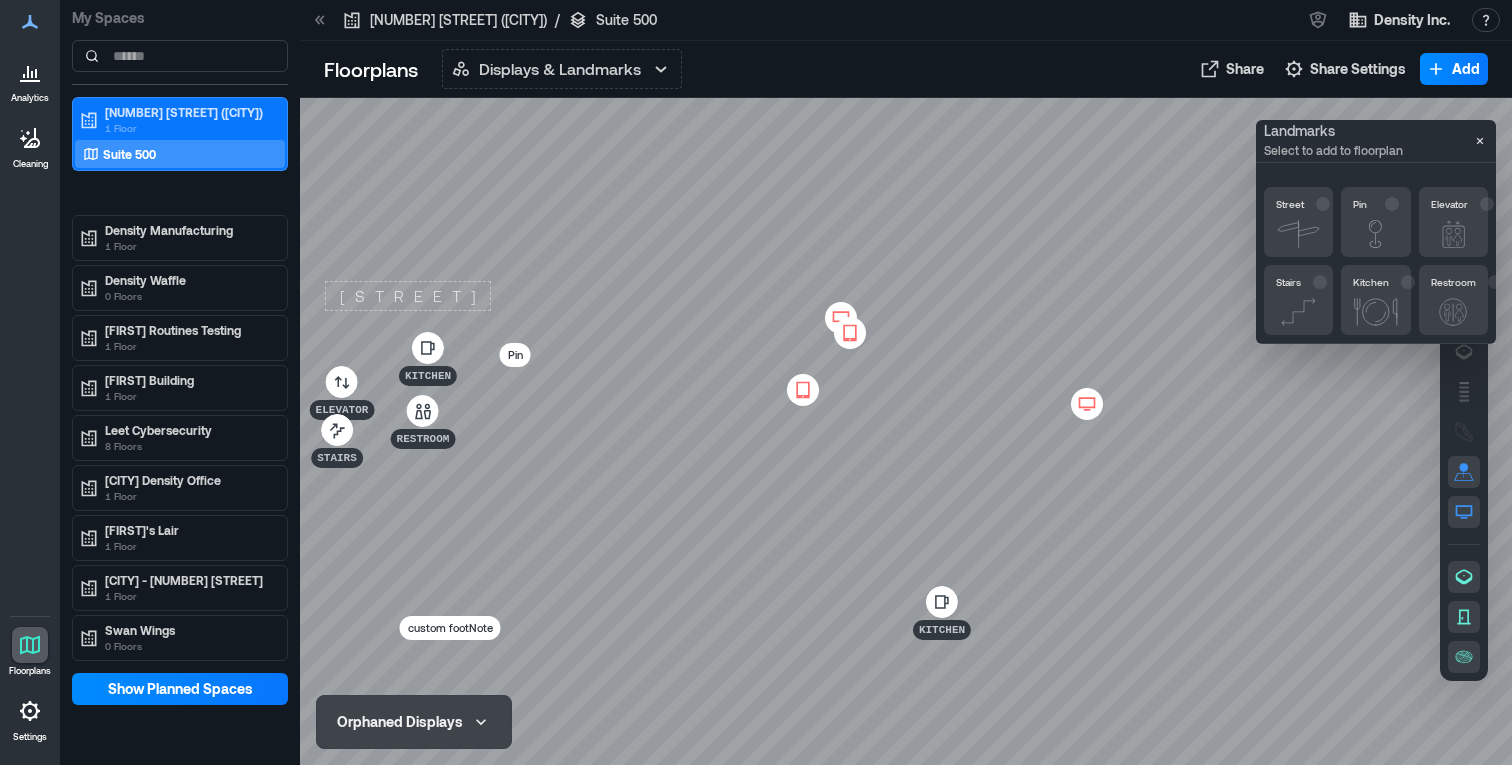 click on "[STREET]" at bounding box center (408, 296) 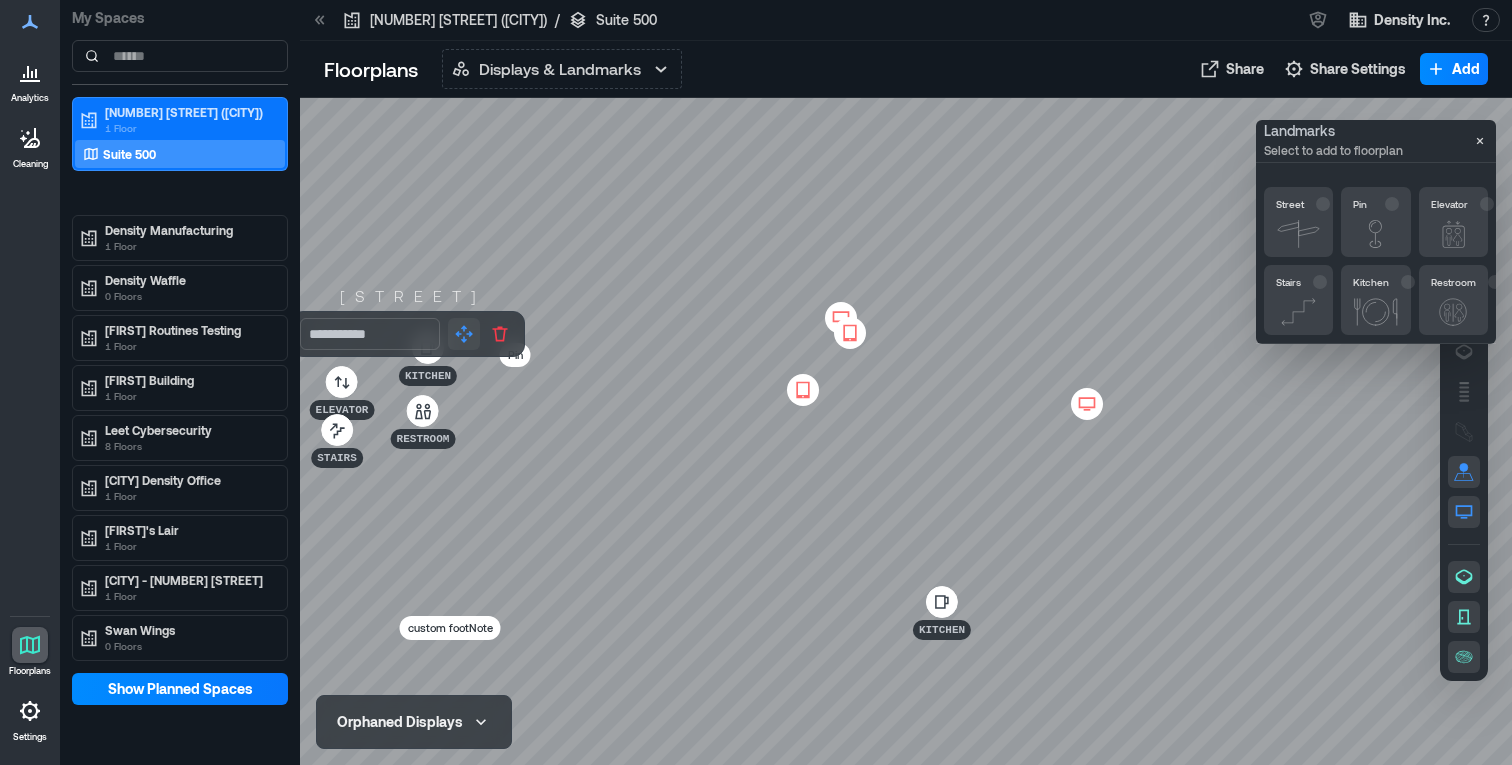click 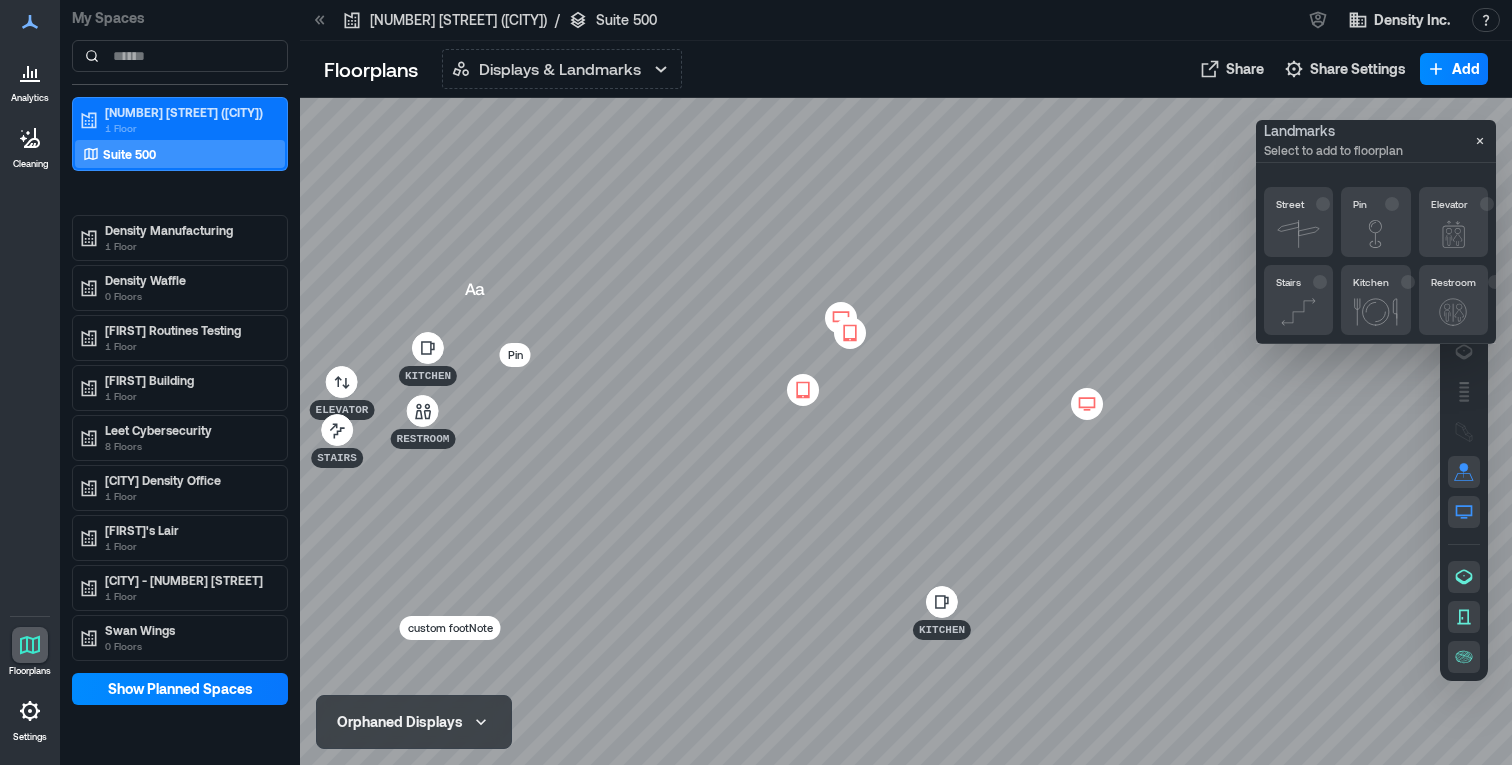 click at bounding box center [906, 431] 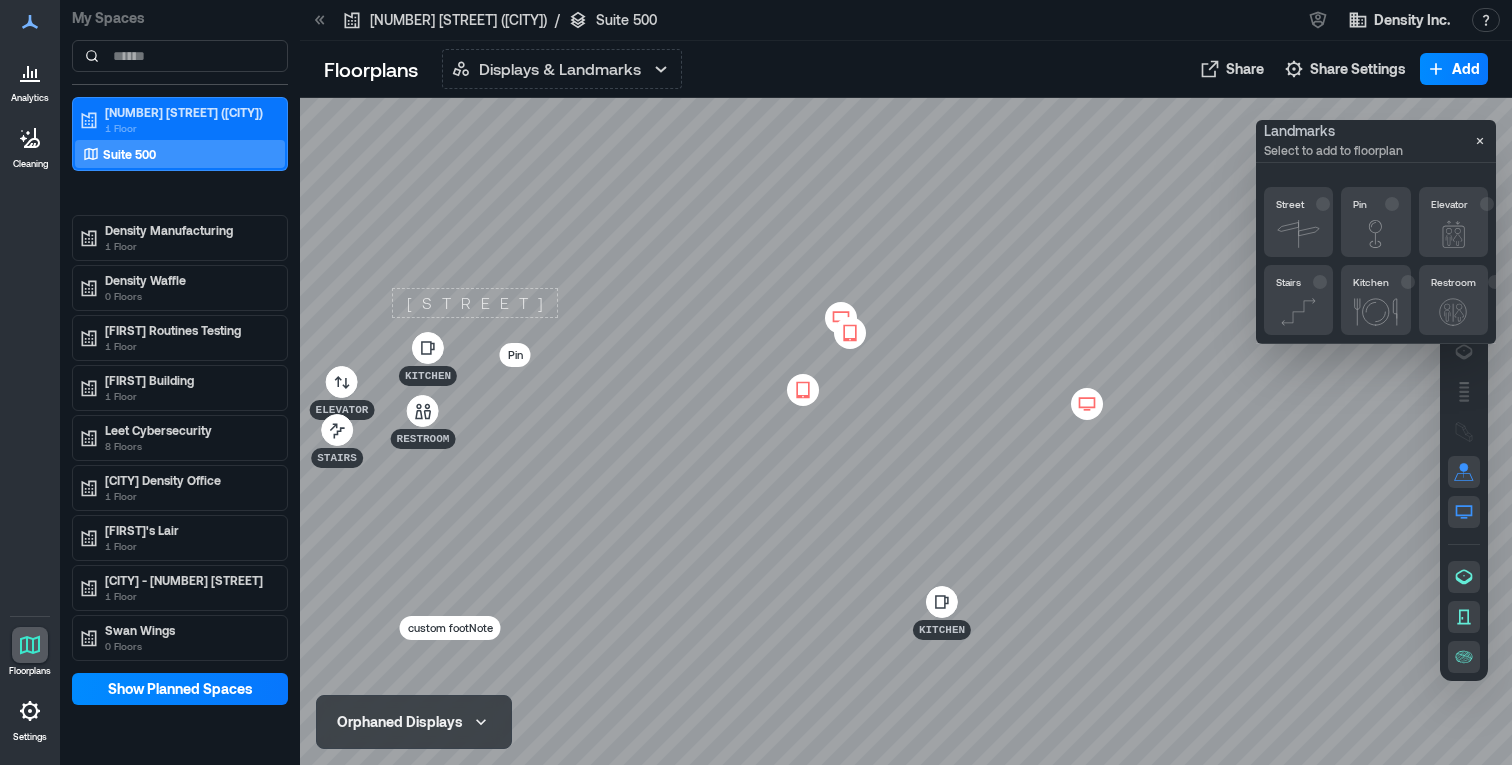 click on "[STREET]" at bounding box center (475, 303) 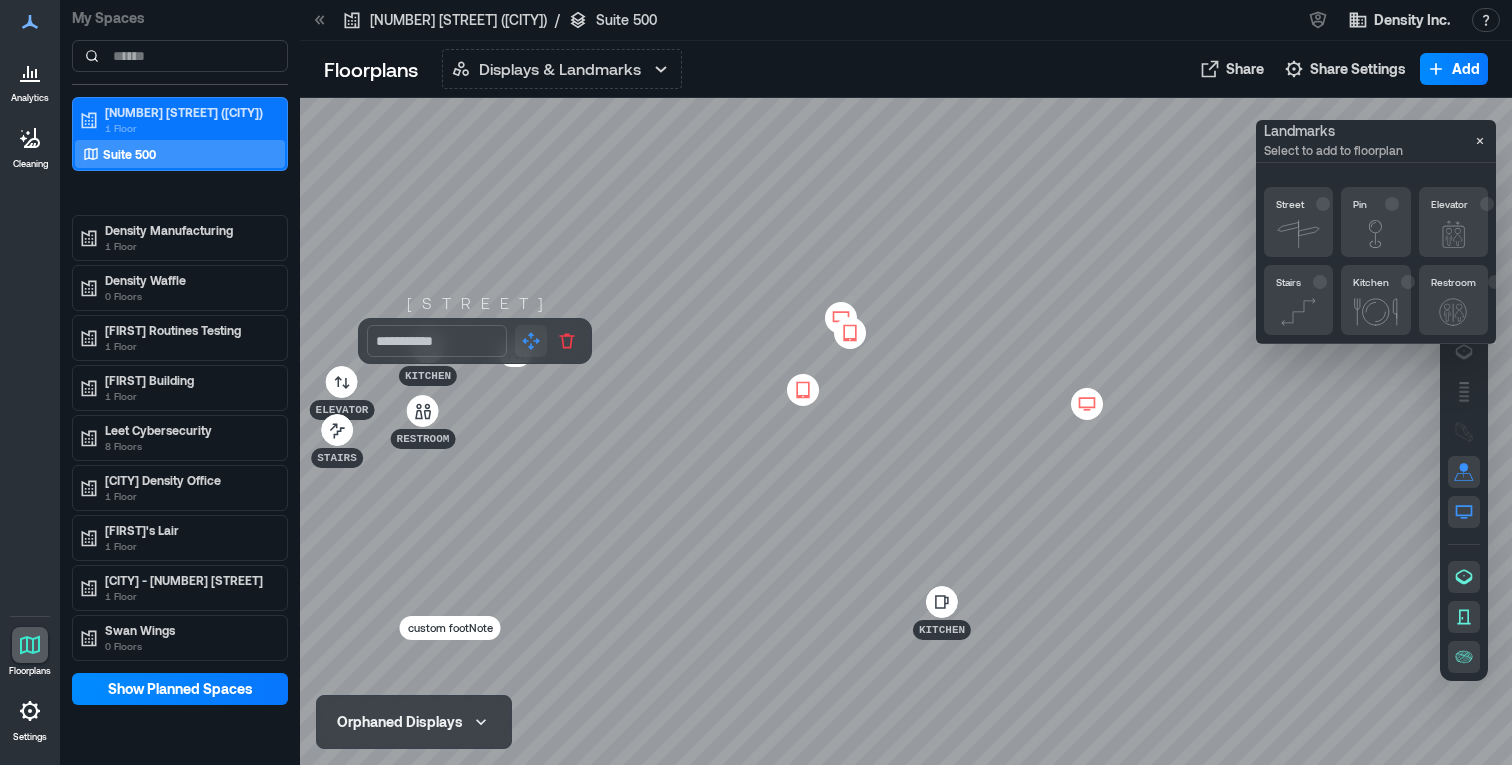 click at bounding box center (531, 341) 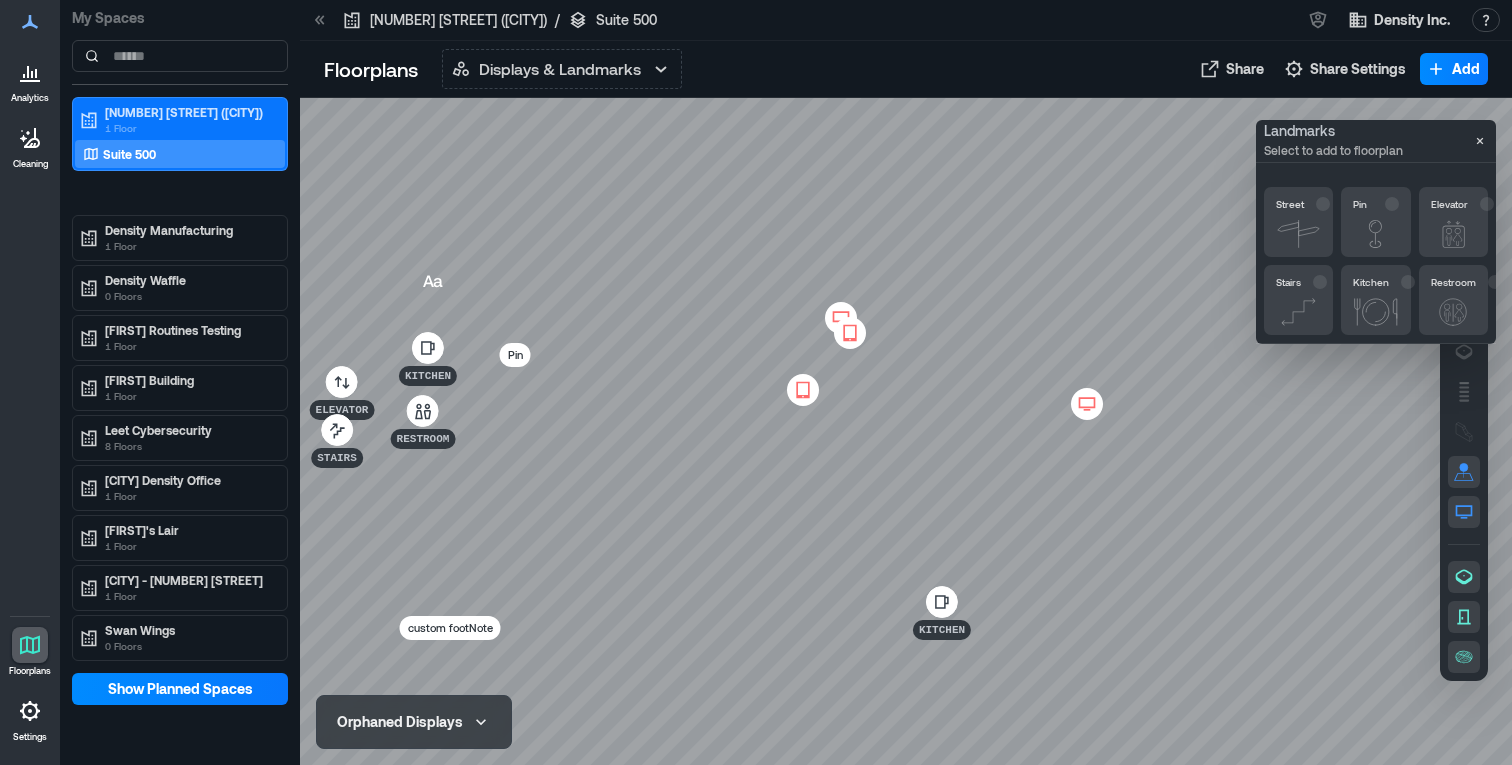 click at bounding box center [906, 431] 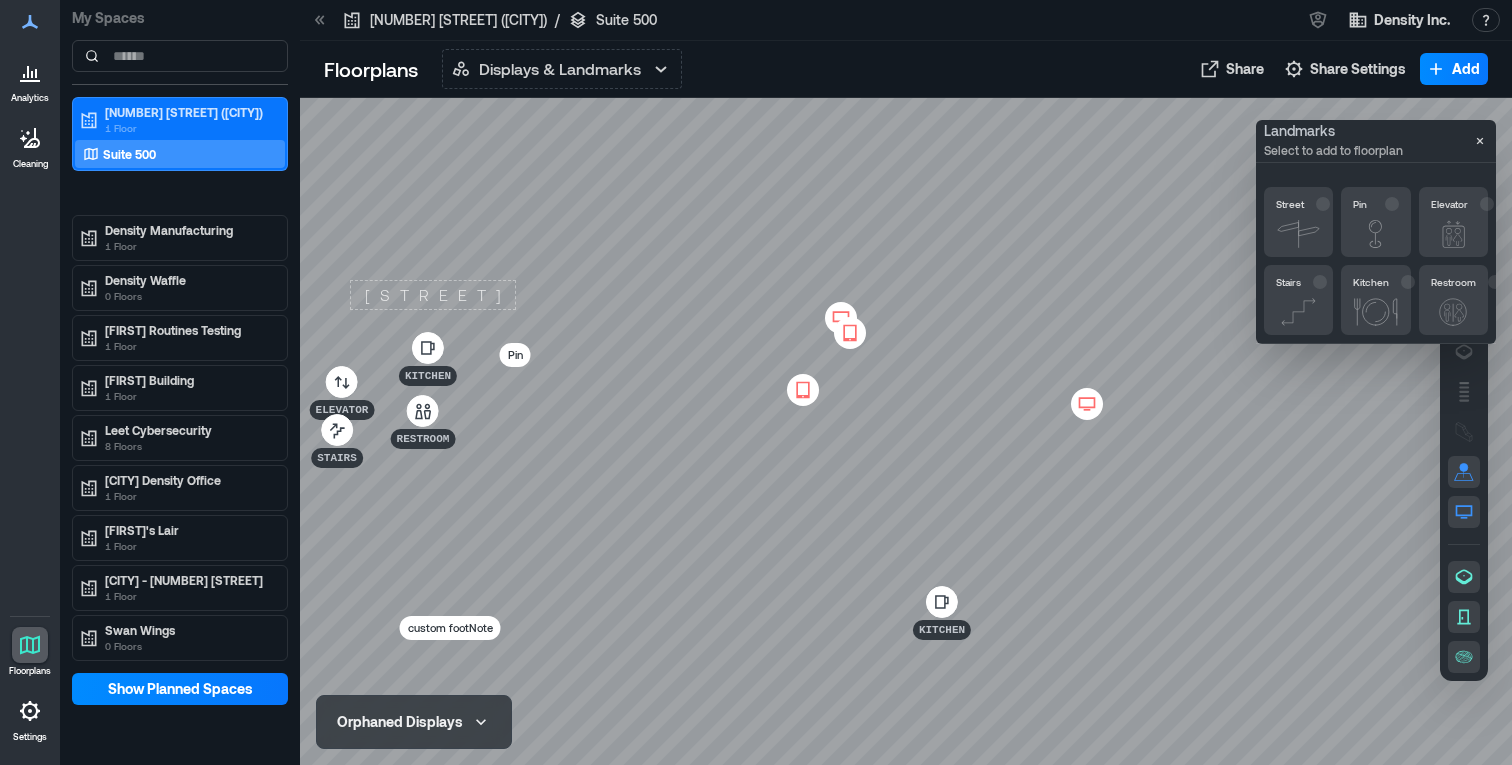 click on "[STREET]" at bounding box center [433, 295] 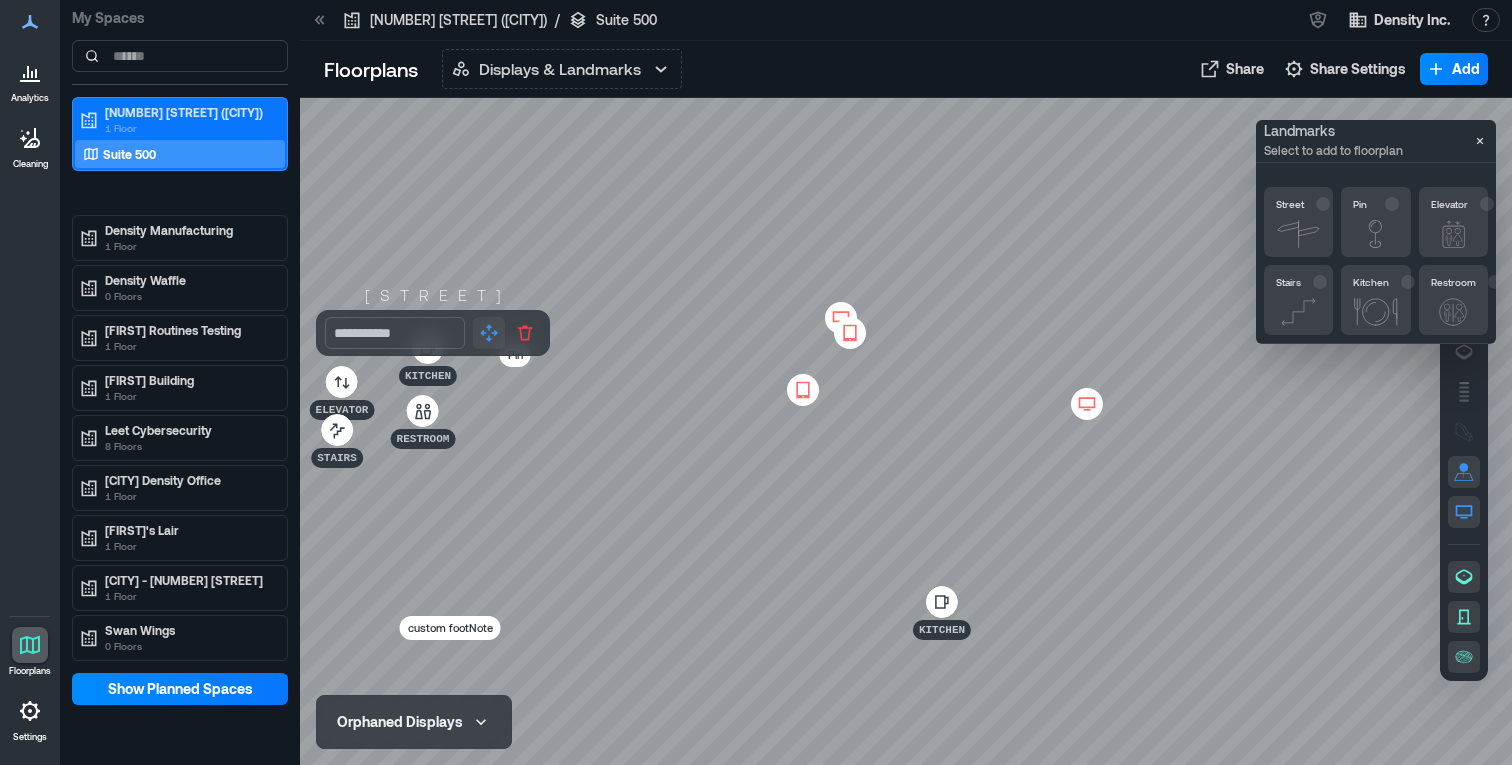 click 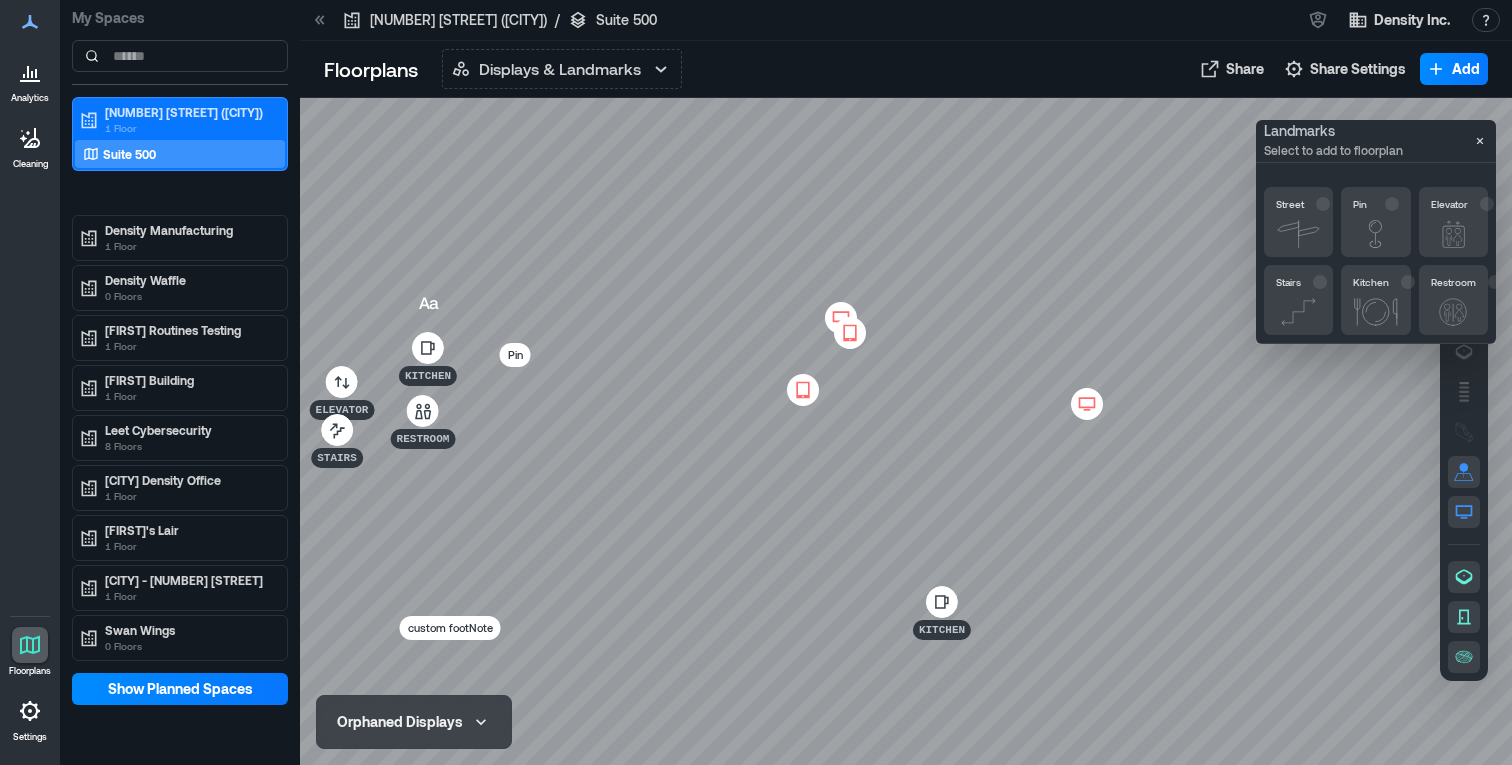 click at bounding box center [906, 431] 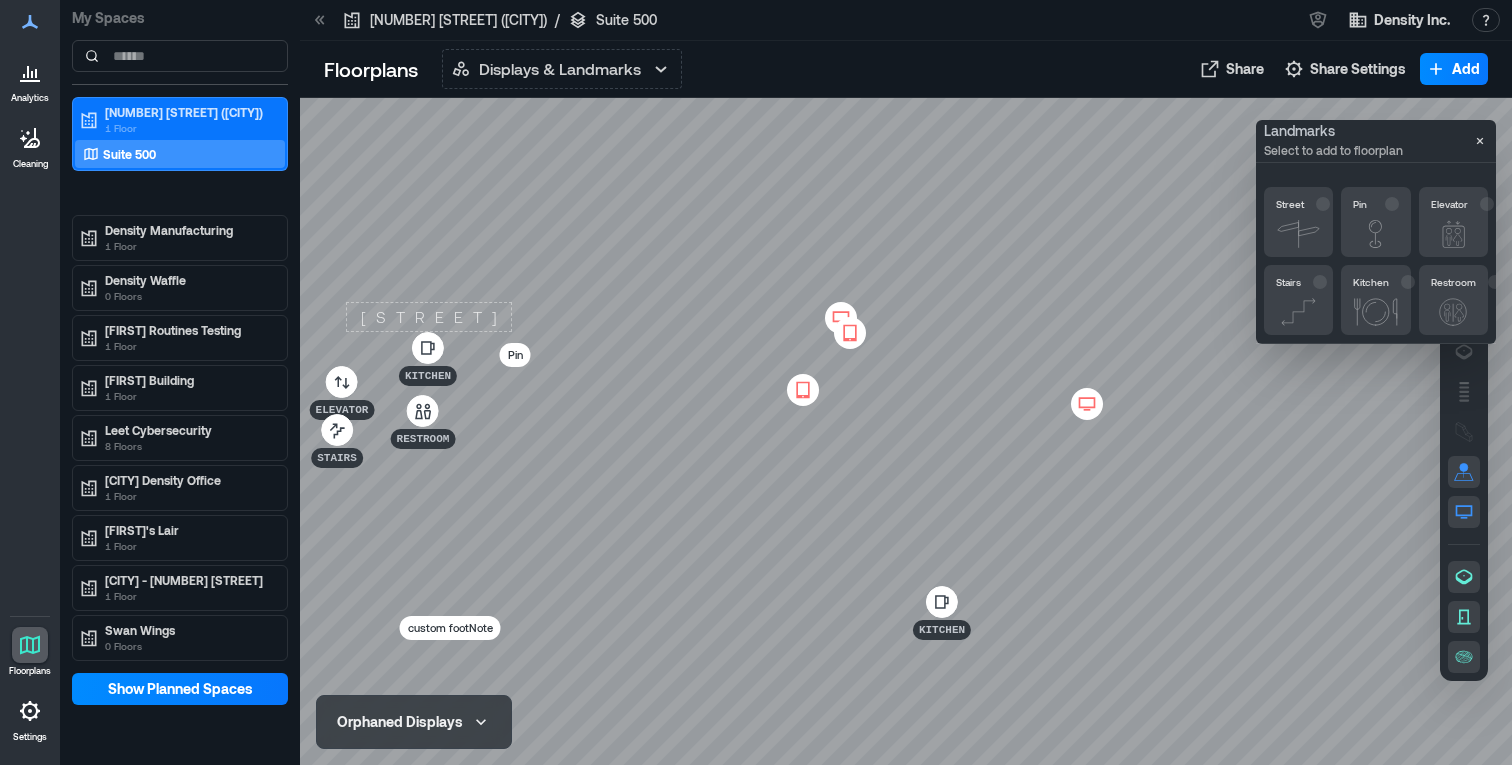 click on "[STREET]" at bounding box center [429, 317] 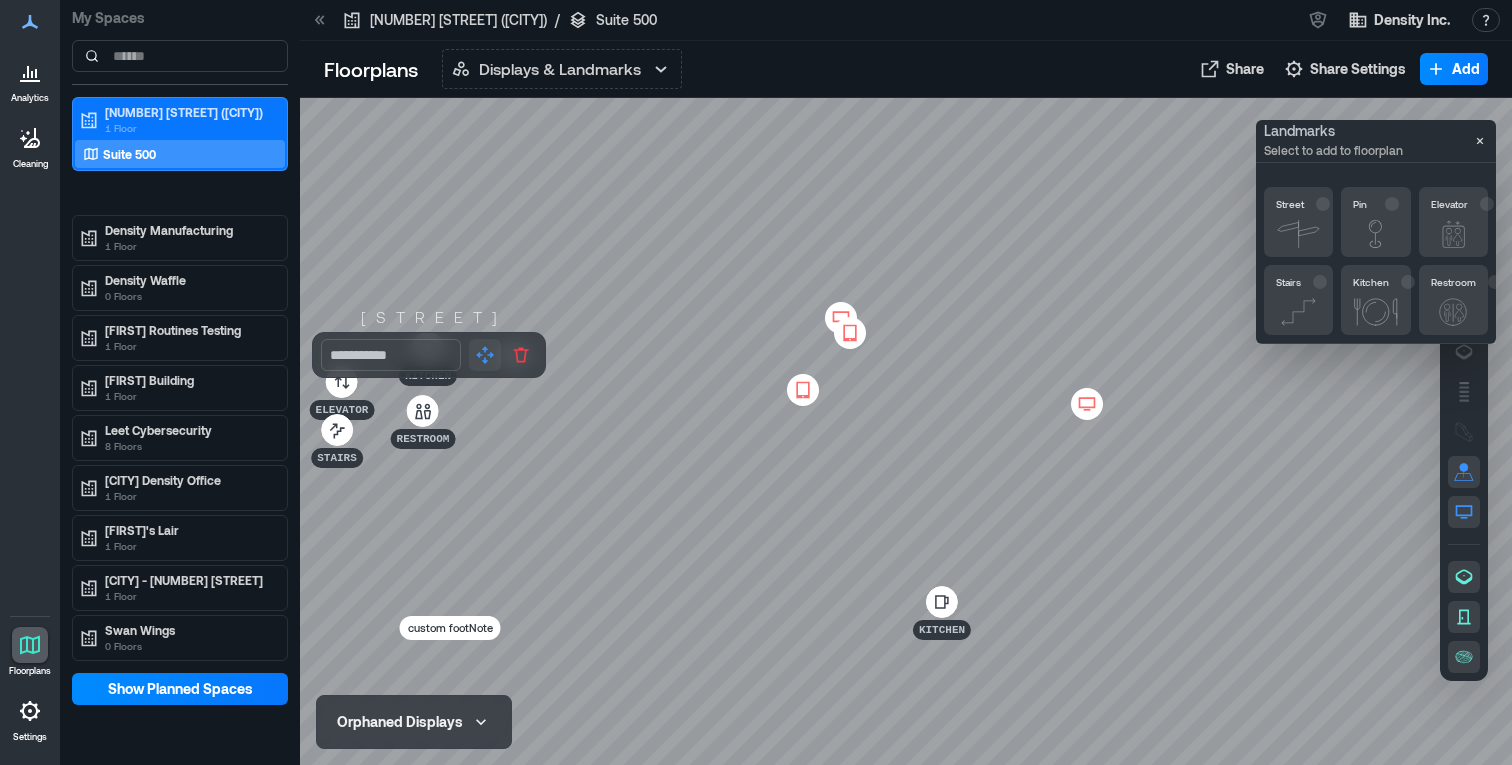 click 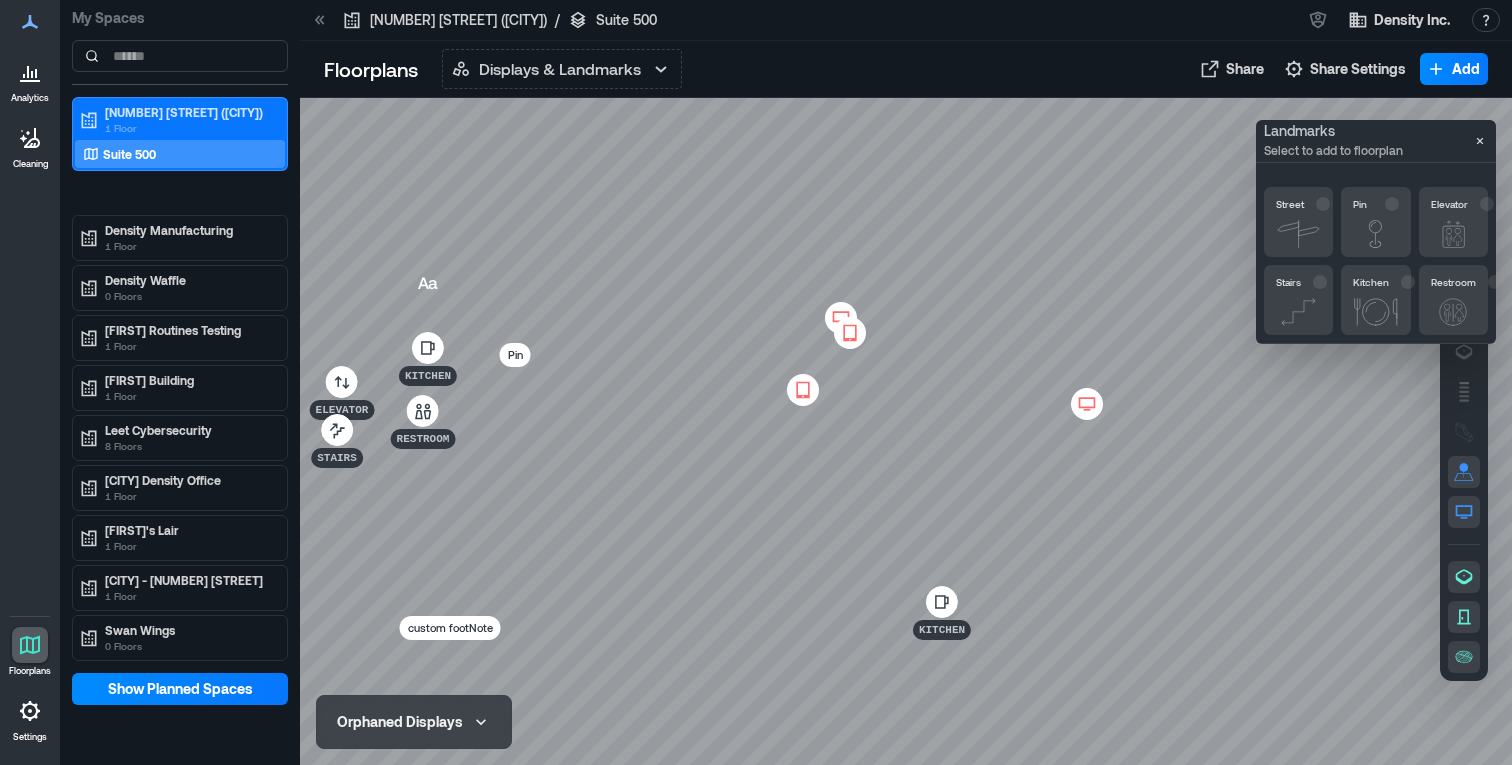 click at bounding box center [906, 431] 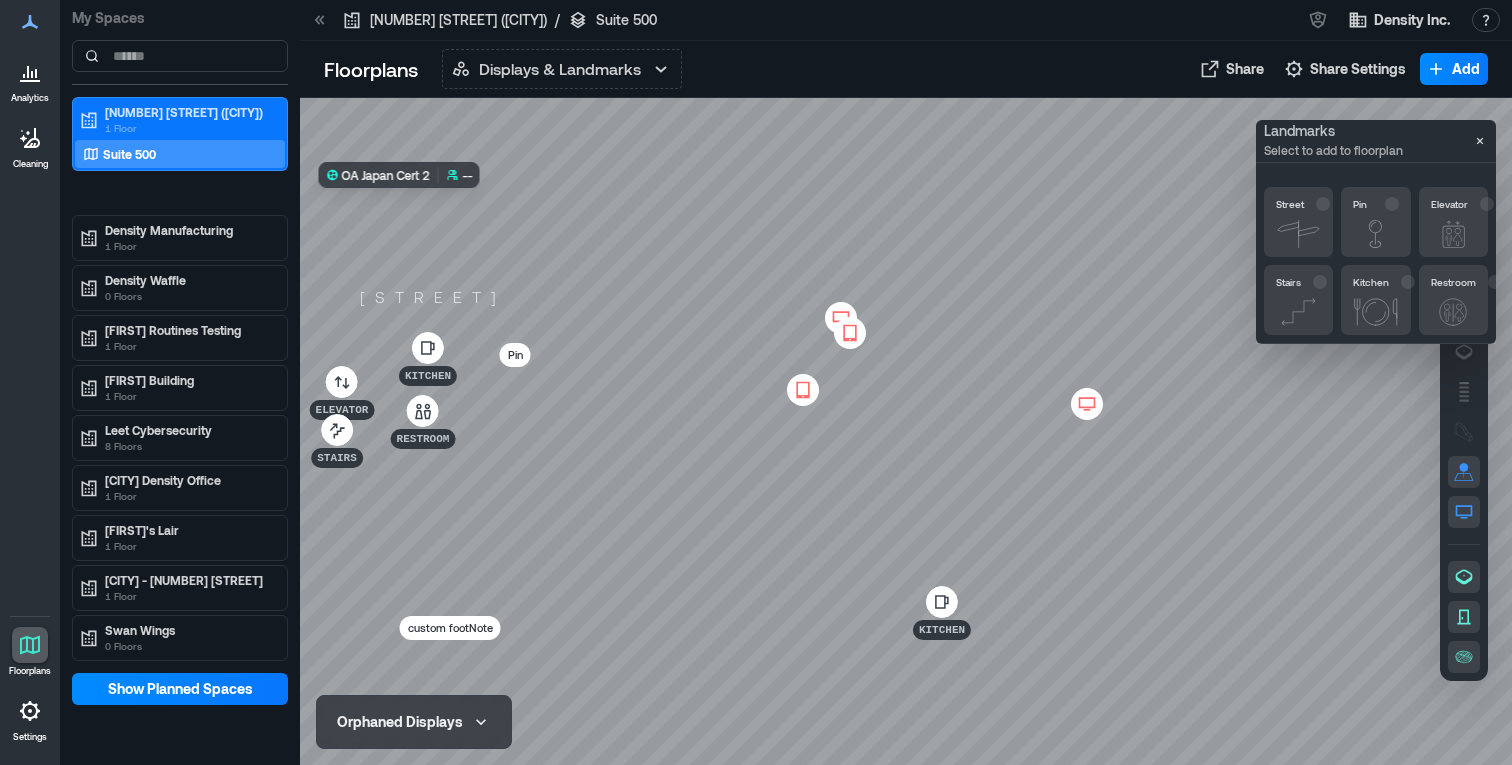 click at bounding box center [906, 431] 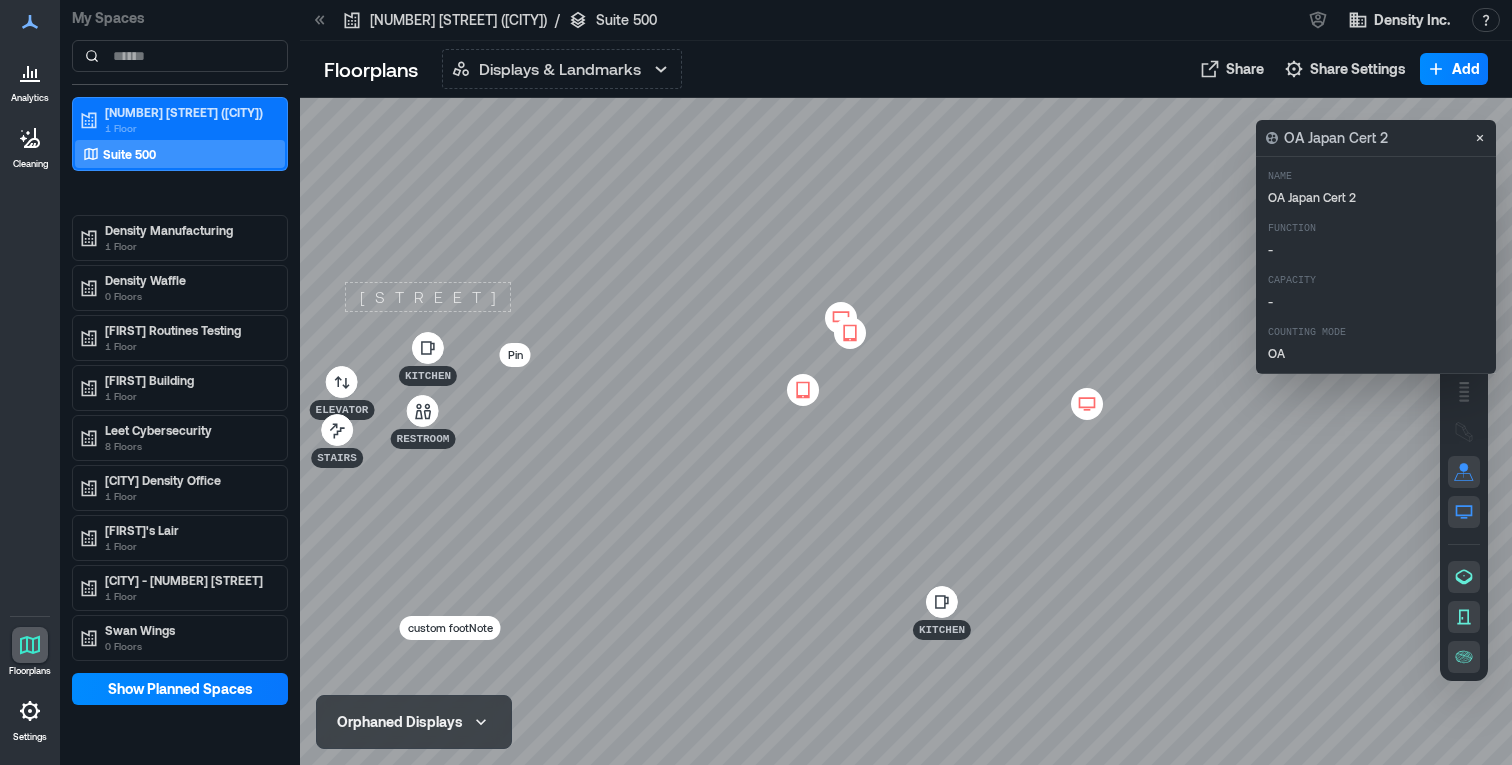 click on "[STREET]" at bounding box center [428, 297] 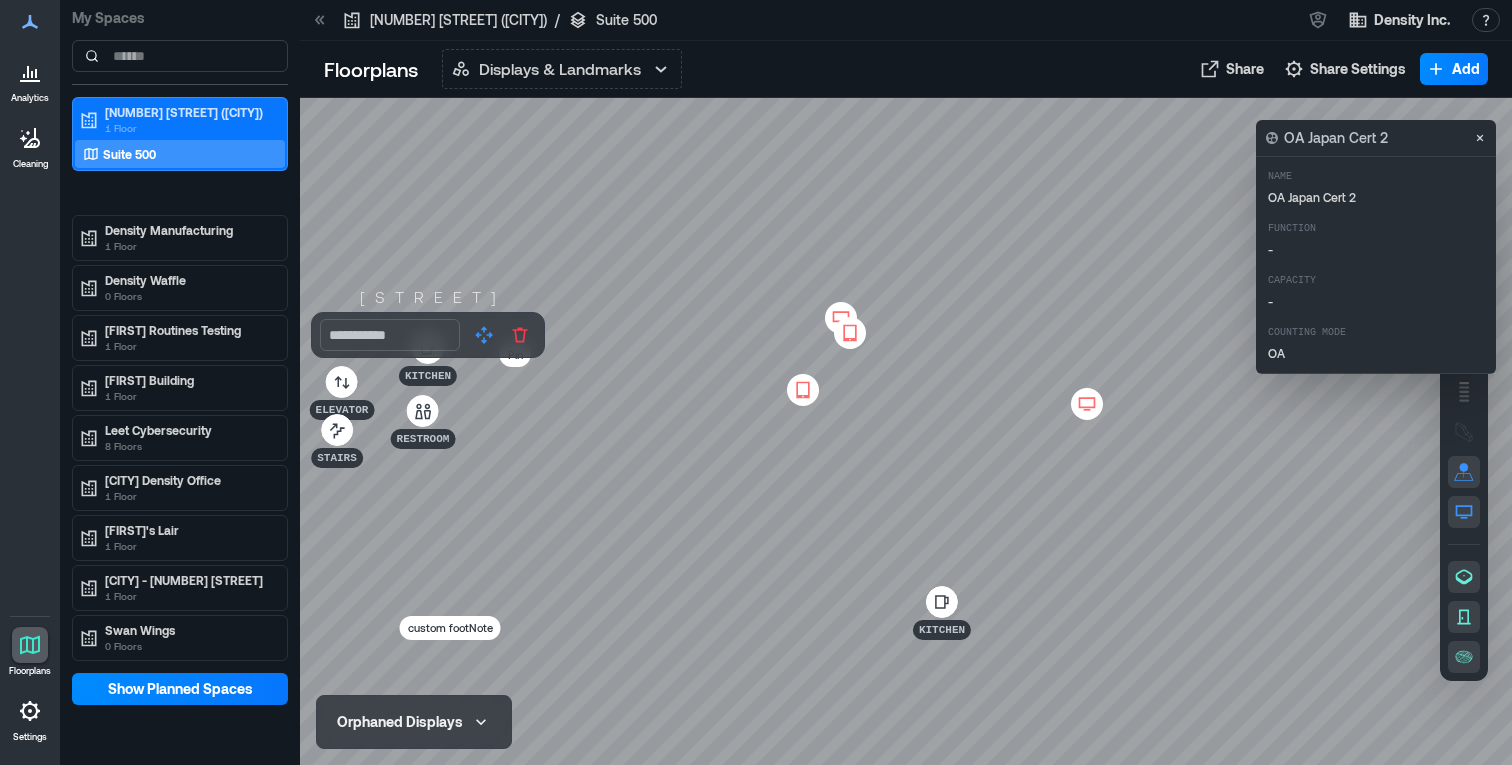 click at bounding box center [906, 431] 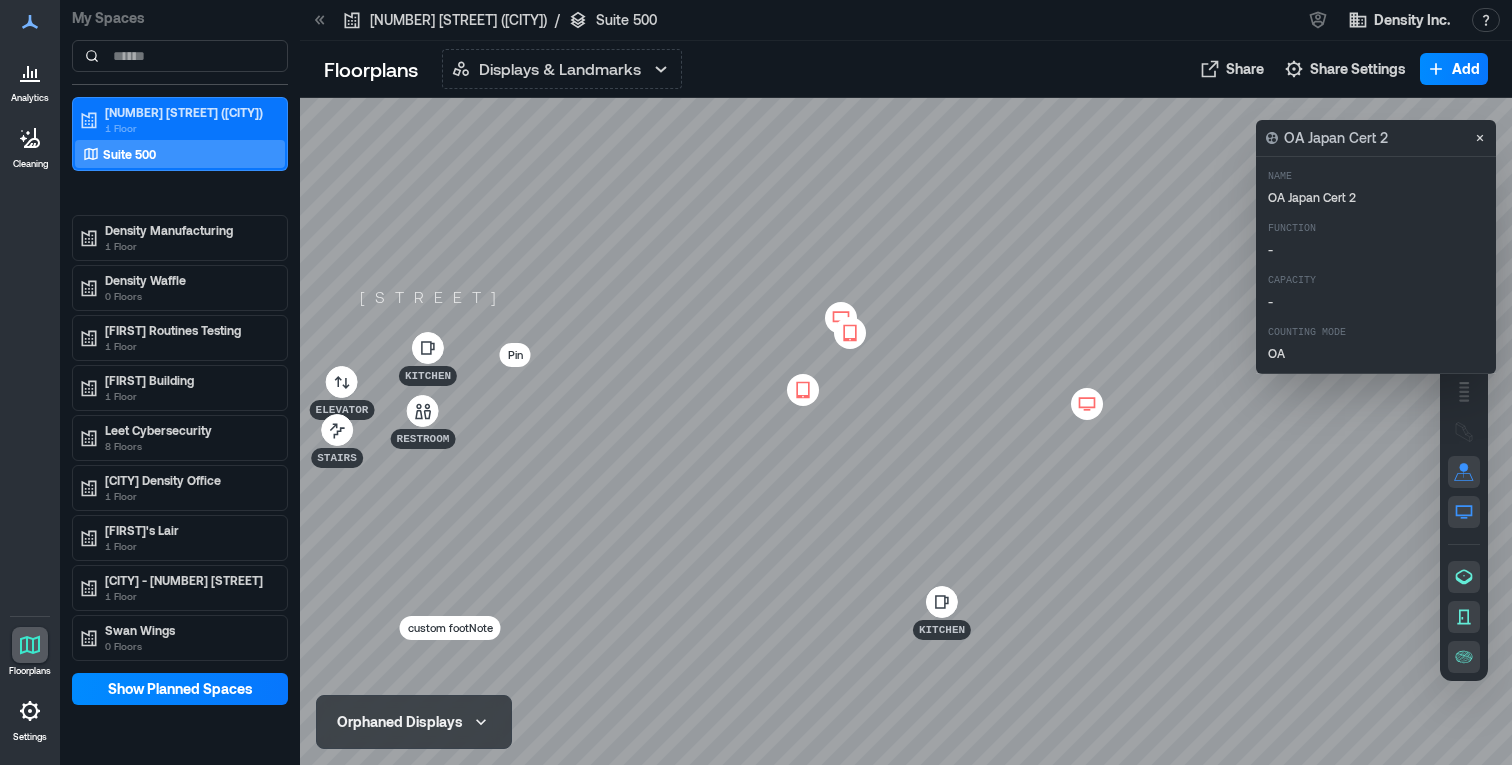 click on "Restroom" at bounding box center [423, 439] 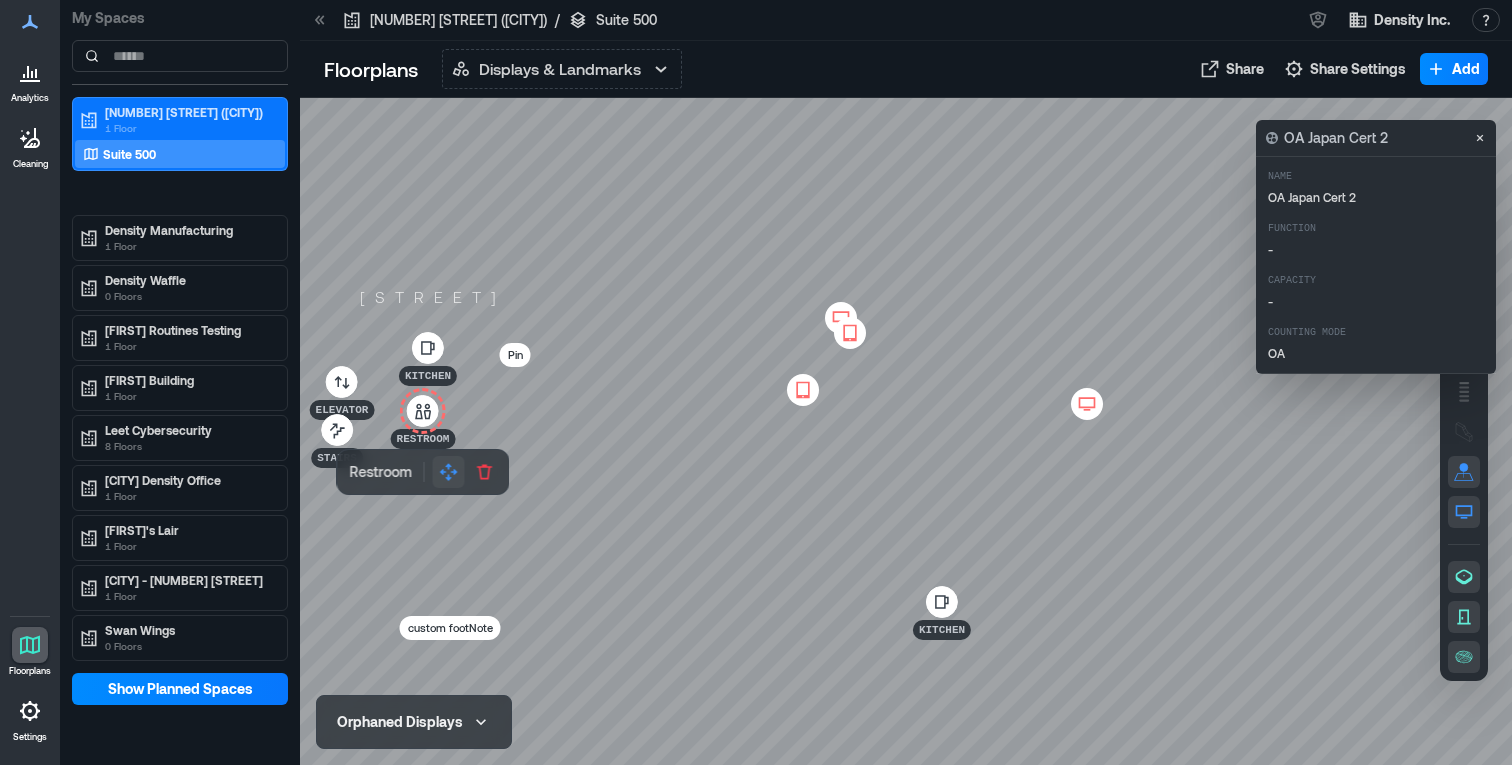 click 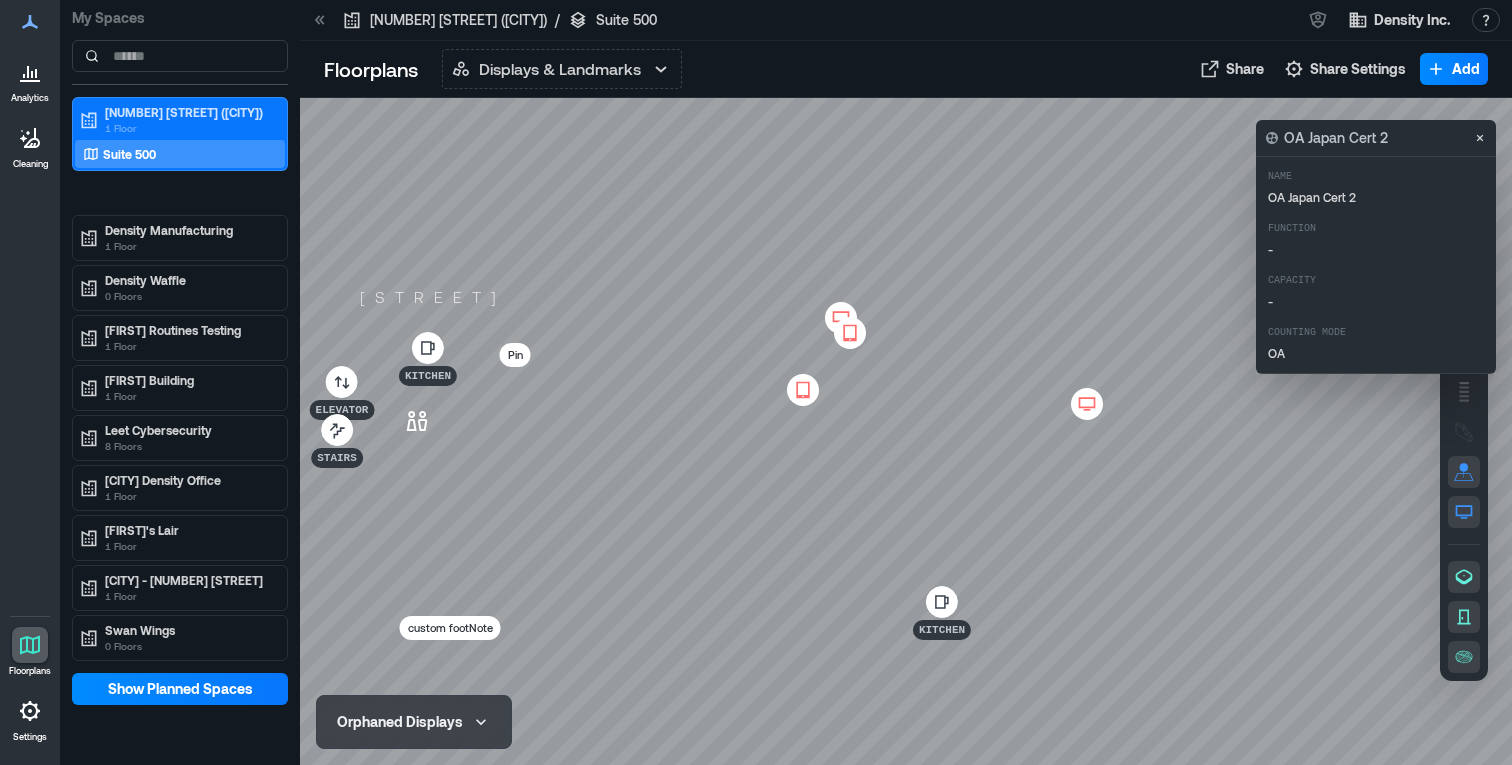 click at bounding box center (906, 431) 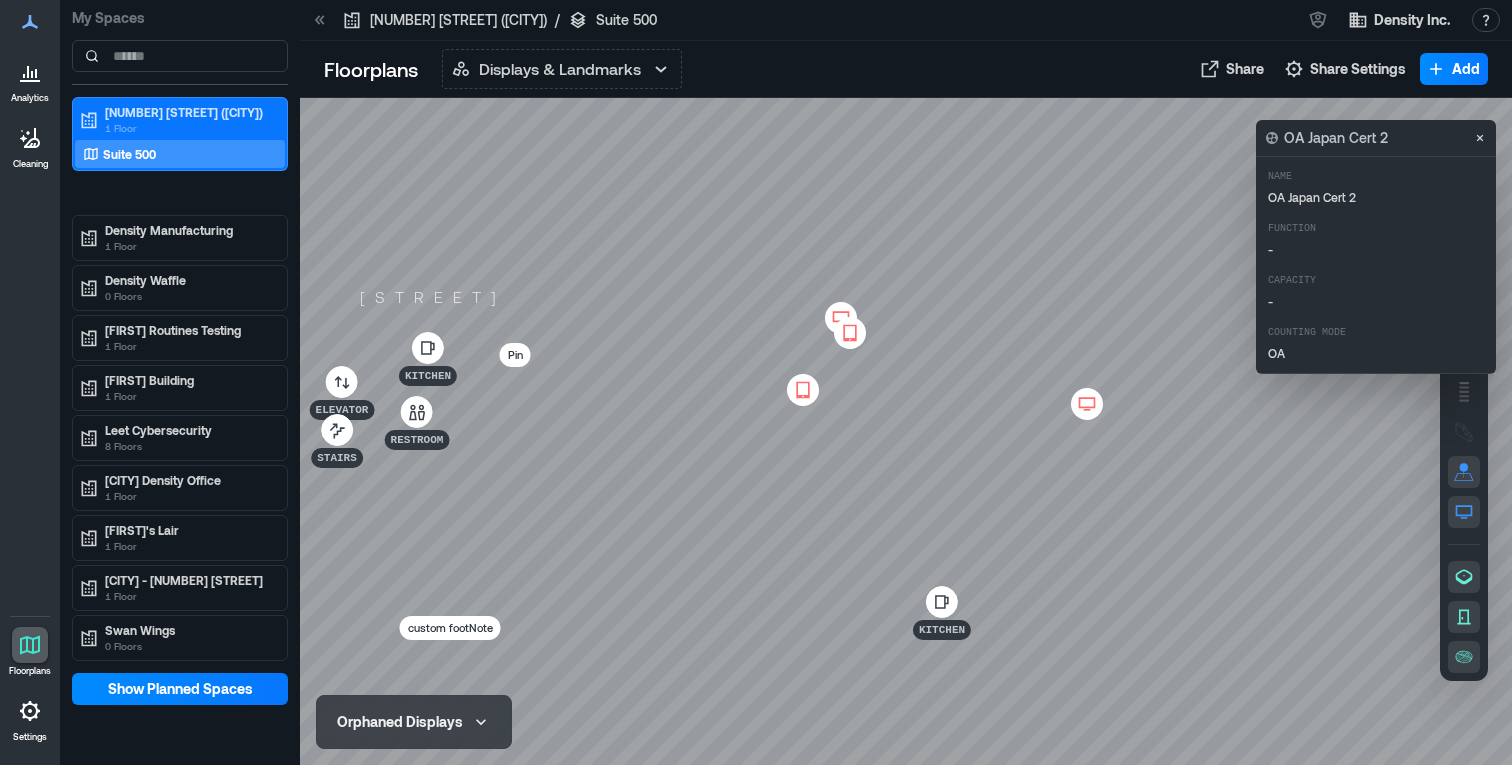 click on "Restroom" at bounding box center (417, 440) 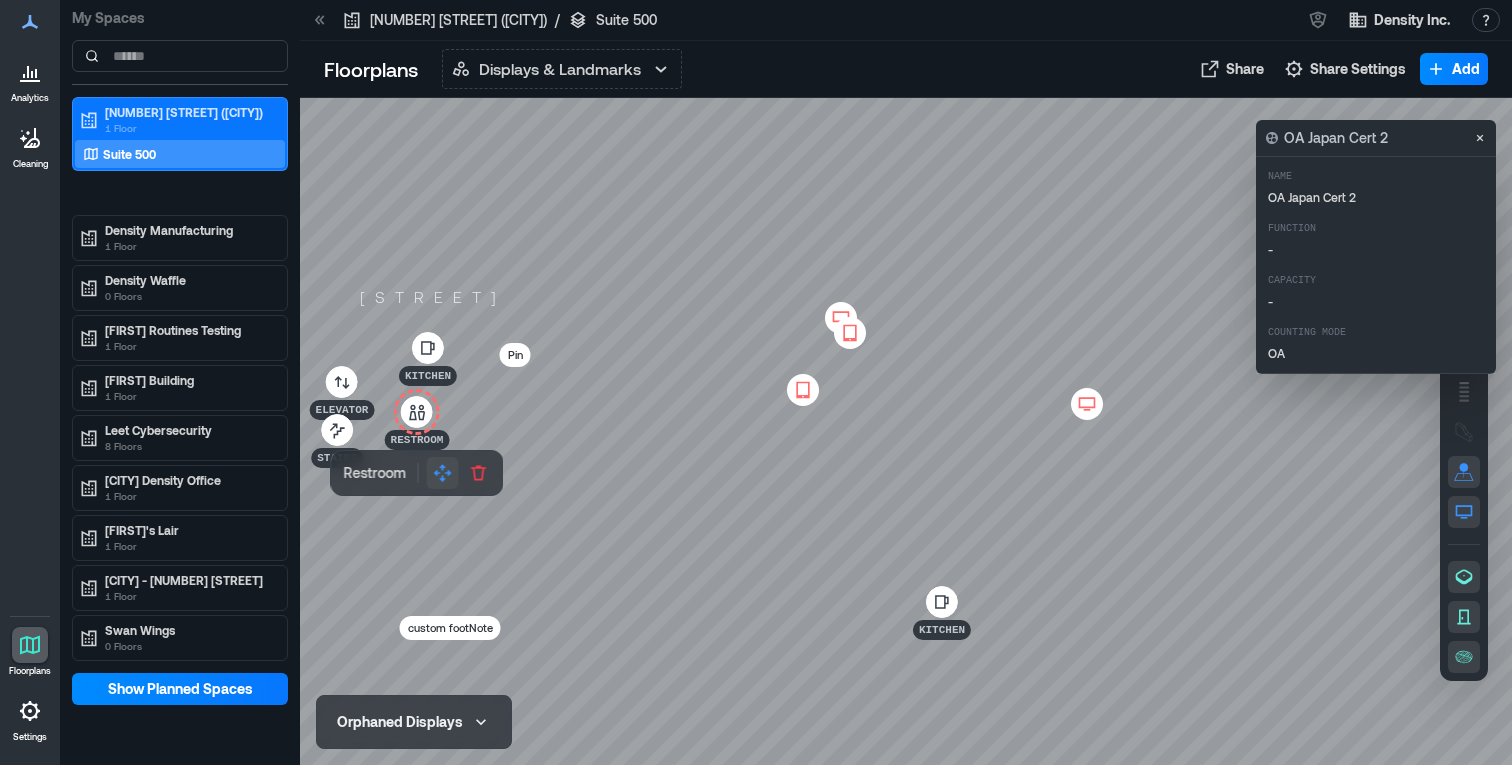 click at bounding box center [443, 473] 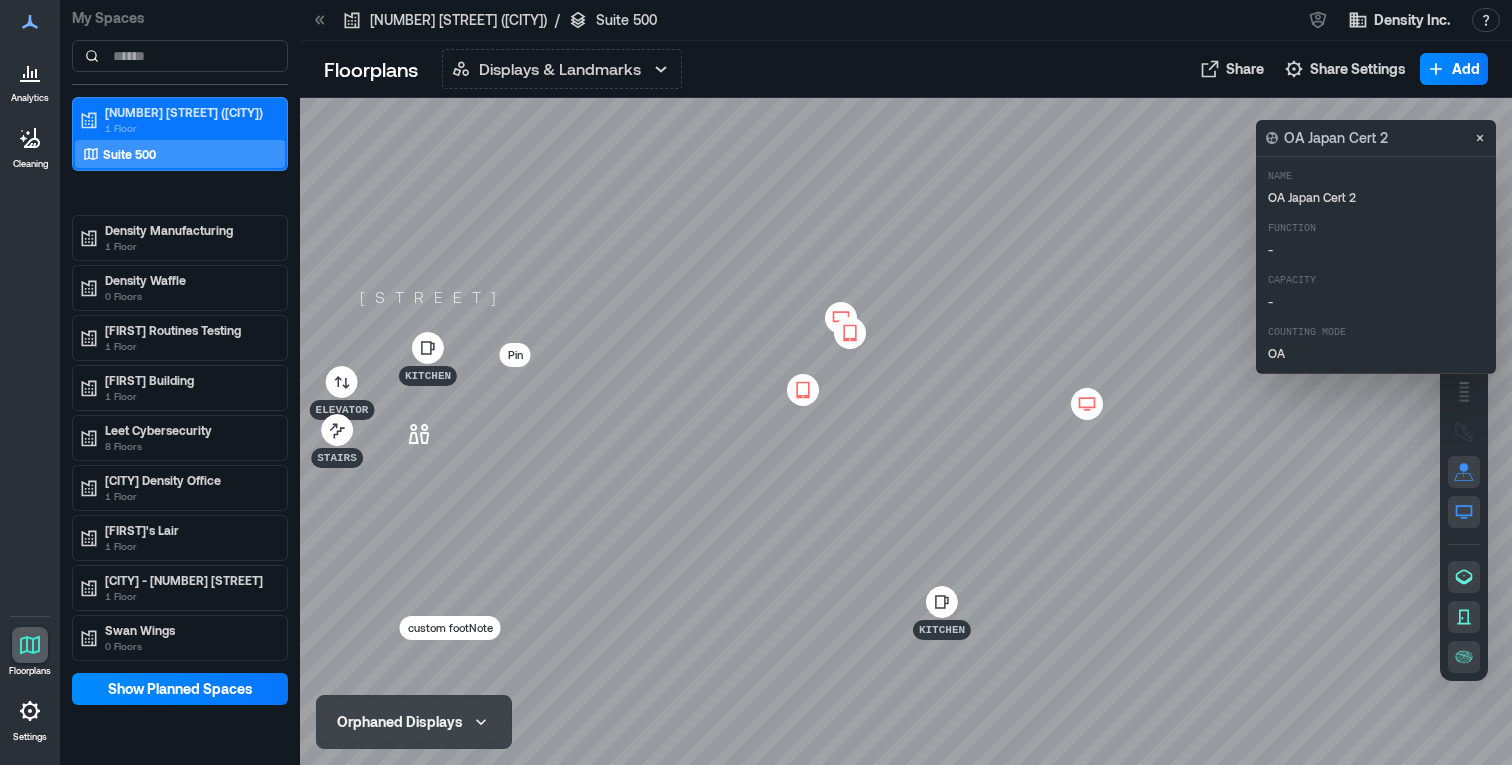 click at bounding box center [906, 431] 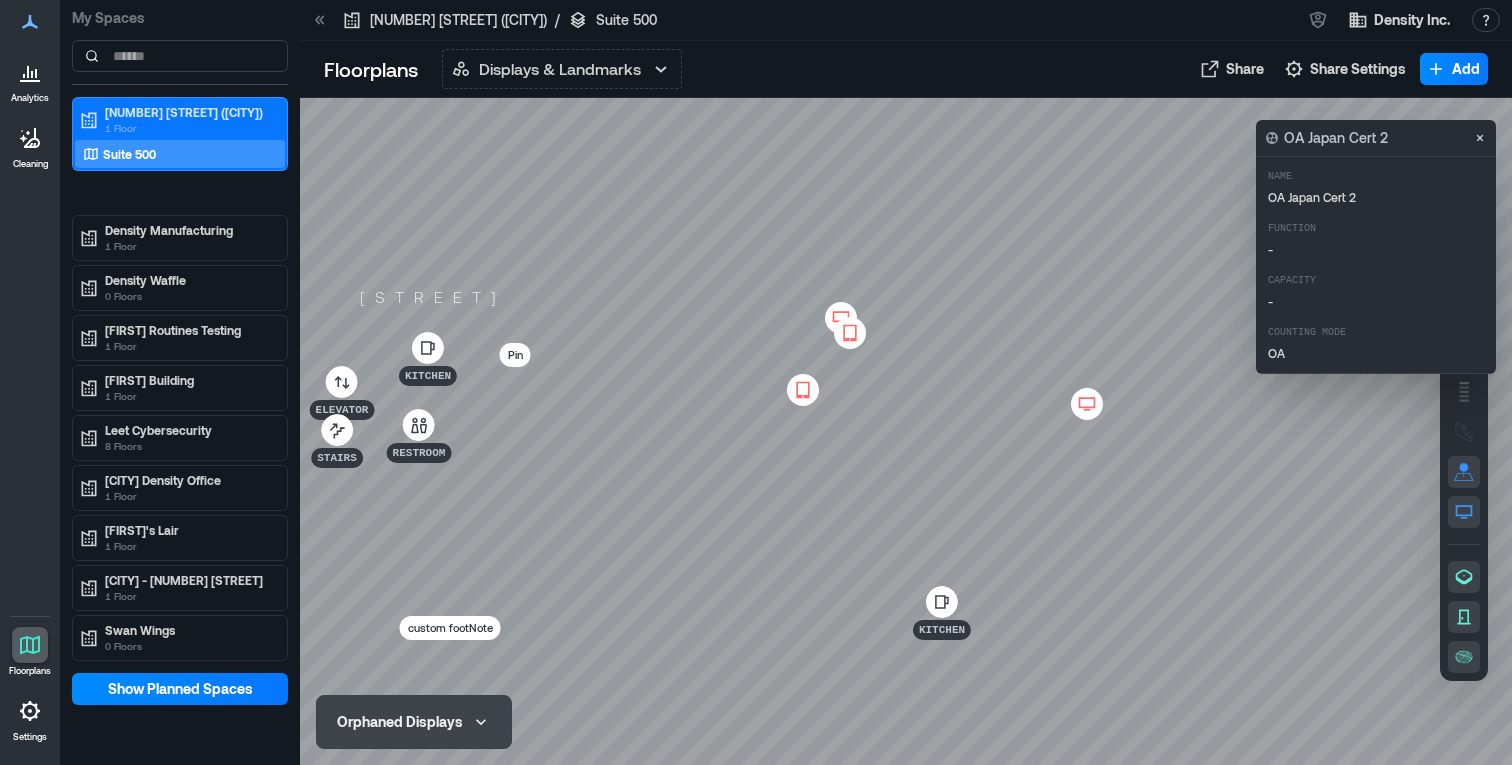 click on "Elevator" at bounding box center [342, 393] 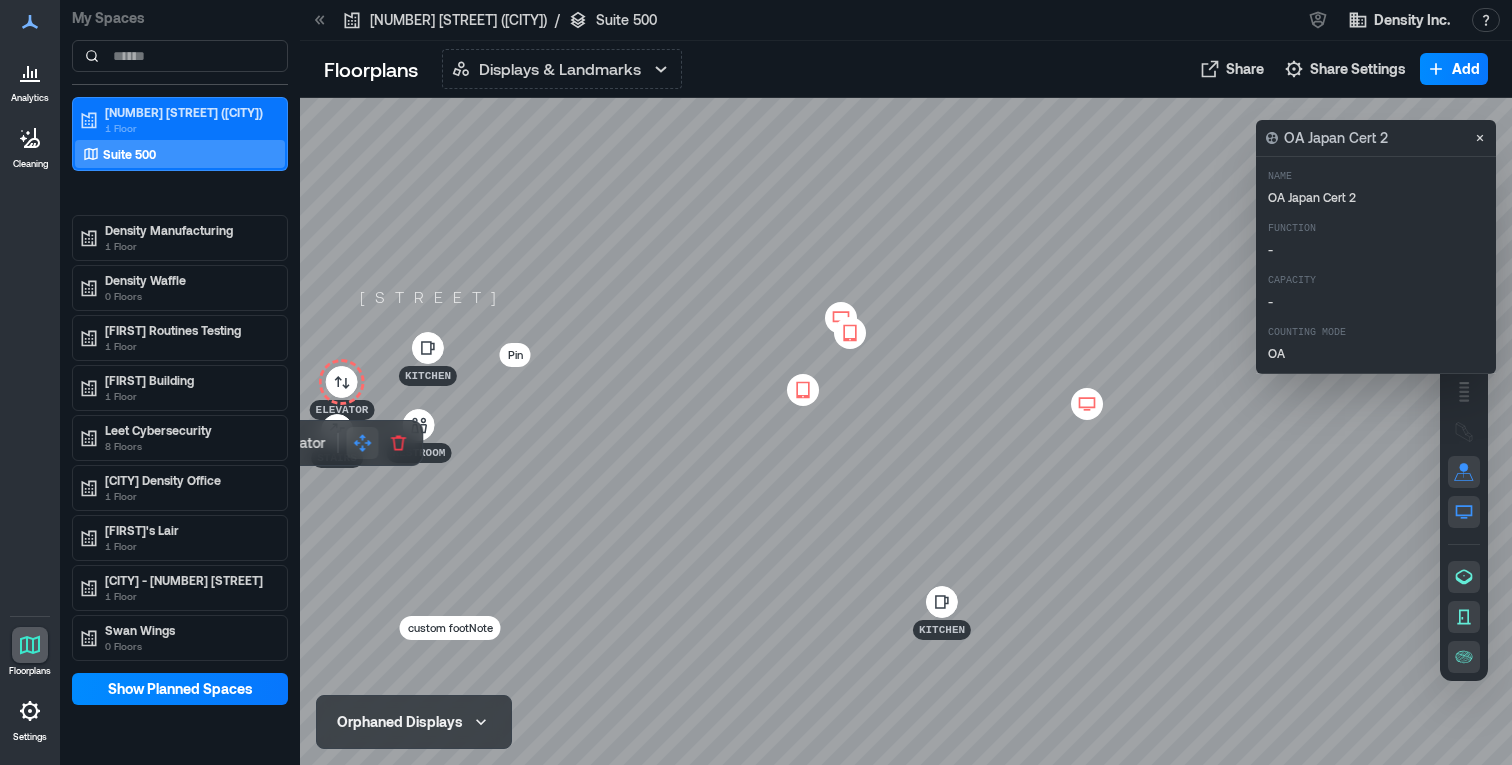 click at bounding box center [363, 443] 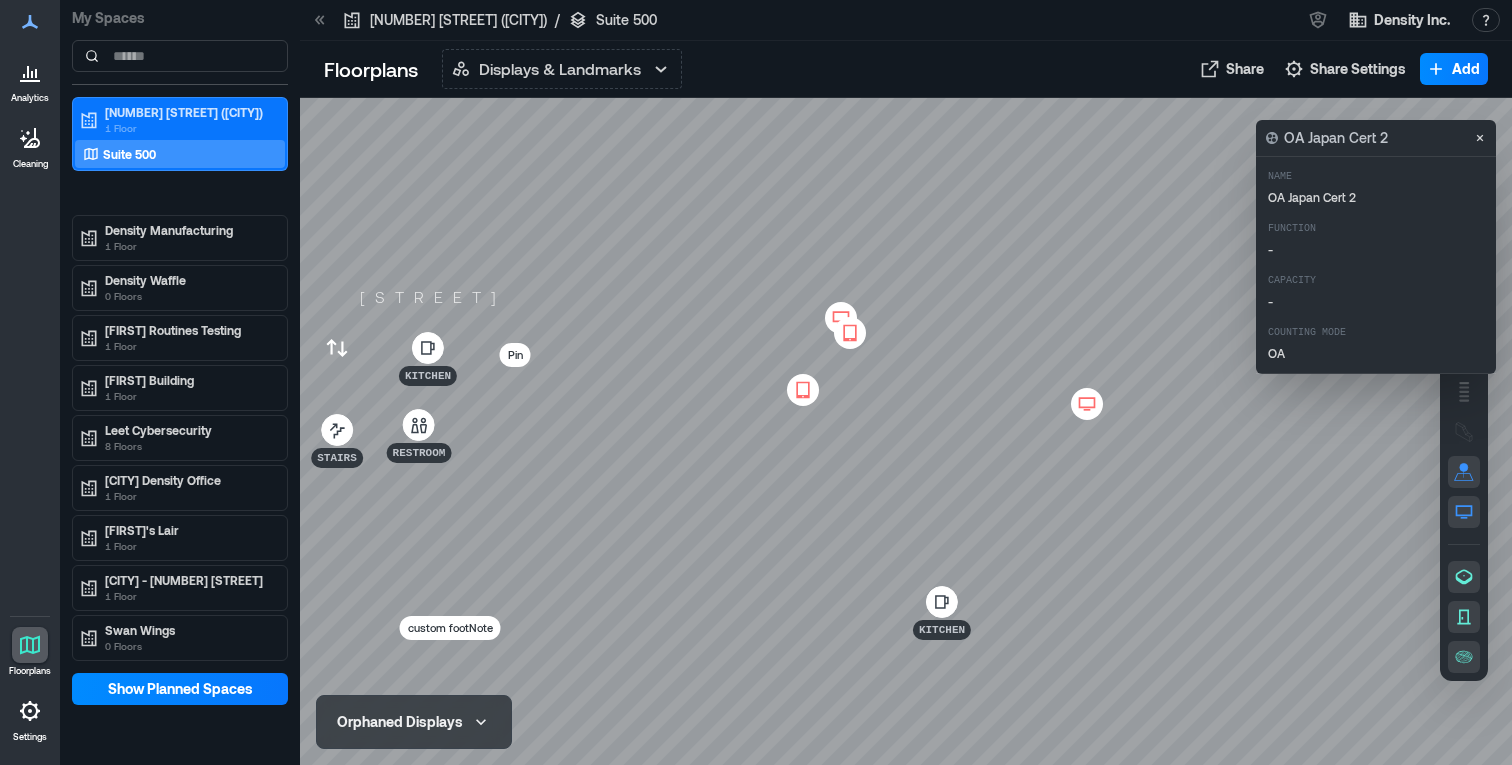 click at bounding box center [906, 431] 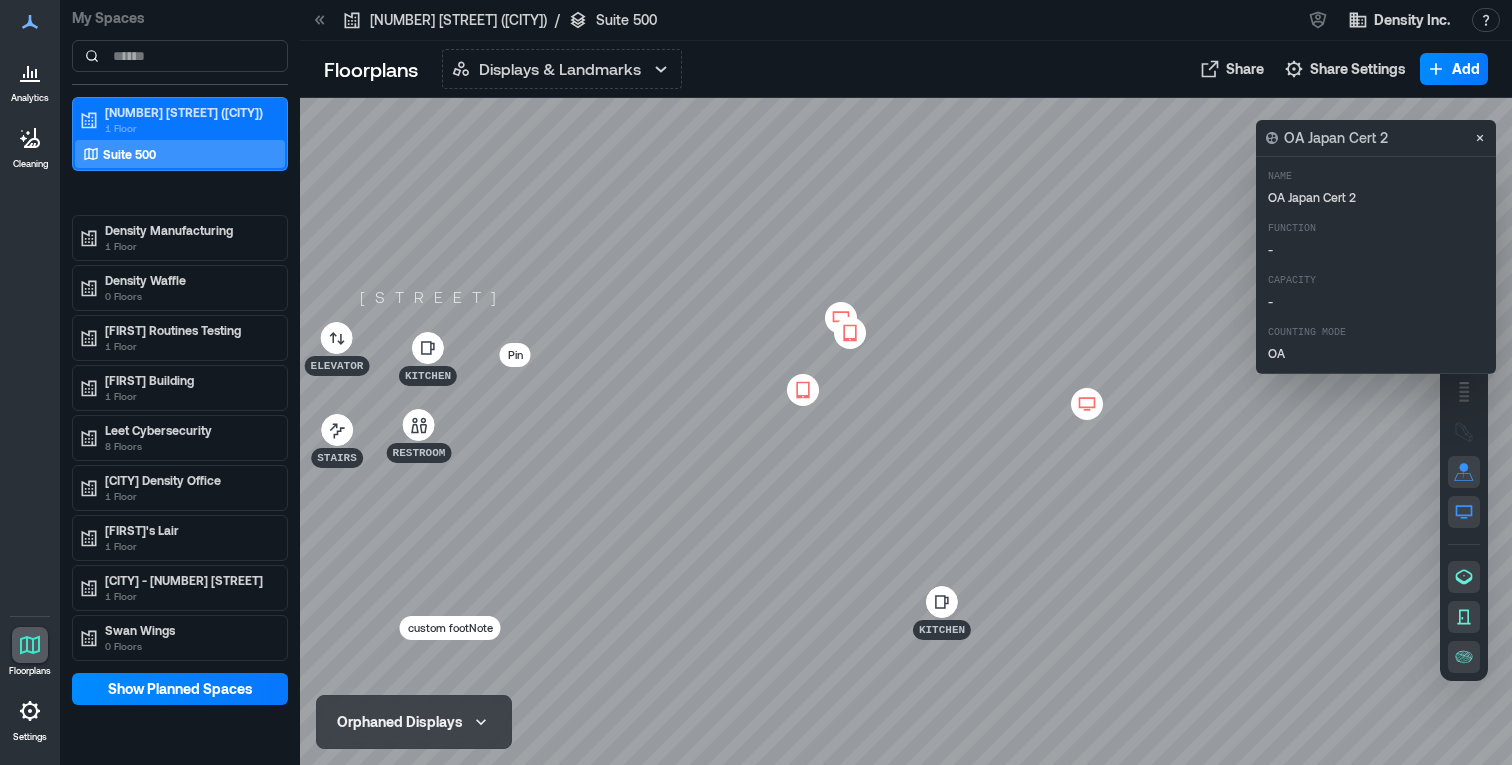 click on "Kitchen" at bounding box center (428, 376) 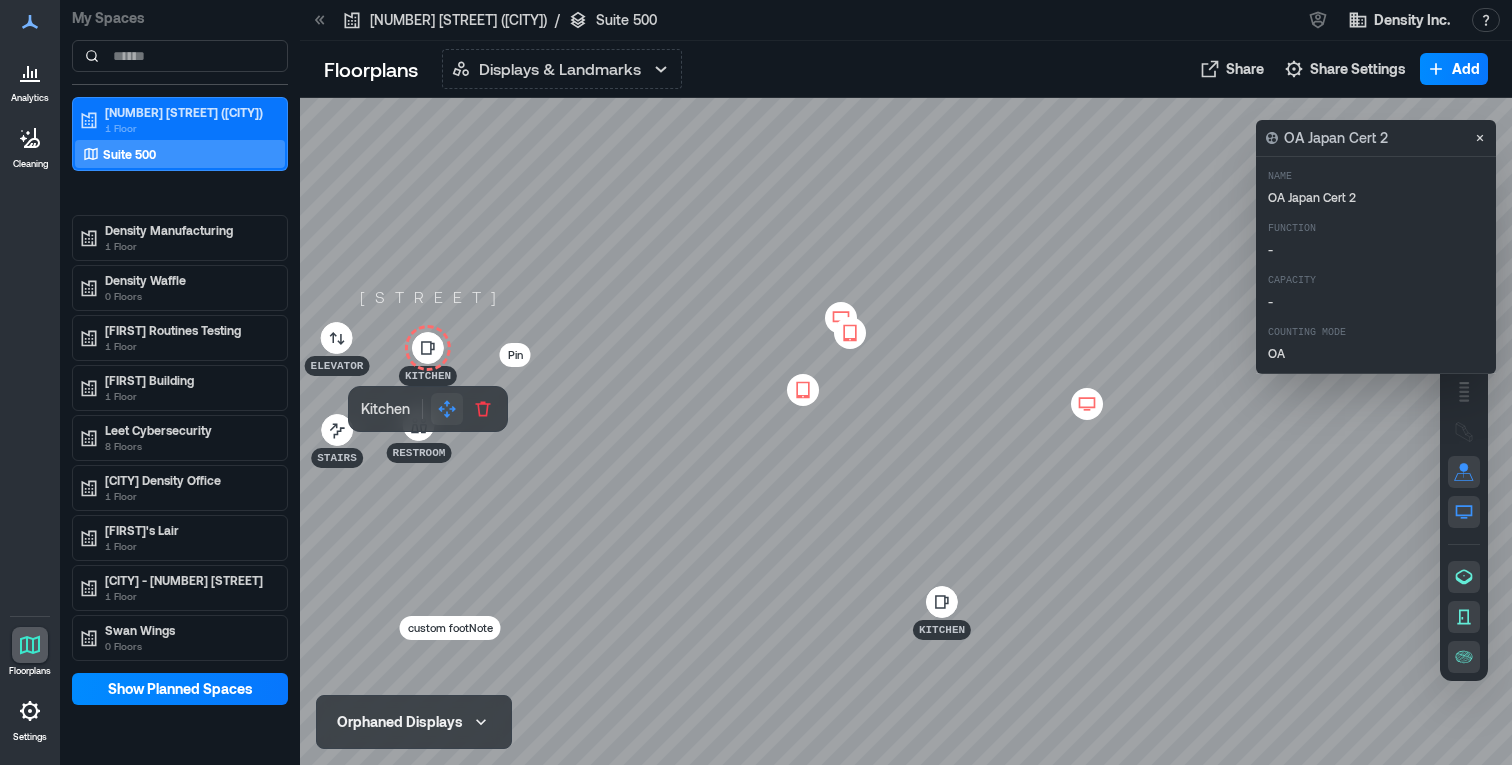 click 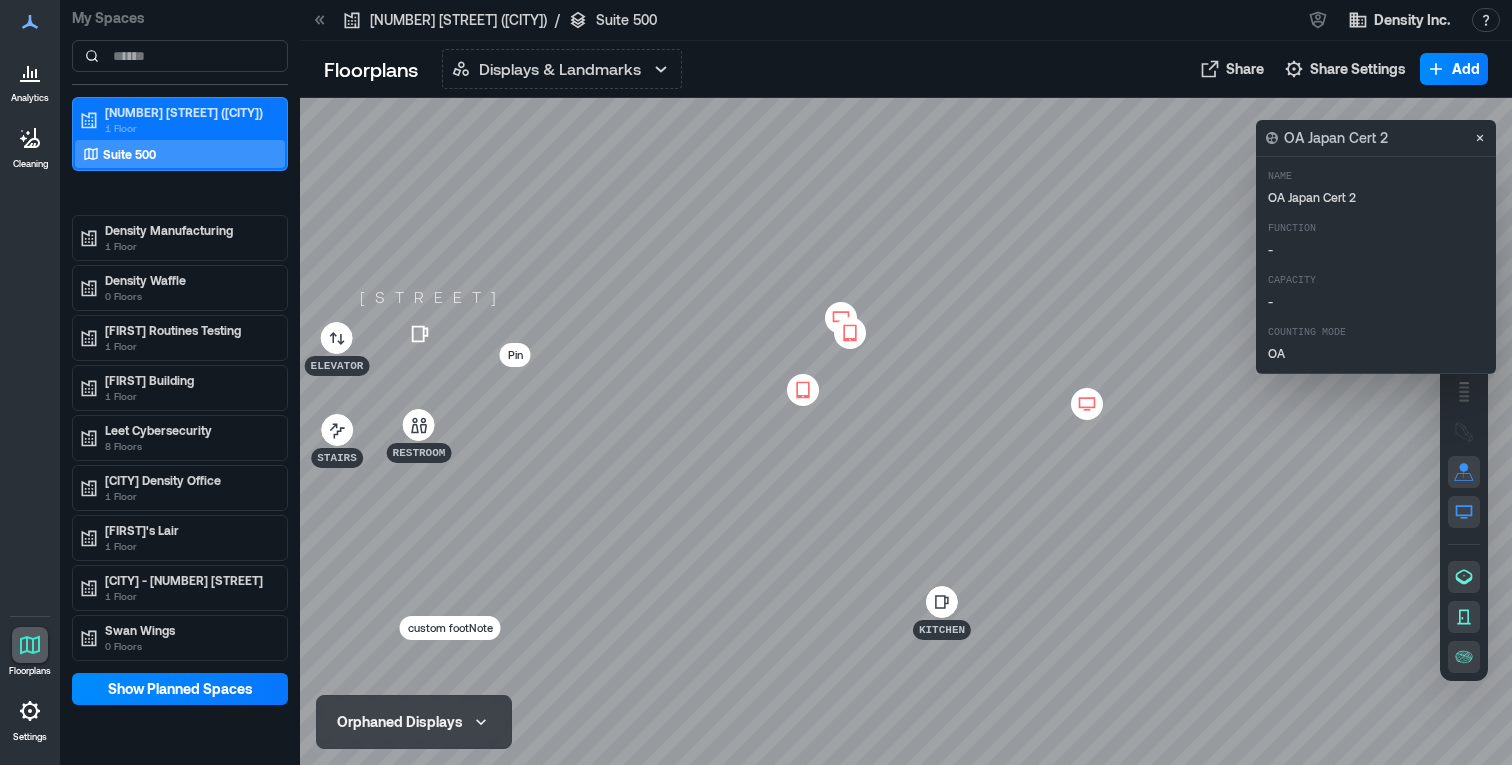 click at bounding box center (906, 431) 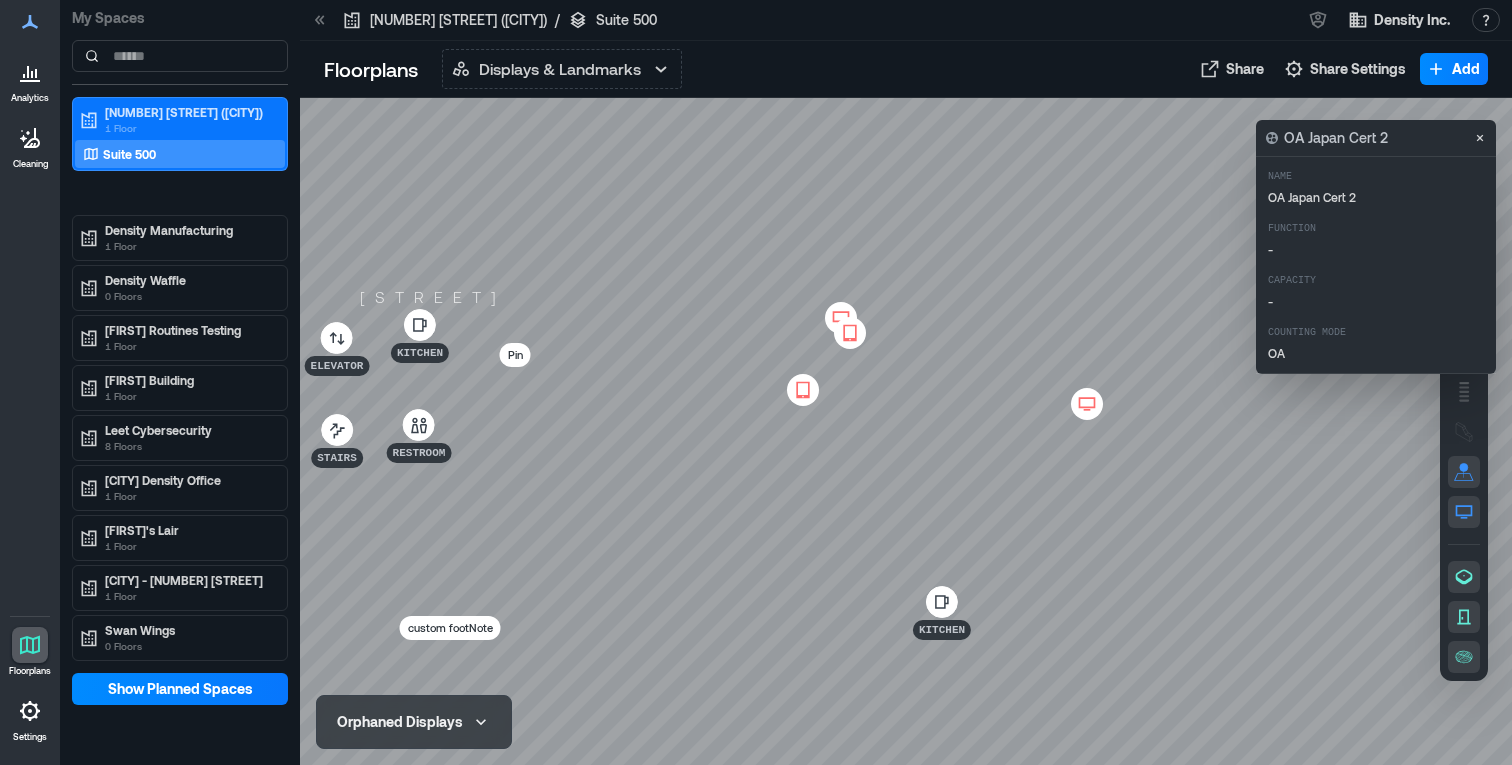 click on "Kitchen" at bounding box center (420, 353) 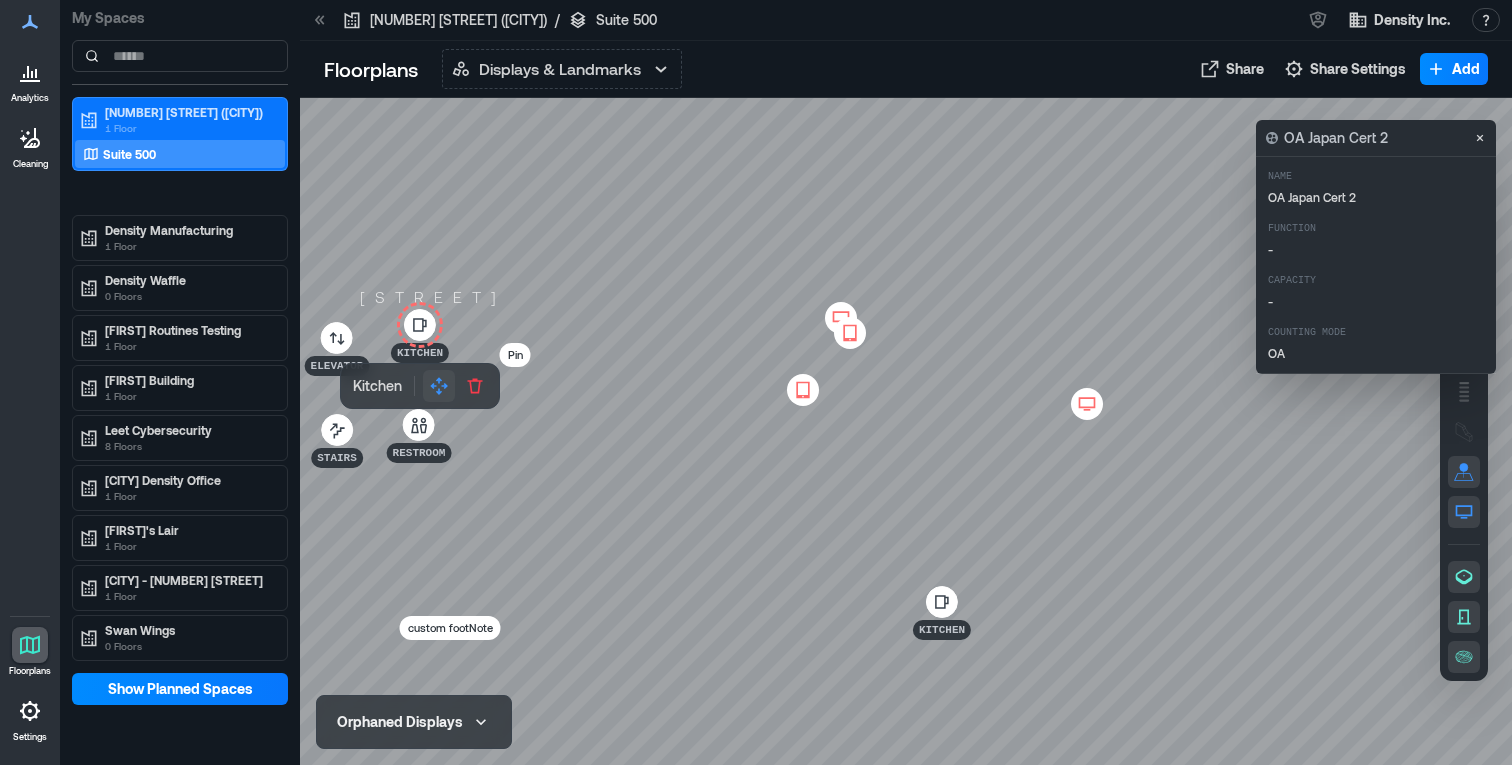 click 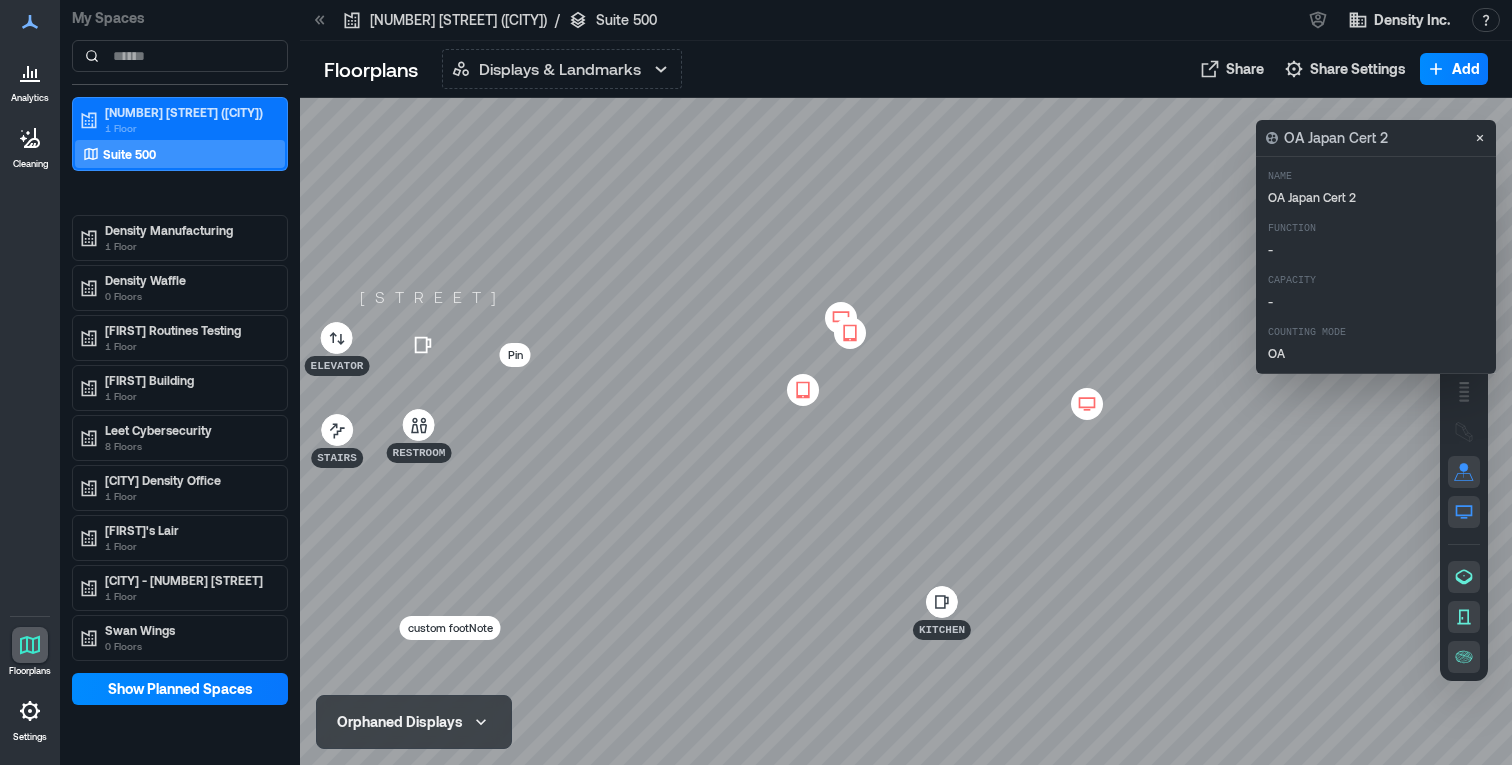 click at bounding box center [906, 431] 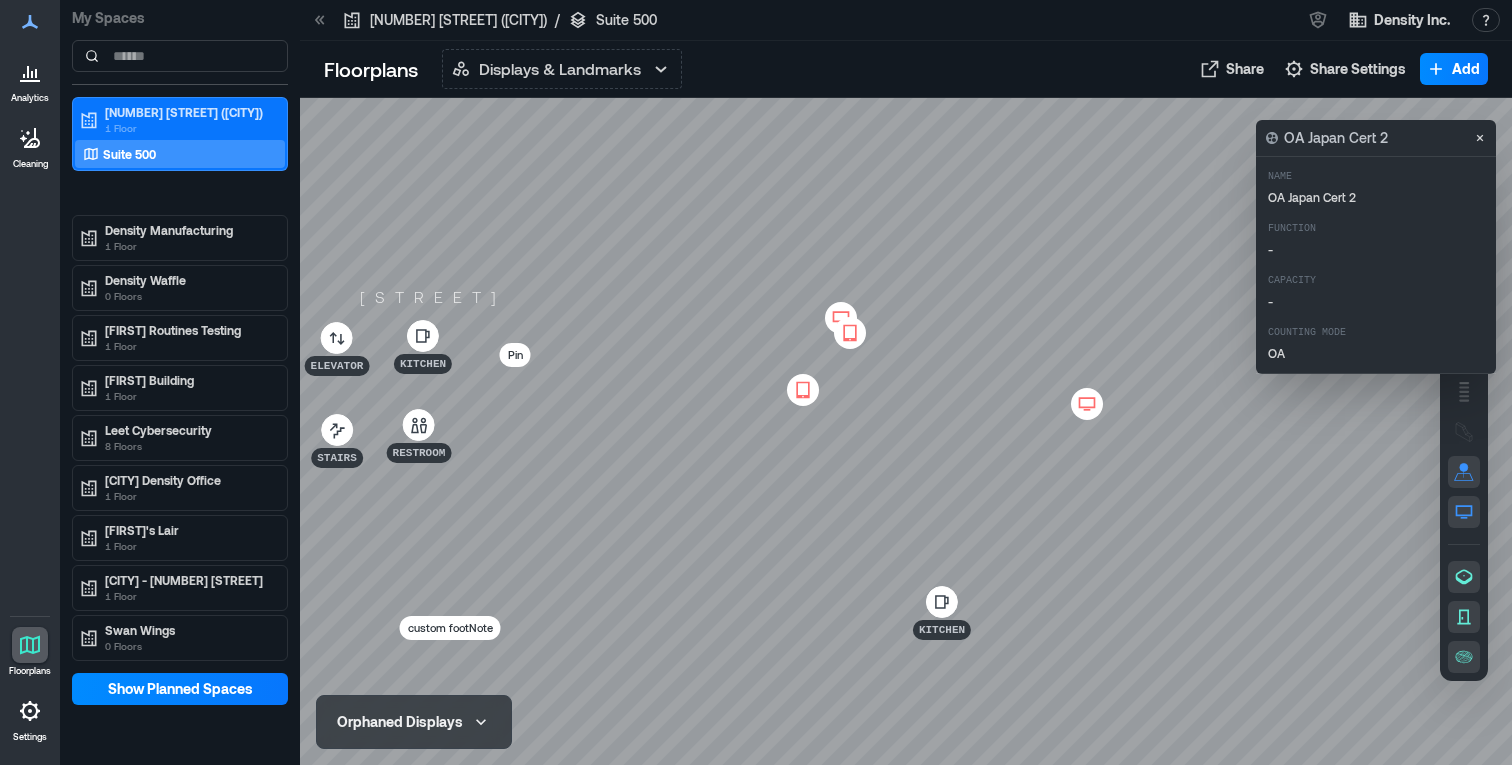 click on "Restroom" at bounding box center [419, 453] 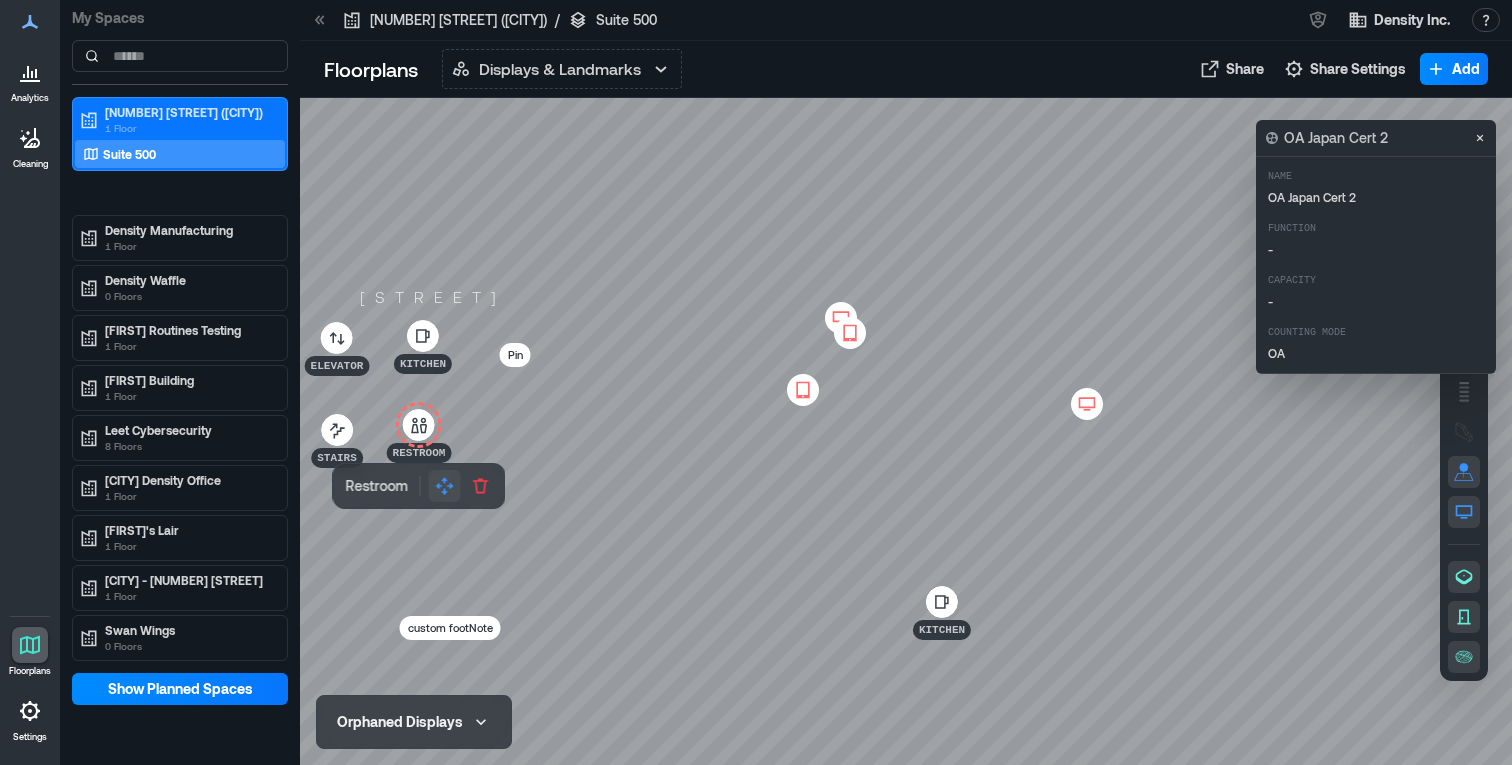 click 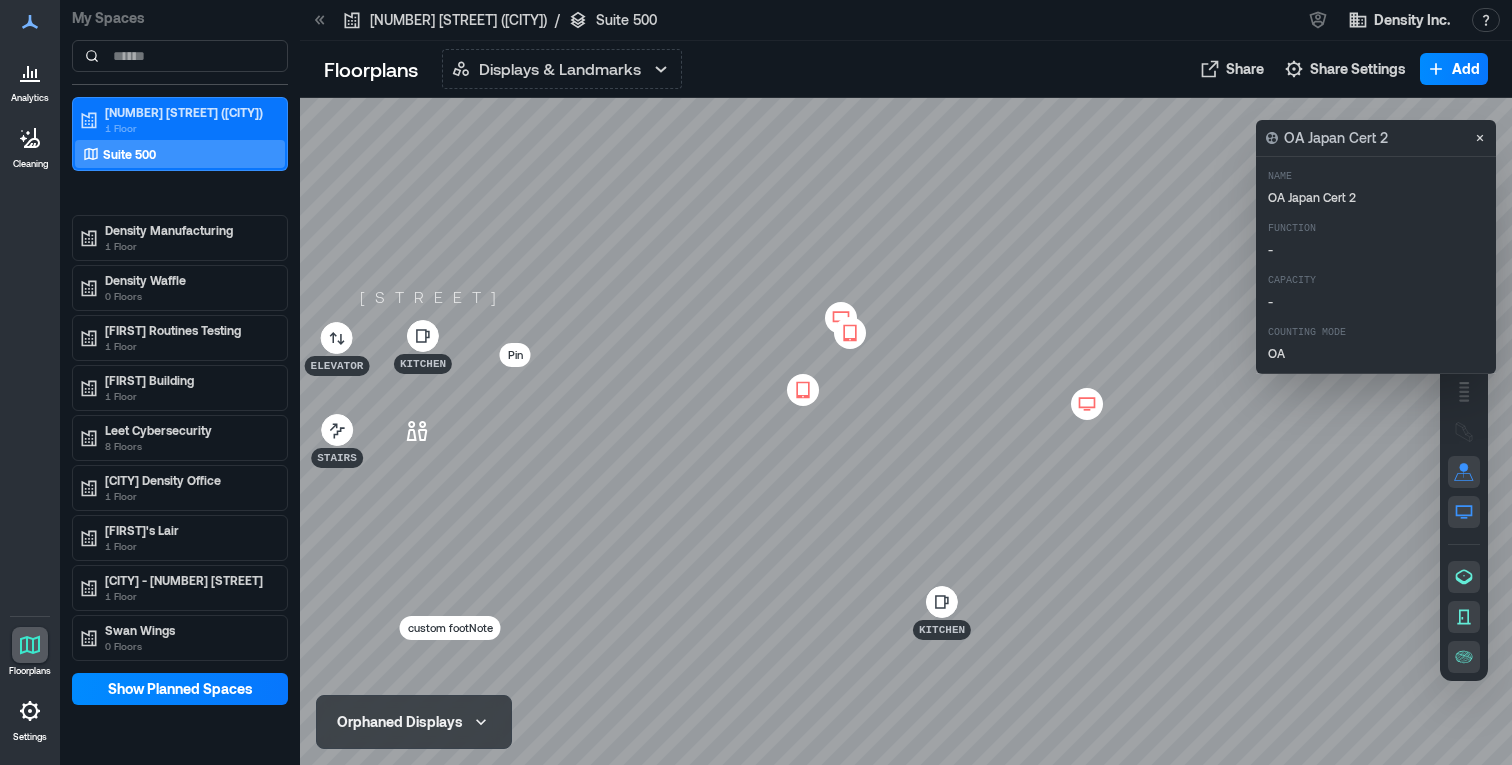 click at bounding box center [906, 431] 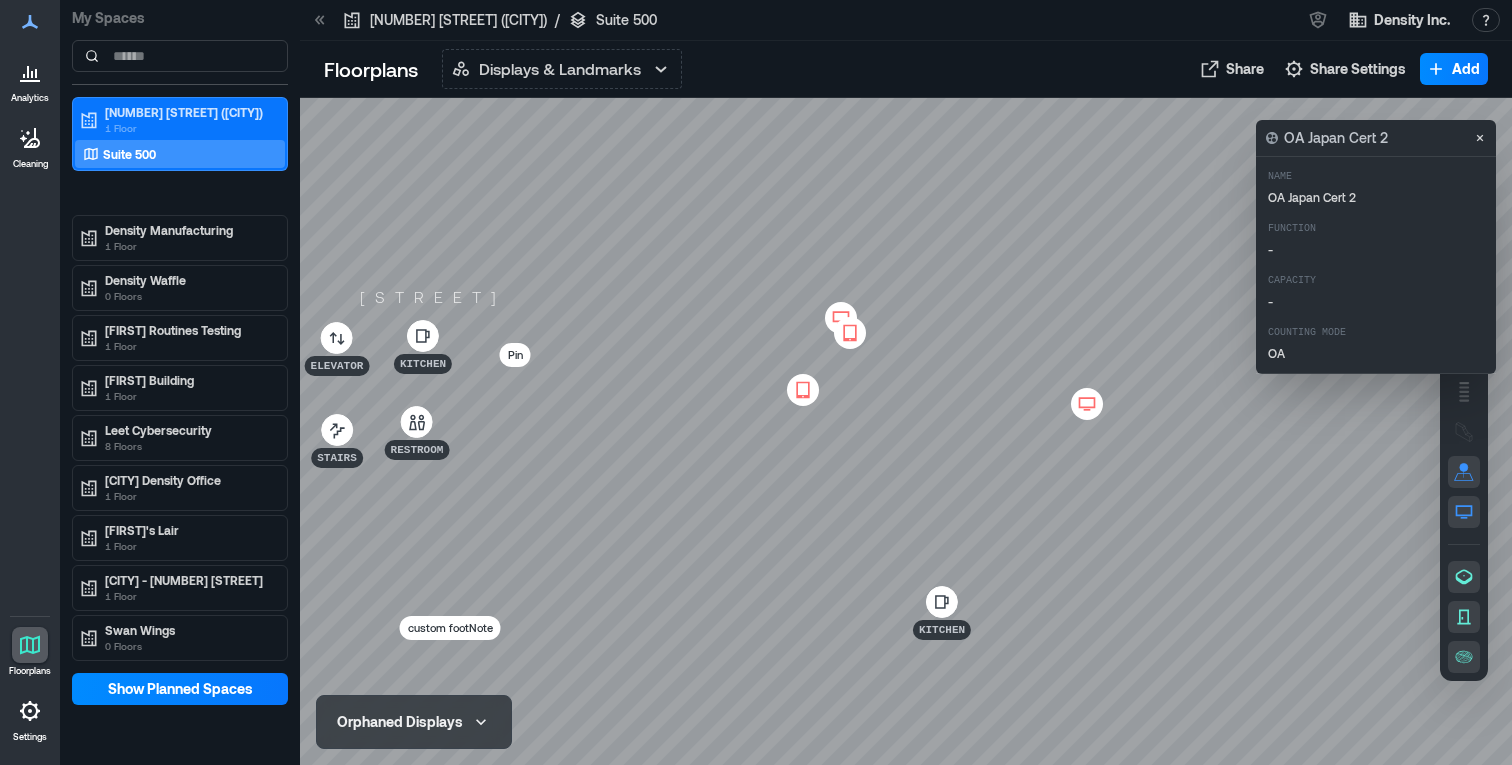 click on "Pin" at bounding box center [515, 355] 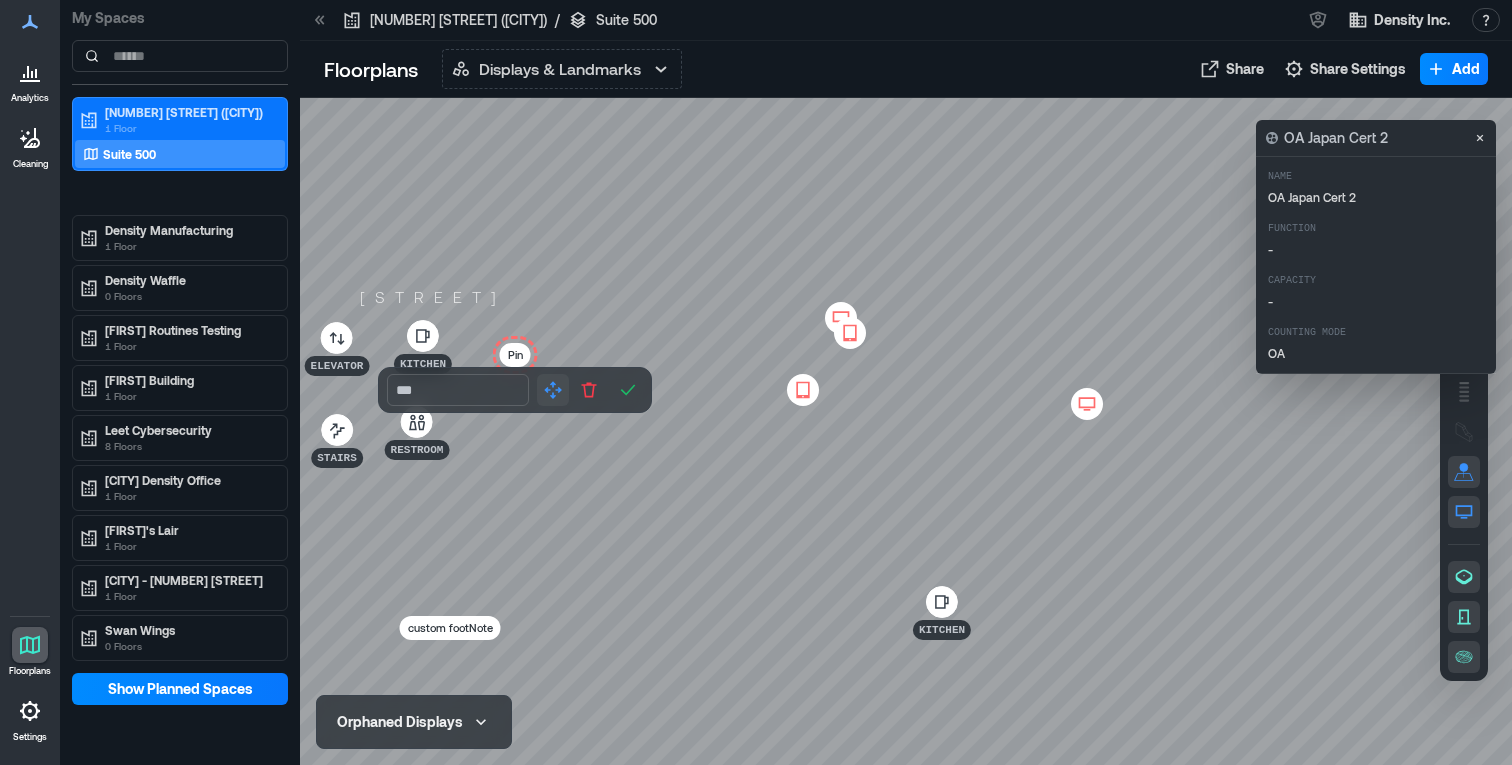 click 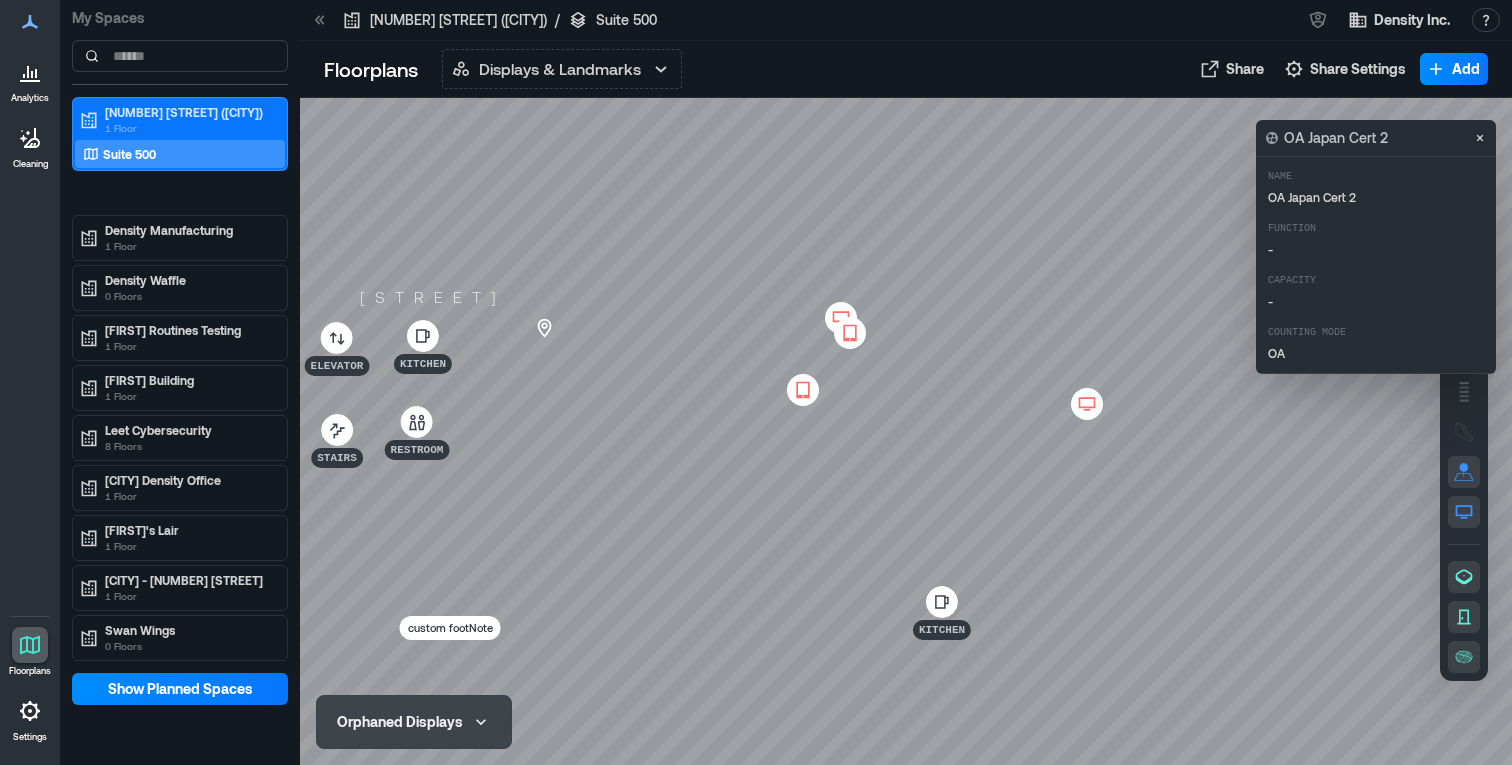 click at bounding box center [906, 431] 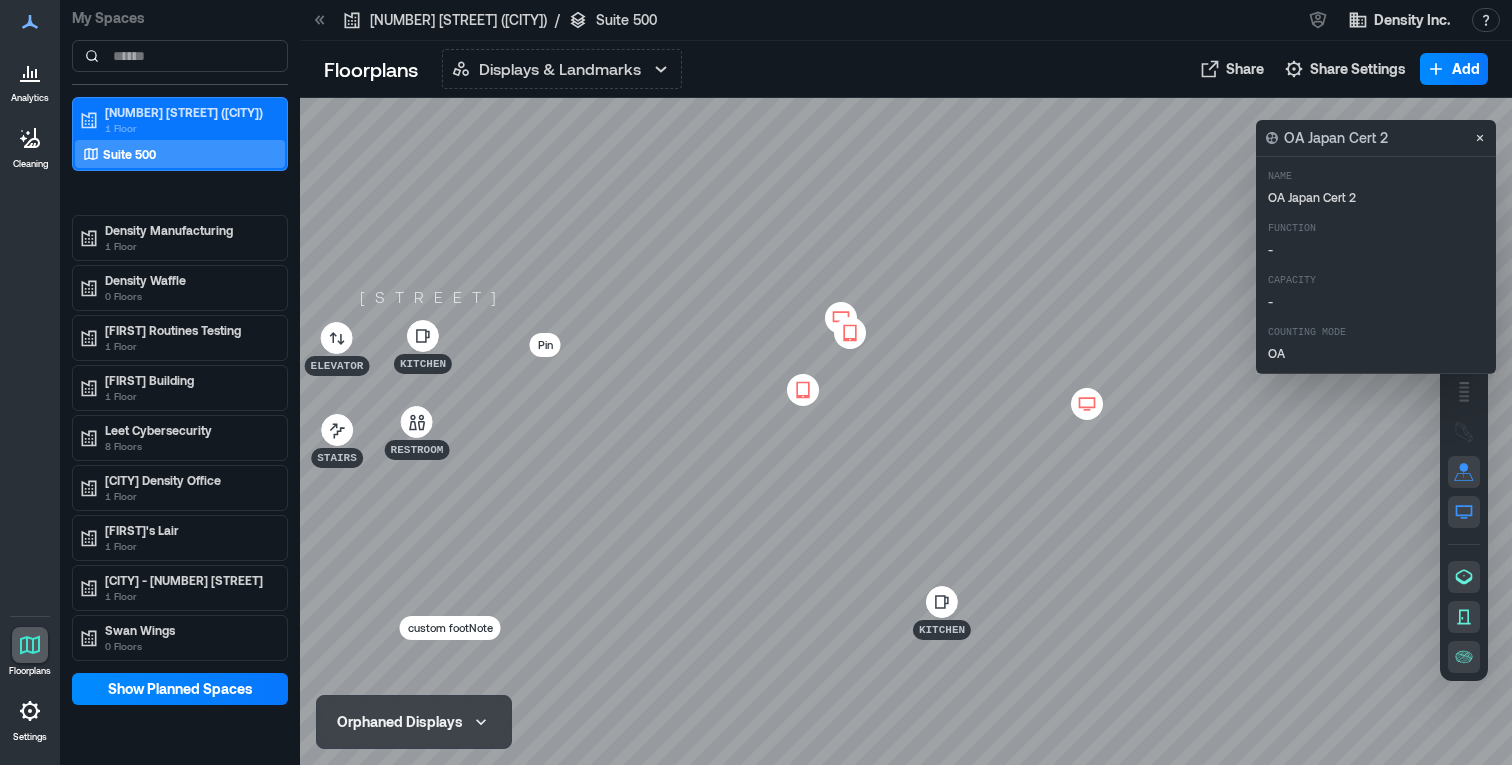 click on "Pin" at bounding box center (545, 345) 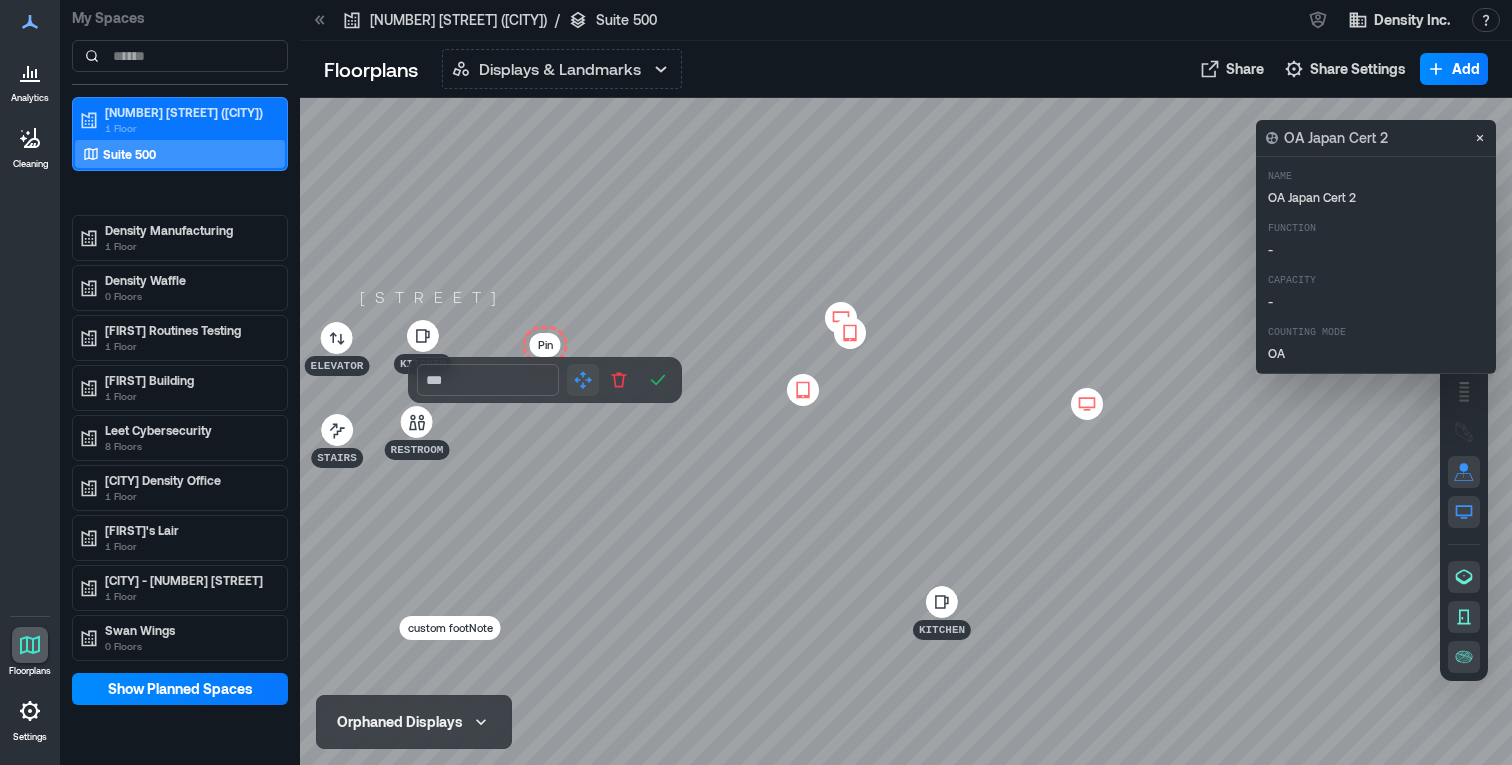 click 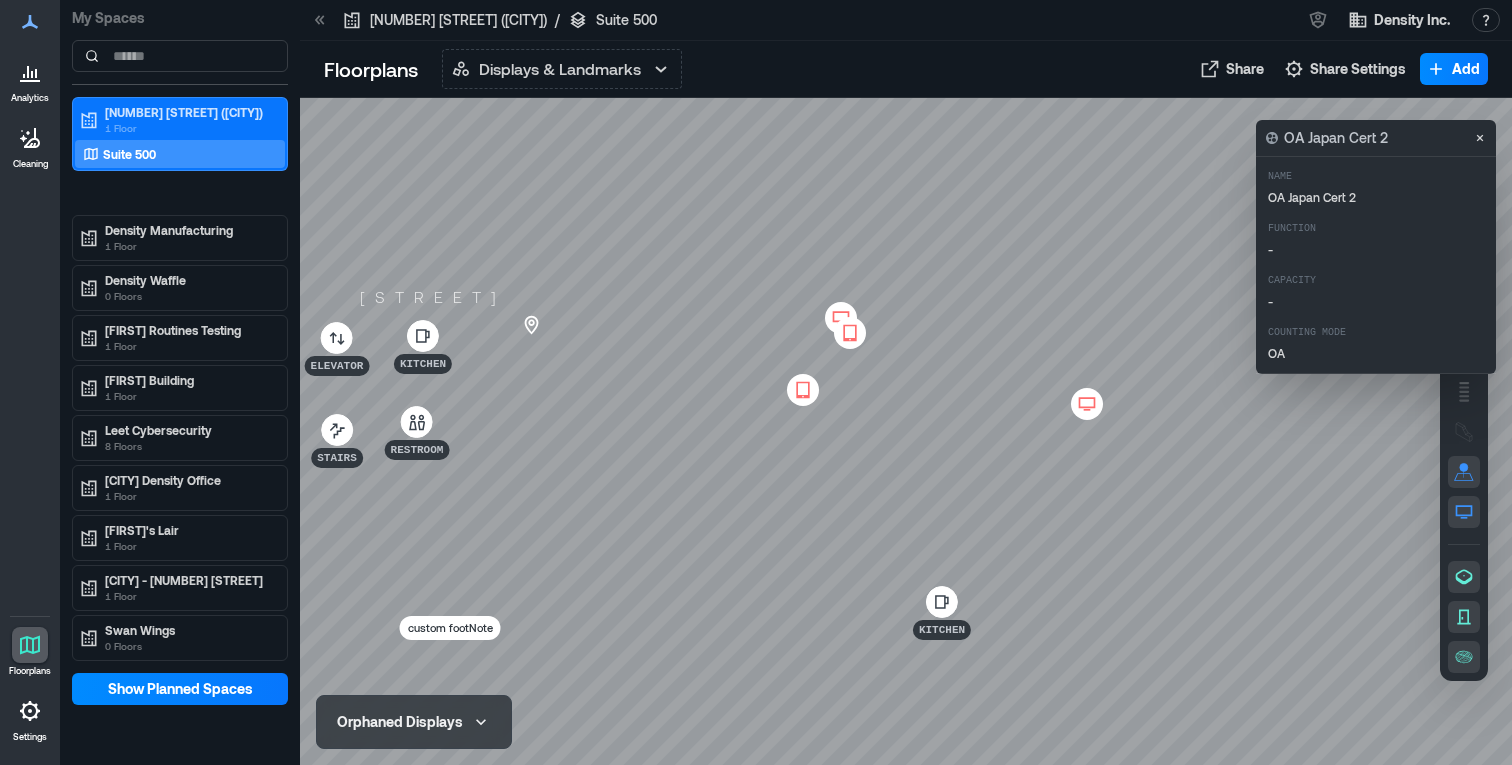 click at bounding box center (906, 431) 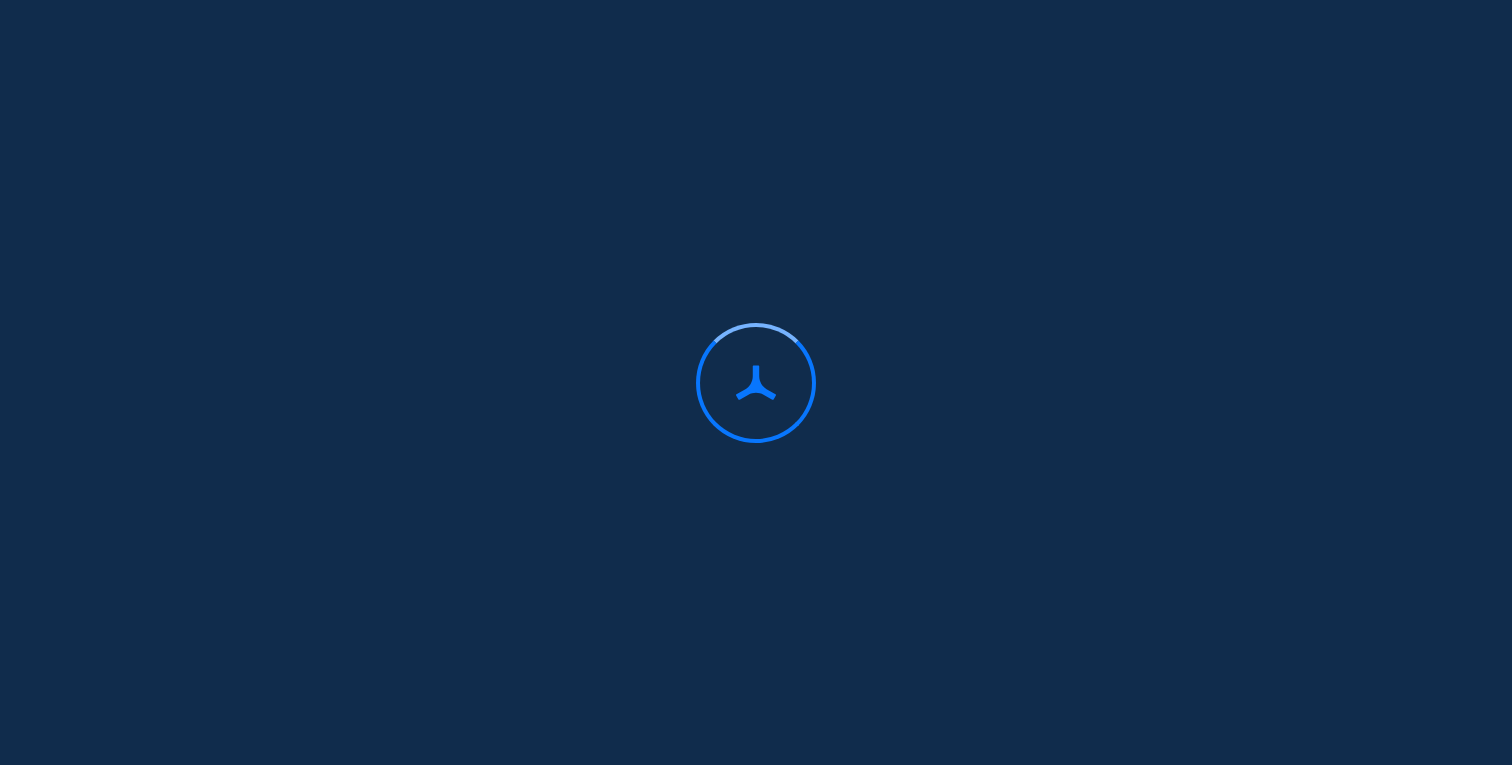 scroll, scrollTop: 0, scrollLeft: 0, axis: both 